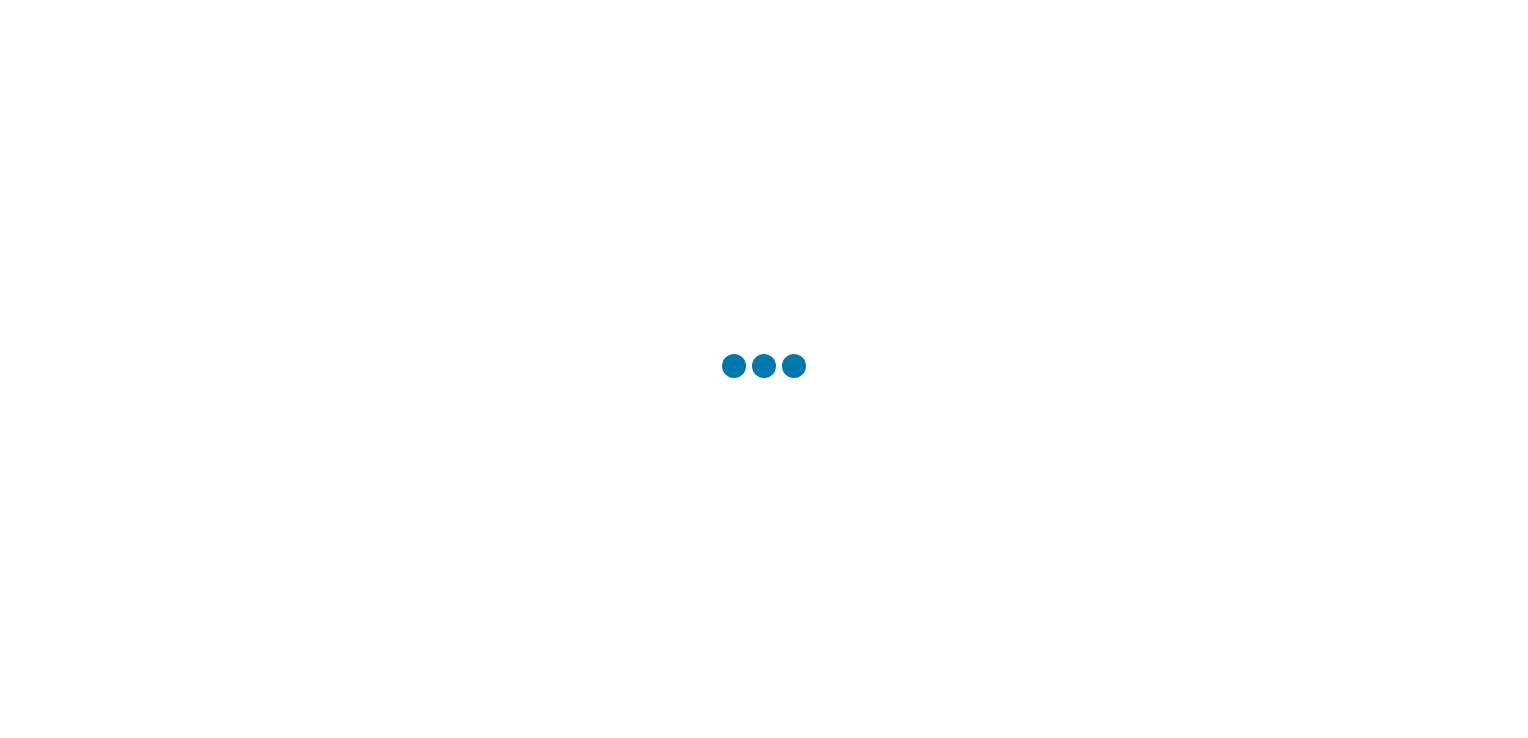 scroll, scrollTop: 0, scrollLeft: 0, axis: both 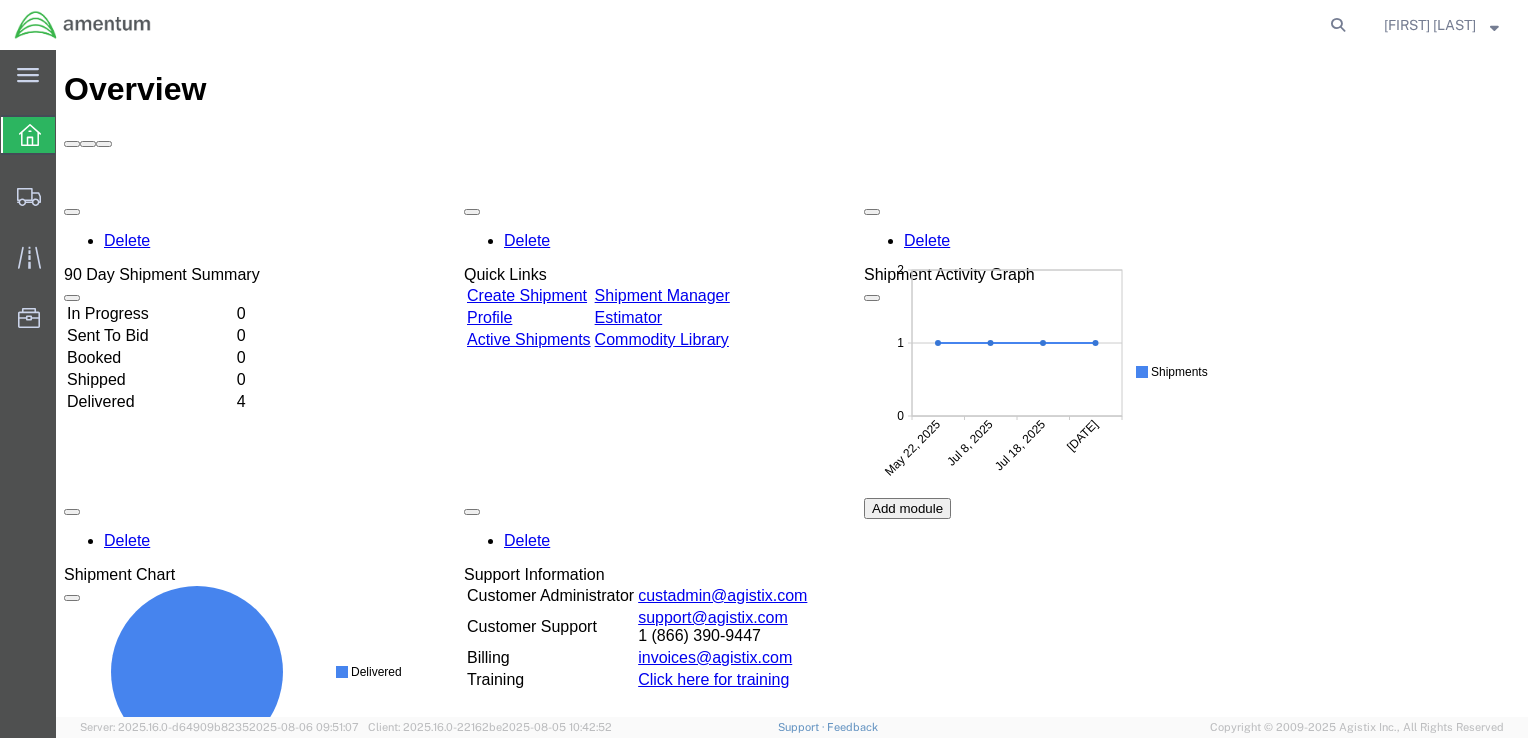 click on "Create Shipment" at bounding box center [527, 295] 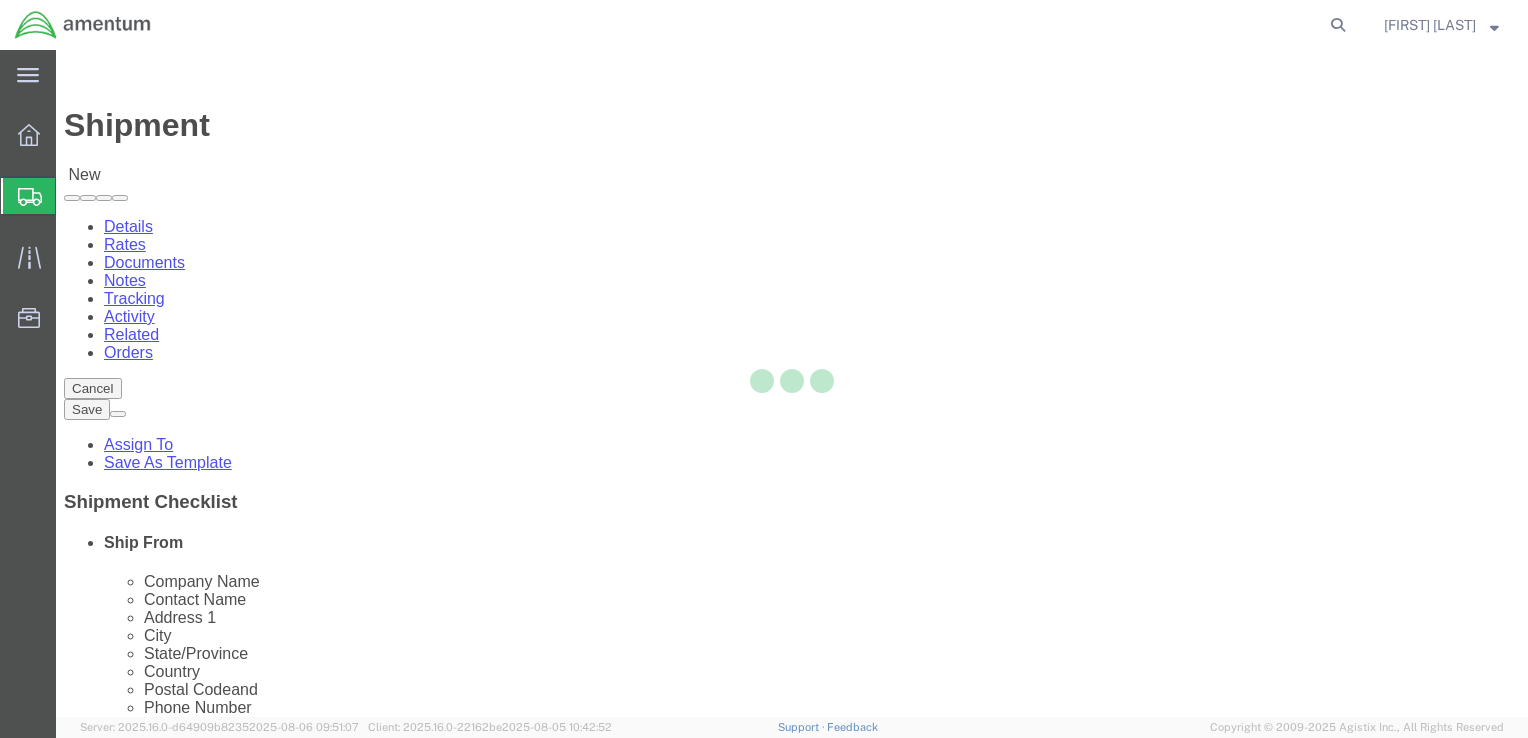 select 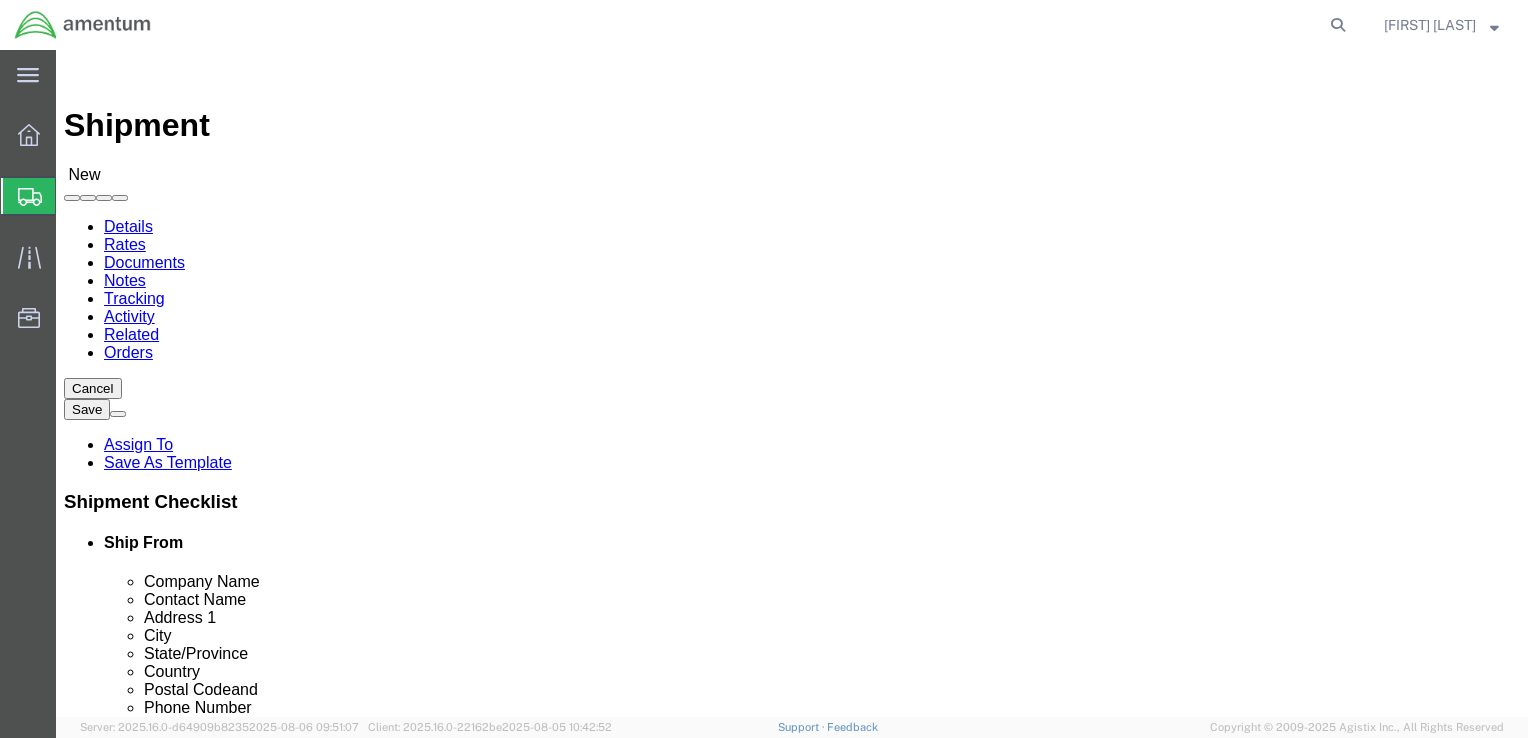 click 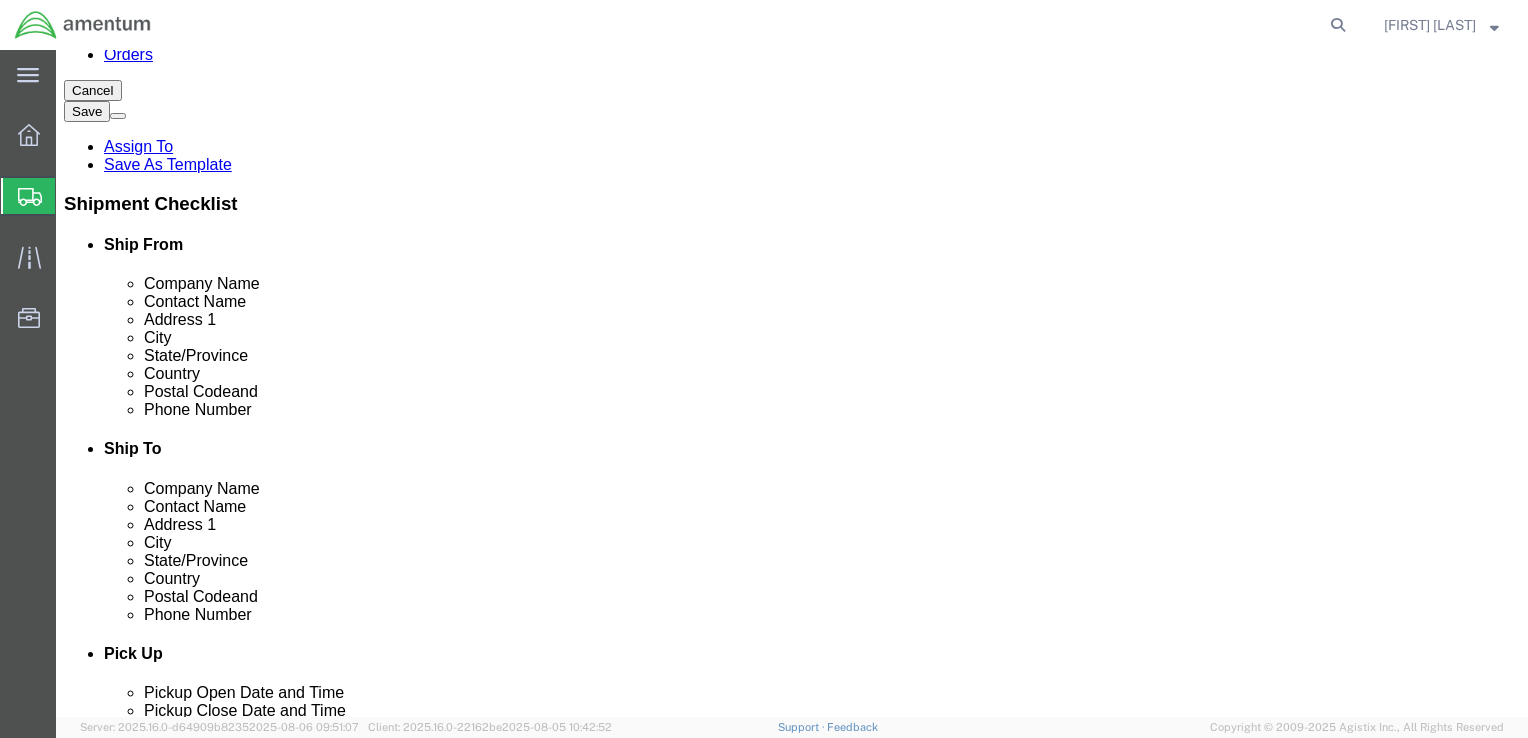 scroll, scrollTop: 300, scrollLeft: 0, axis: vertical 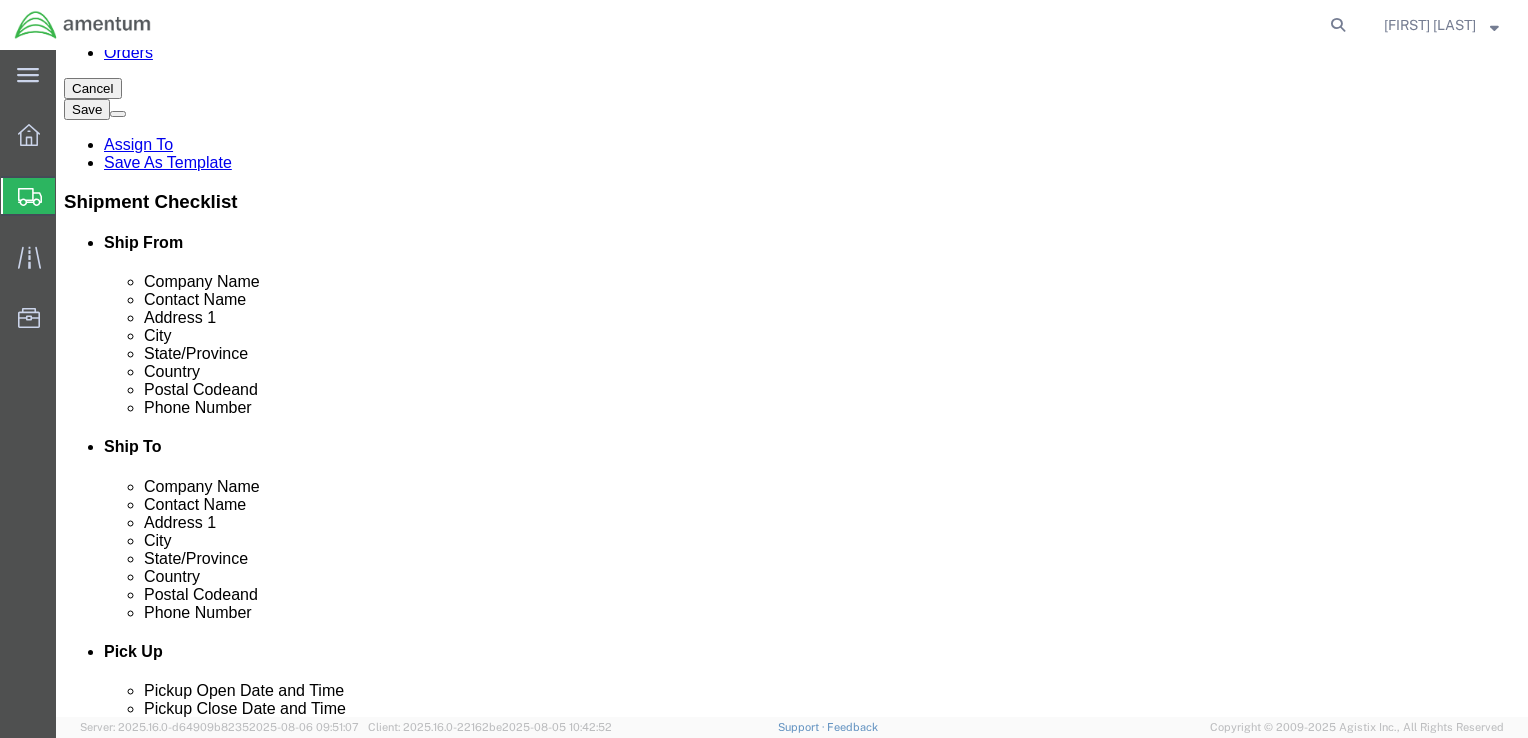 type on "[FIRST] [LAST]" 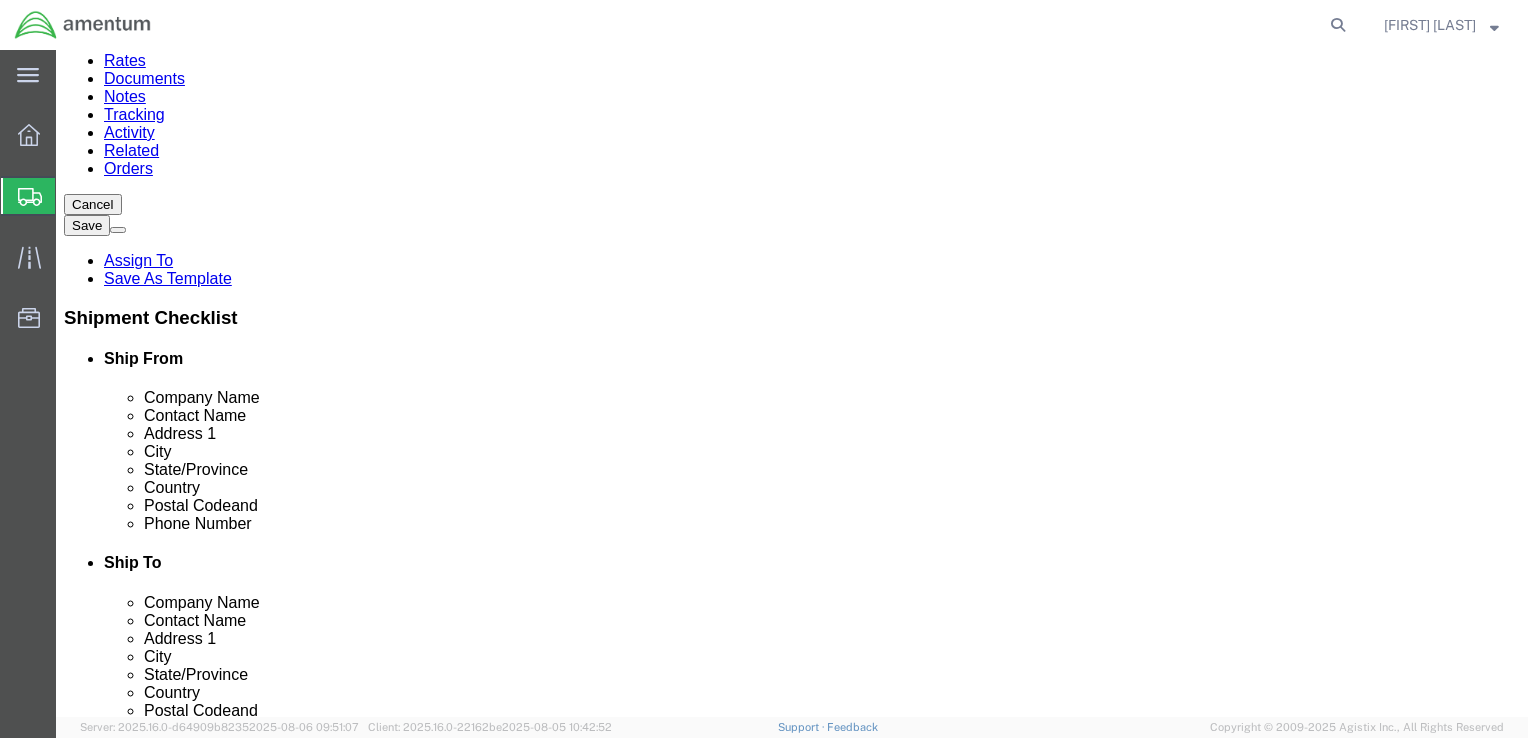 scroll, scrollTop: 0, scrollLeft: 0, axis: both 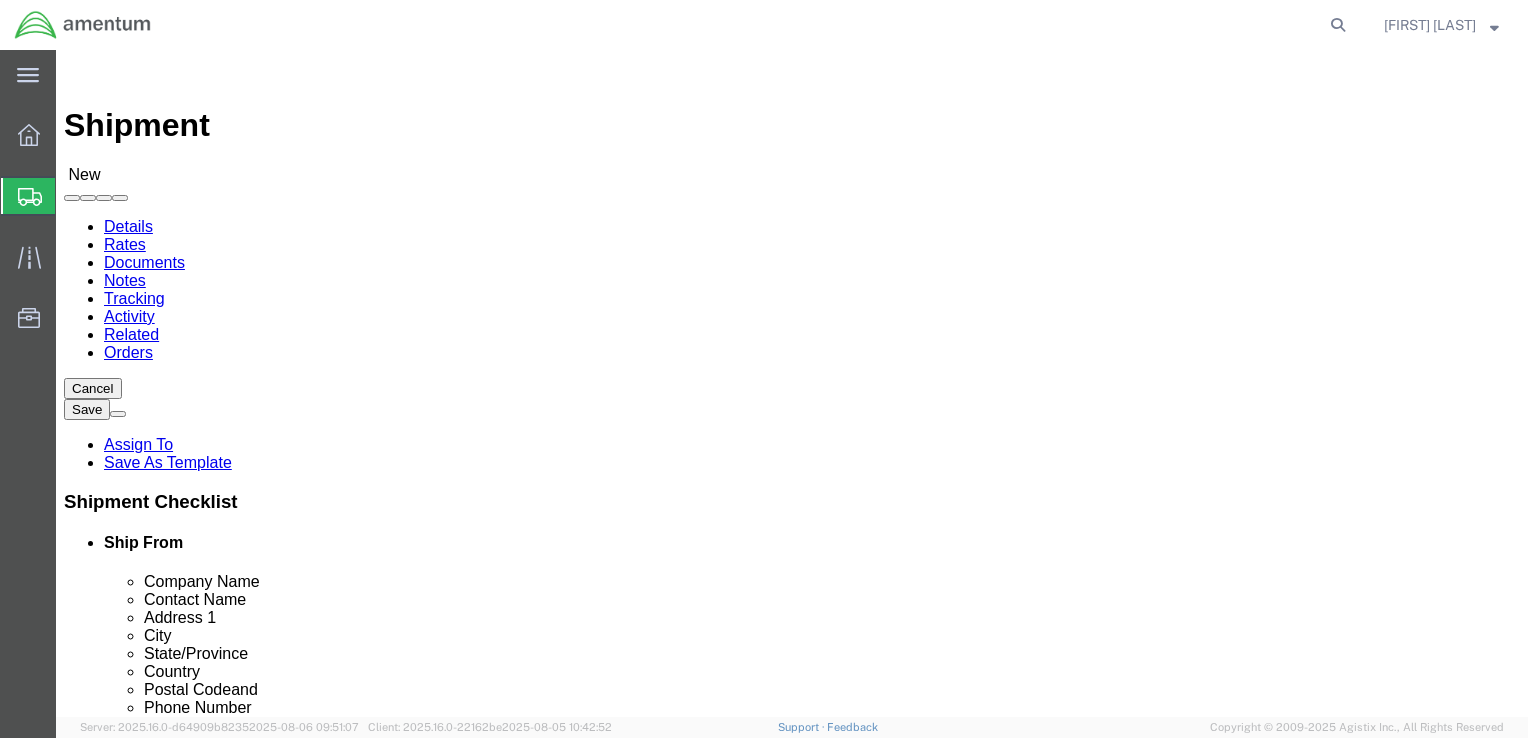 click 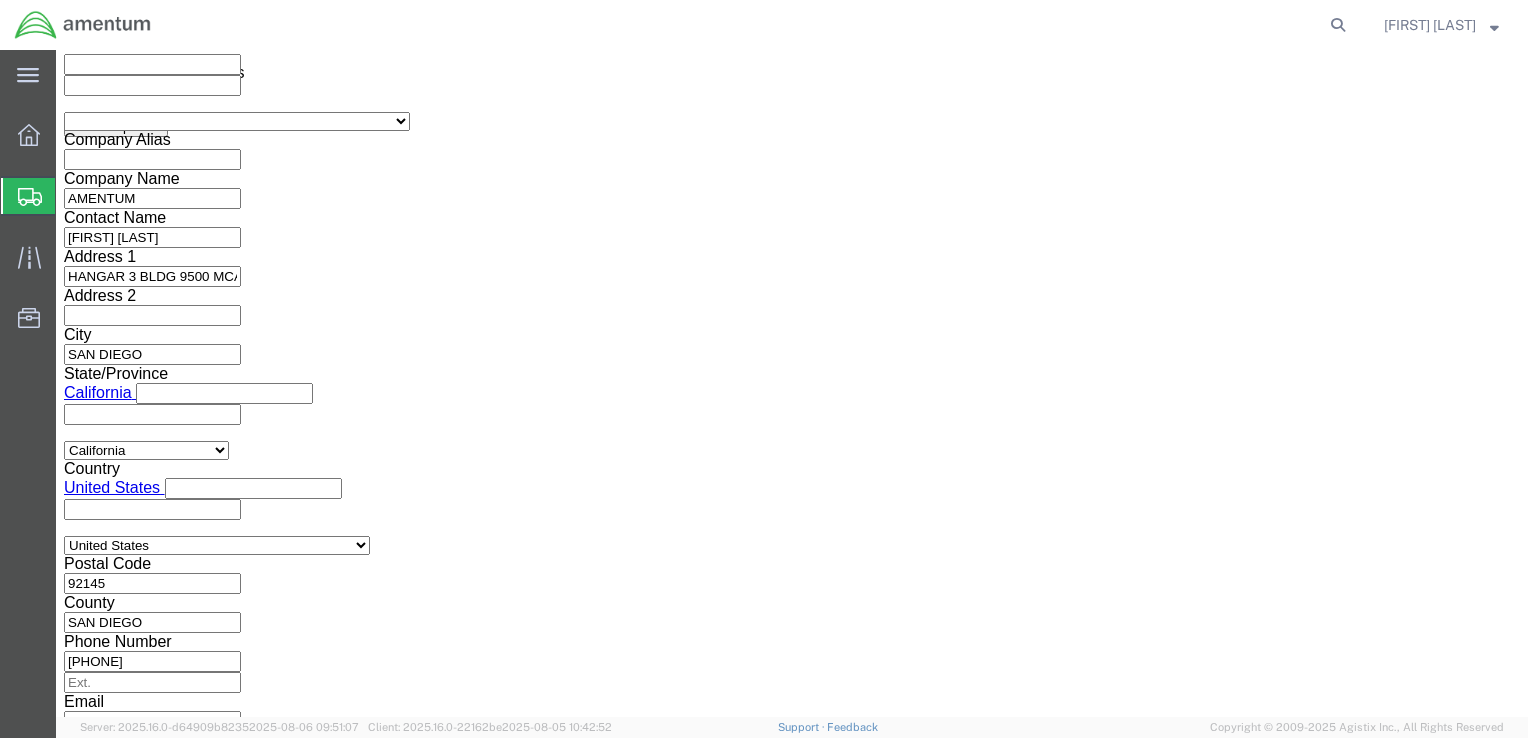 scroll, scrollTop: 1300, scrollLeft: 0, axis: vertical 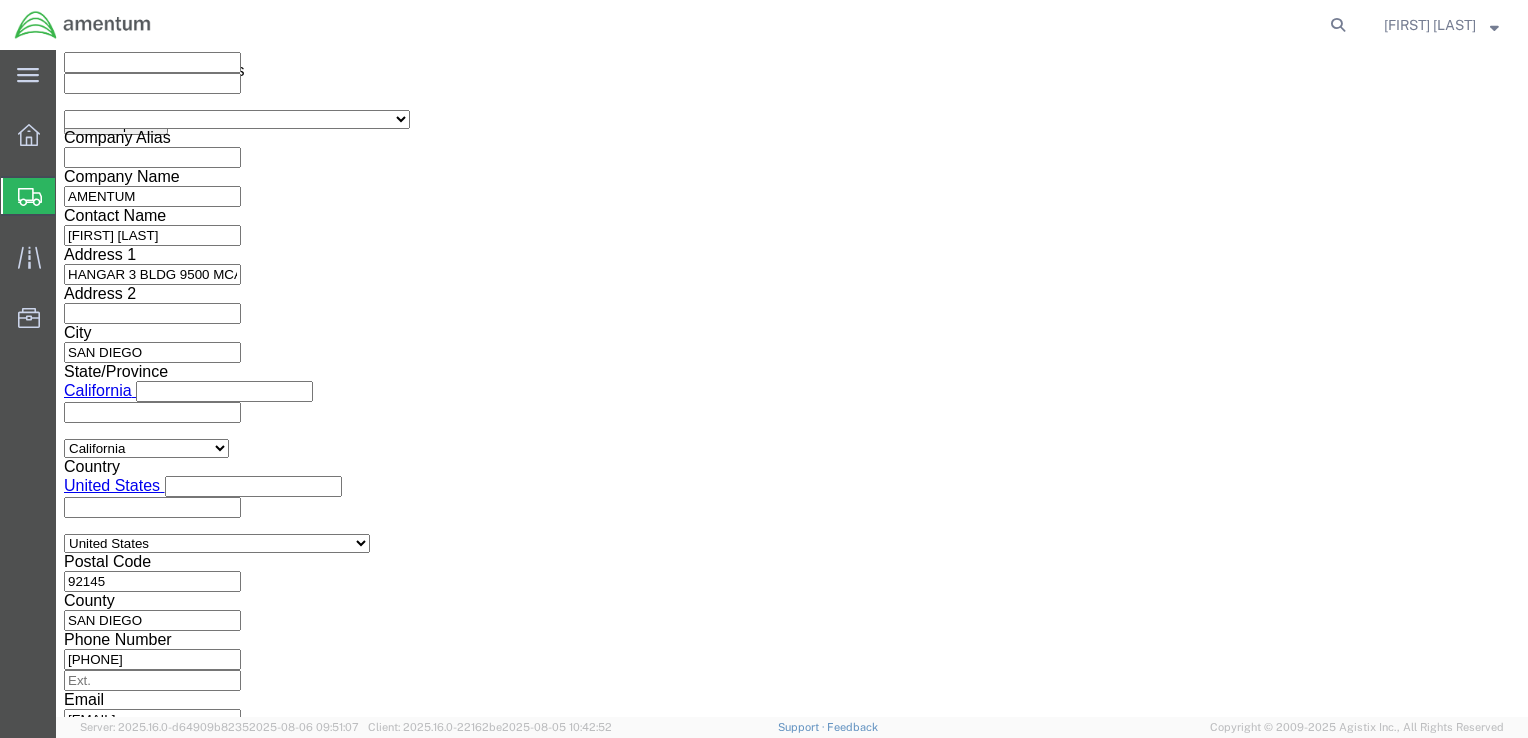 type on "[FIRST]" 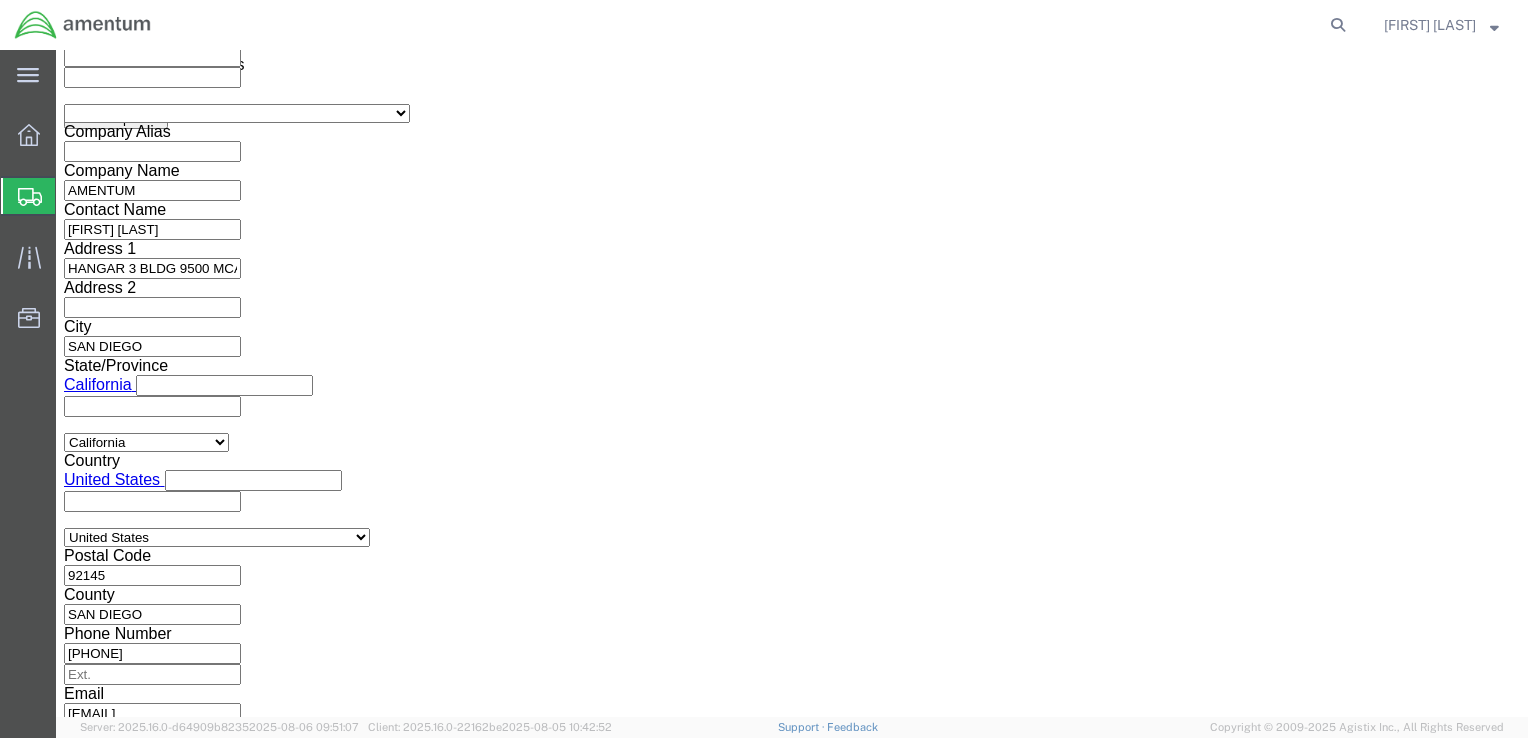 click on "Add reference" 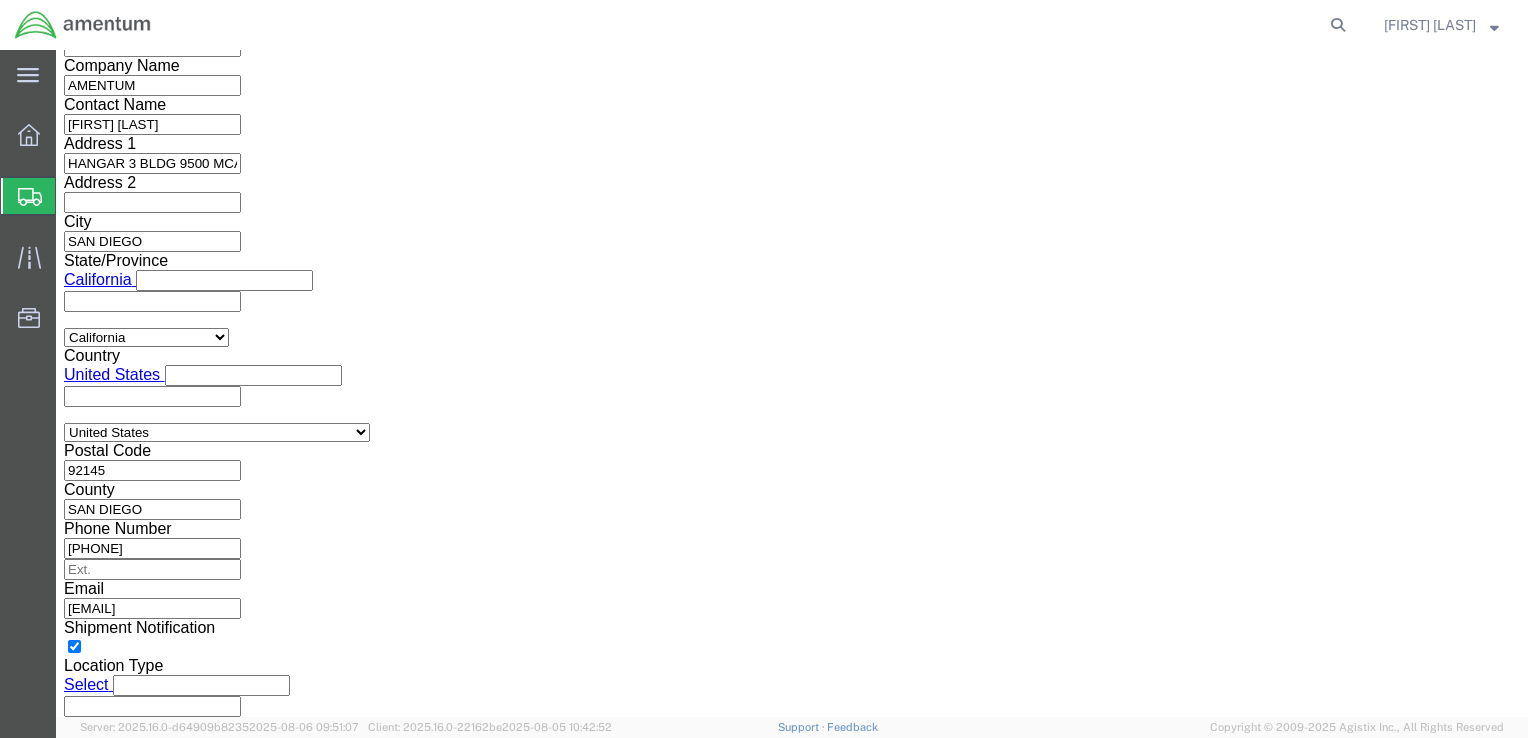 scroll, scrollTop: 1534, scrollLeft: 0, axis: vertical 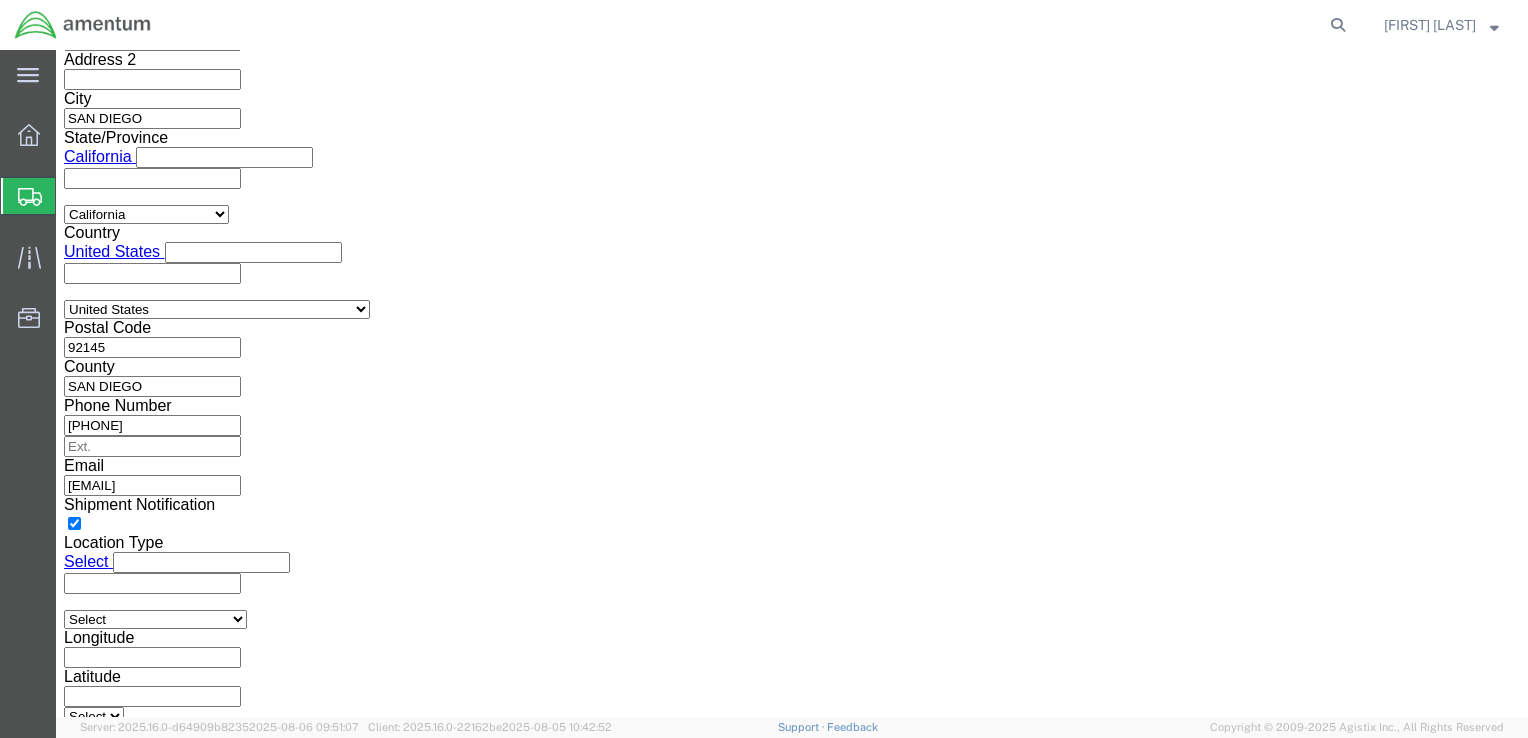 type on "8-2" 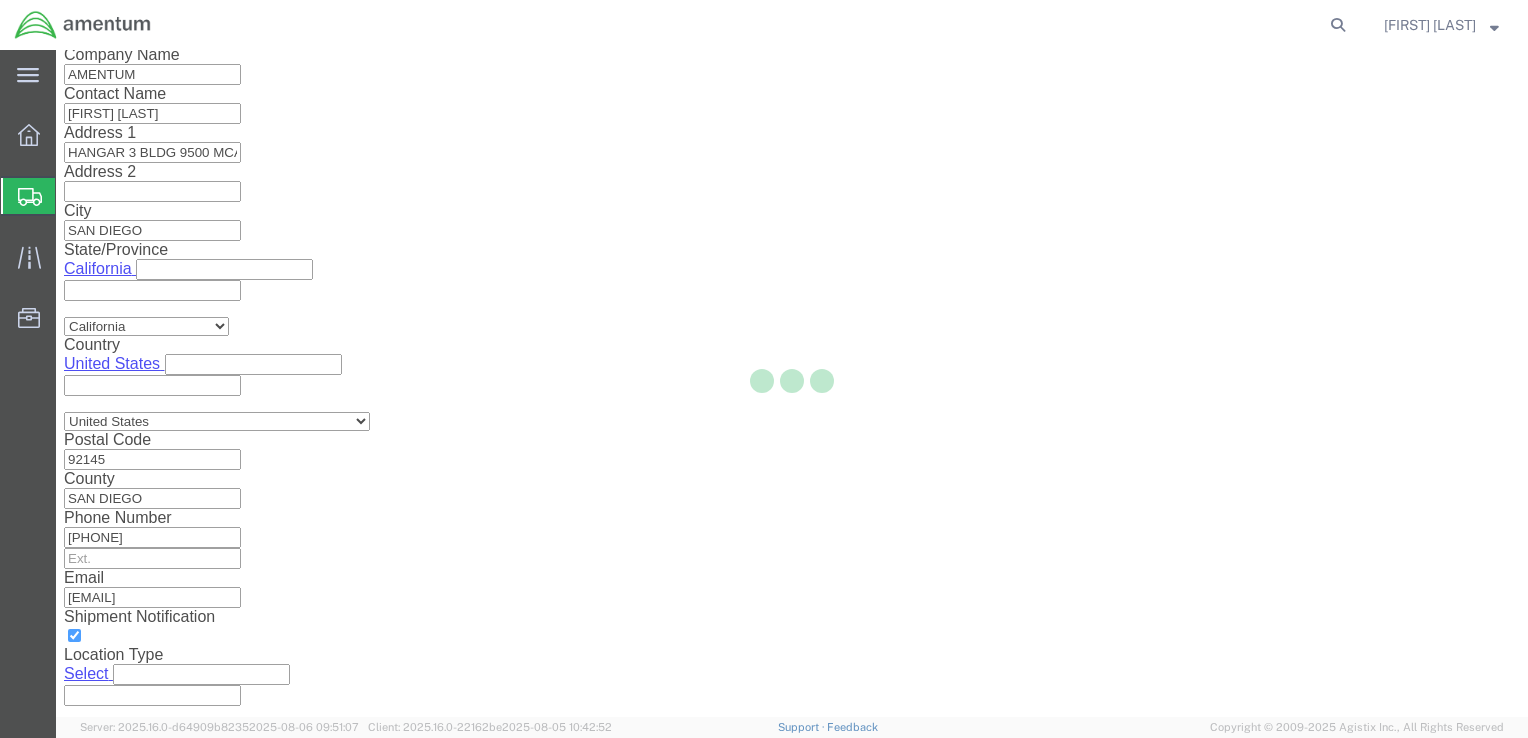 scroll, scrollTop: 7, scrollLeft: 0, axis: vertical 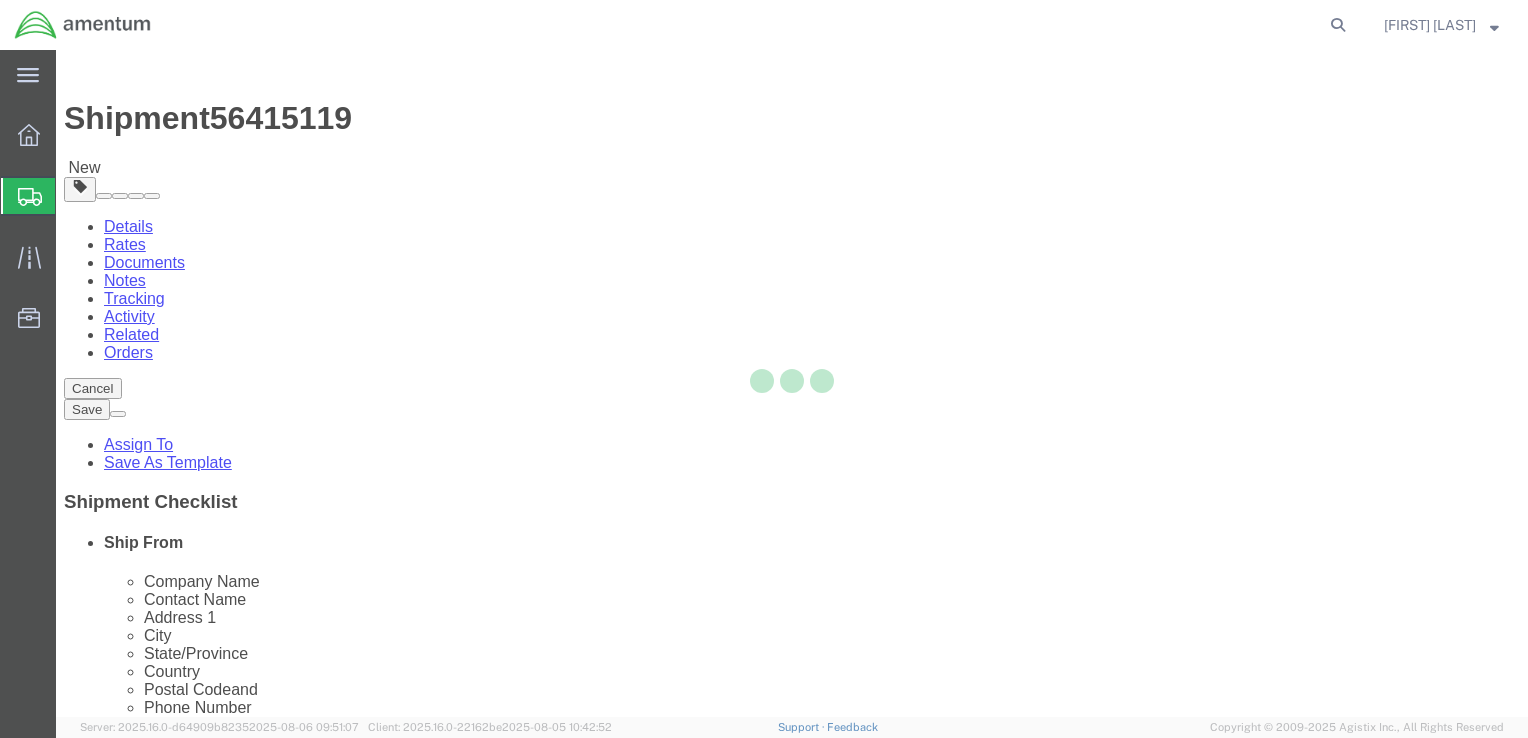 select on "CBOX" 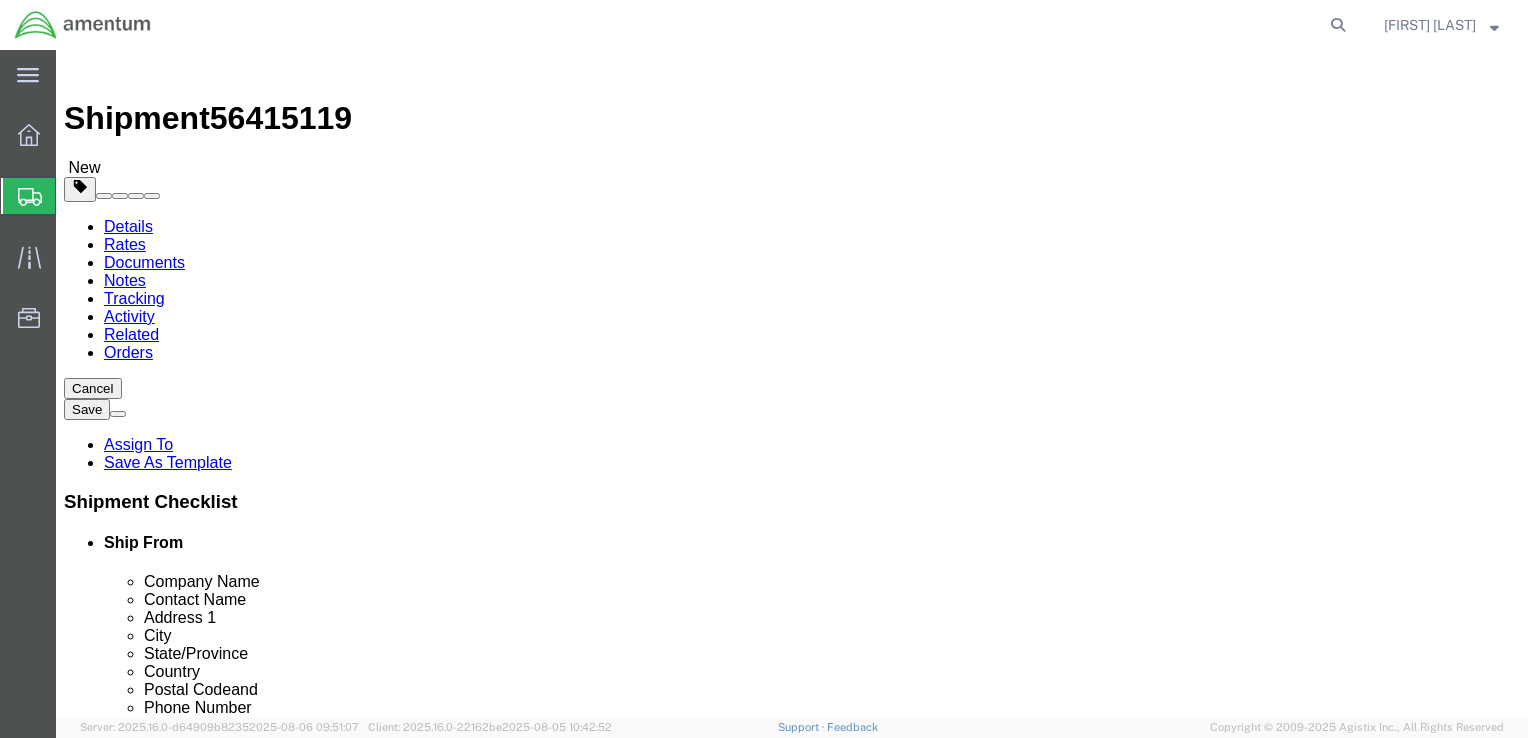 click 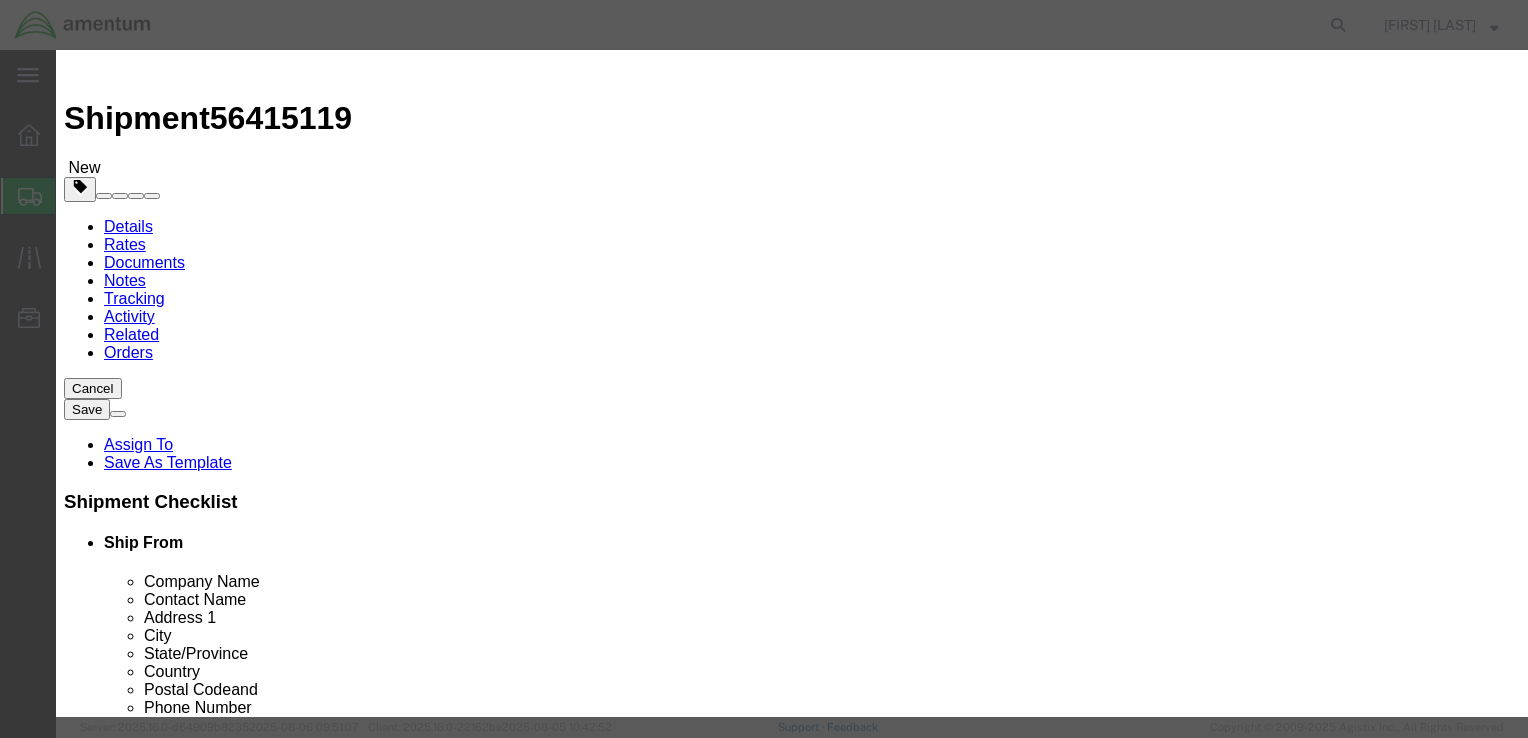 click 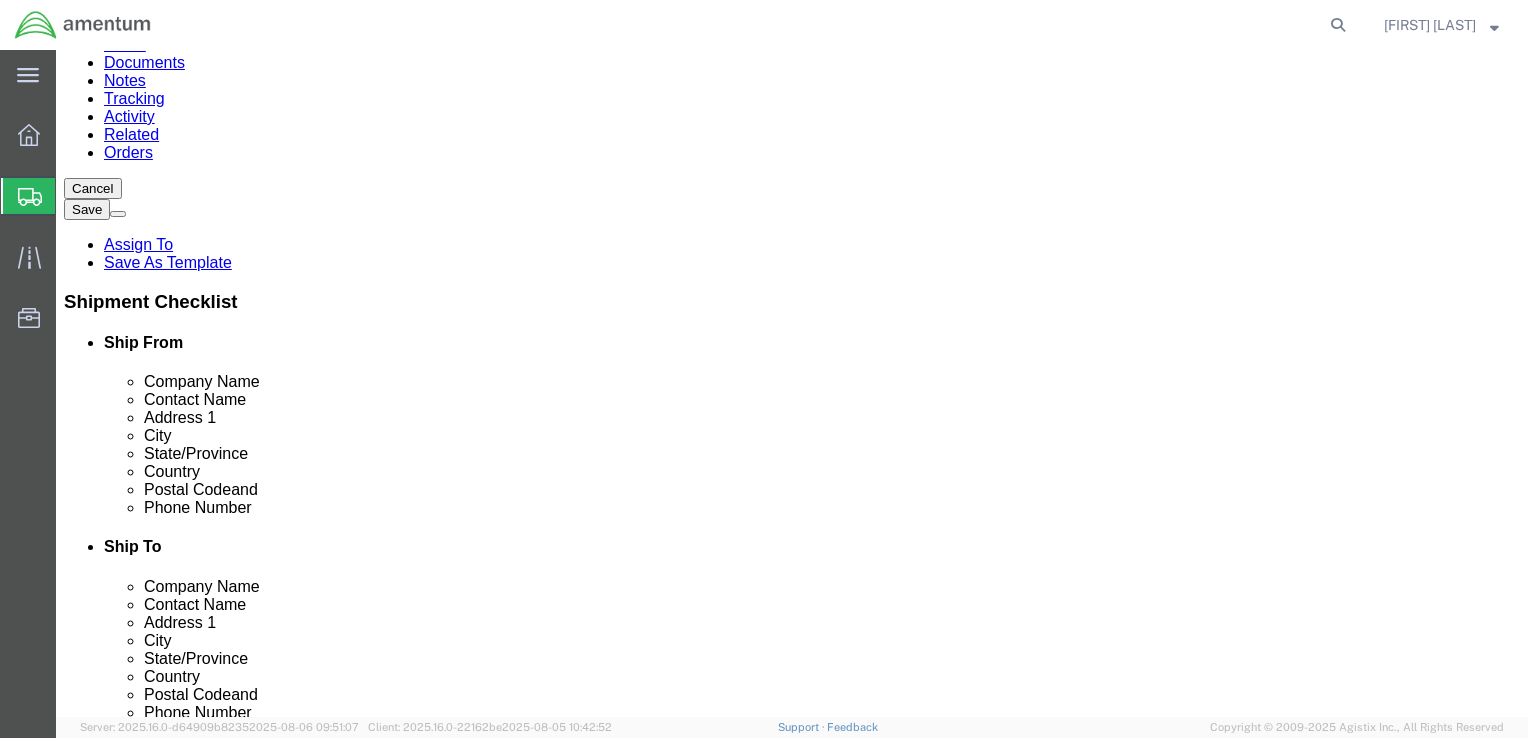 scroll, scrollTop: 0, scrollLeft: 0, axis: both 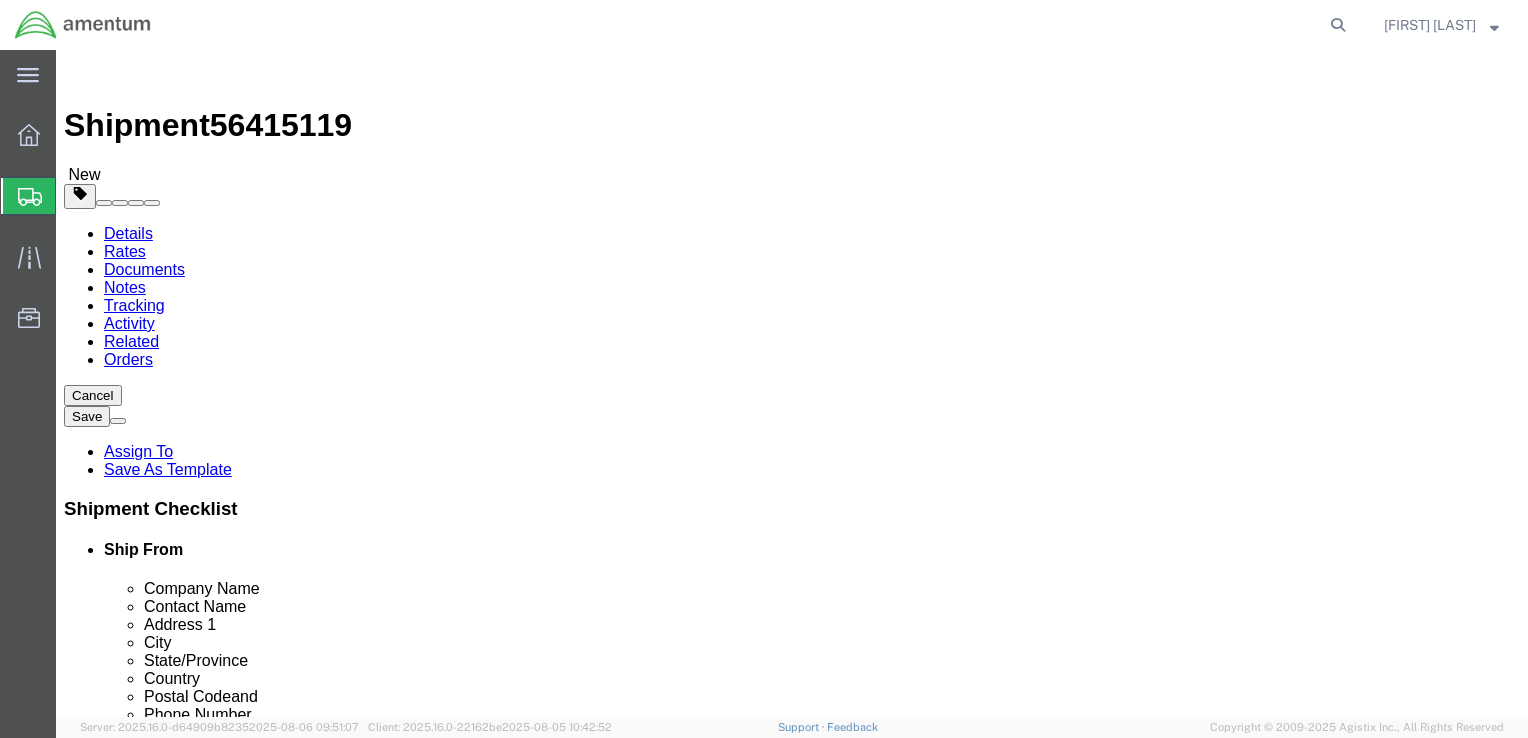 click on "Rate Shipment" 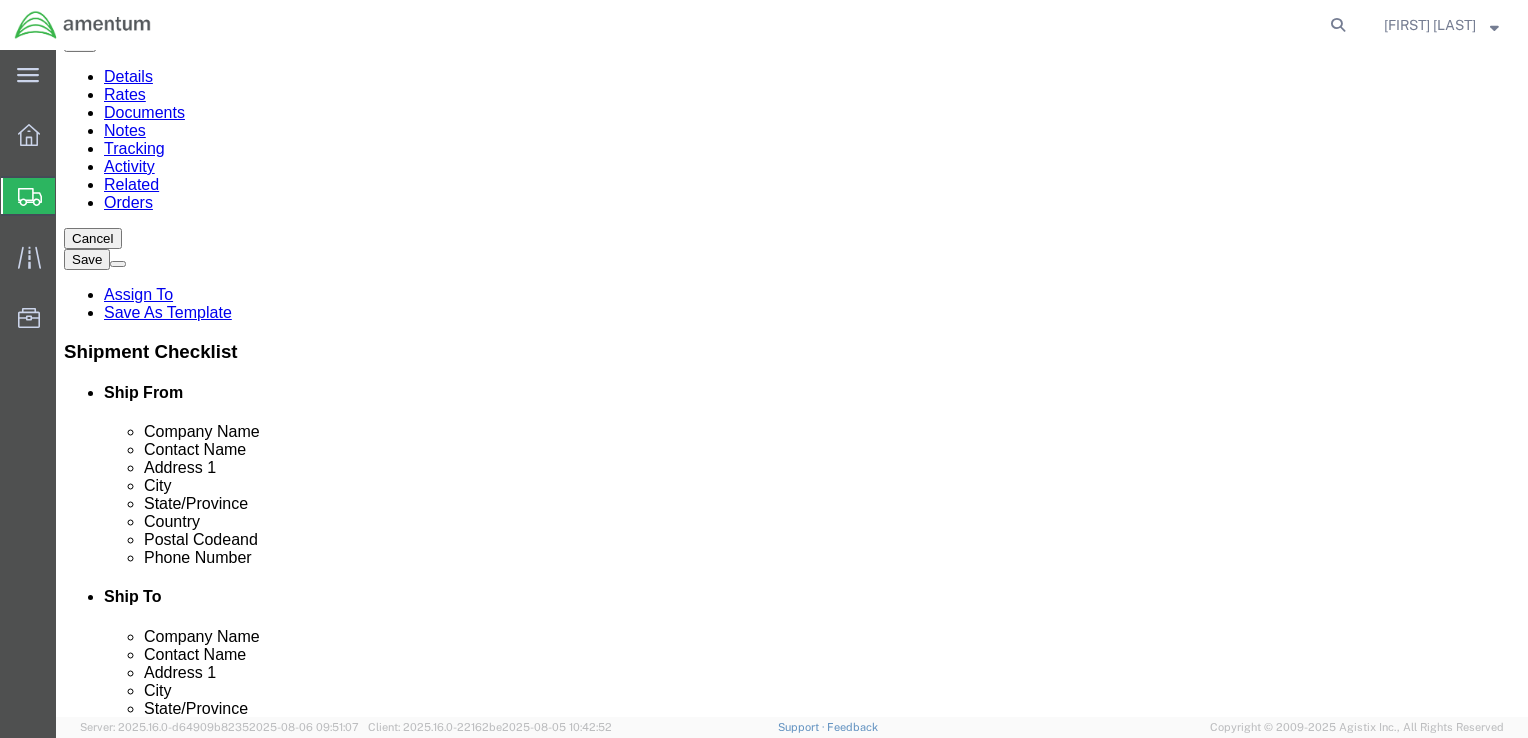scroll, scrollTop: 225, scrollLeft: 0, axis: vertical 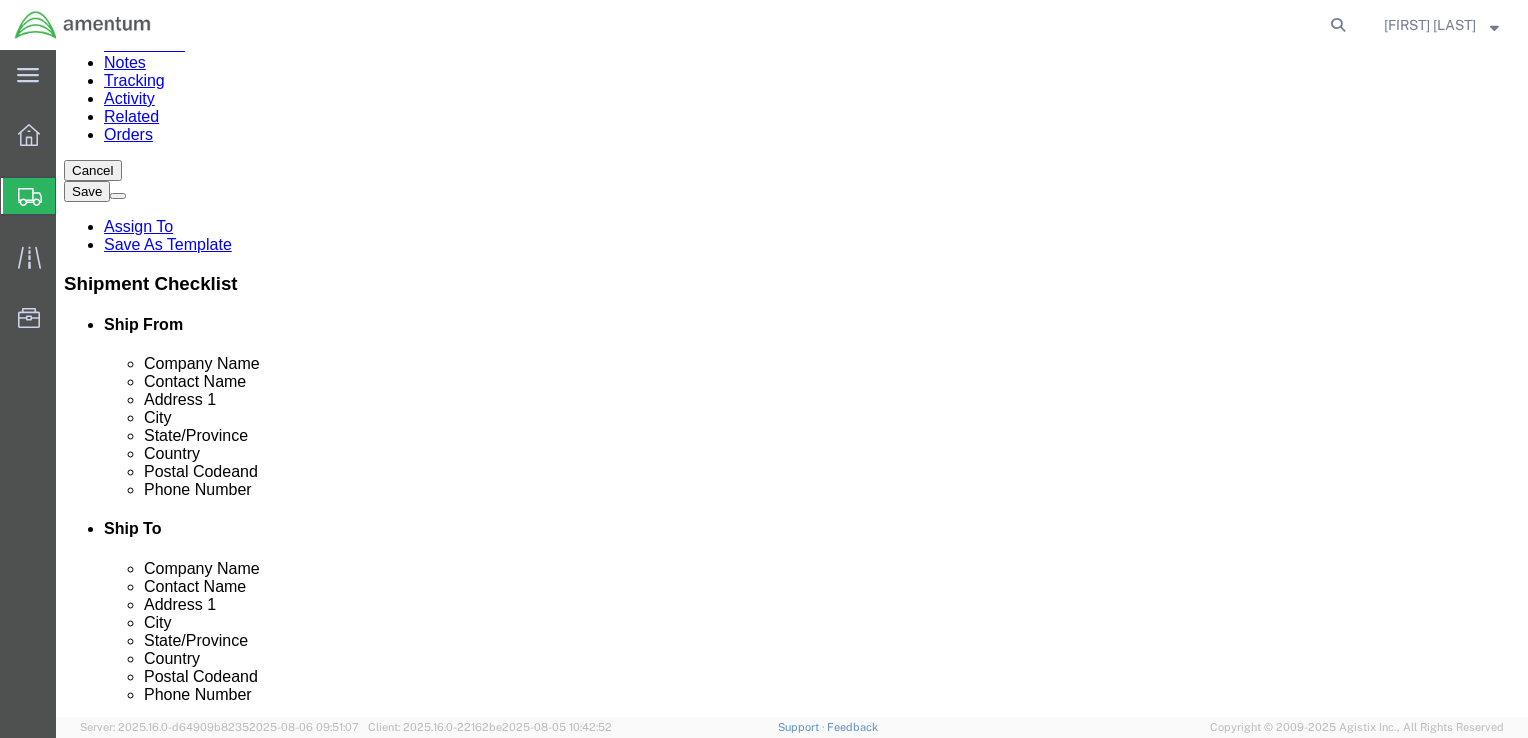 click on "Previous" 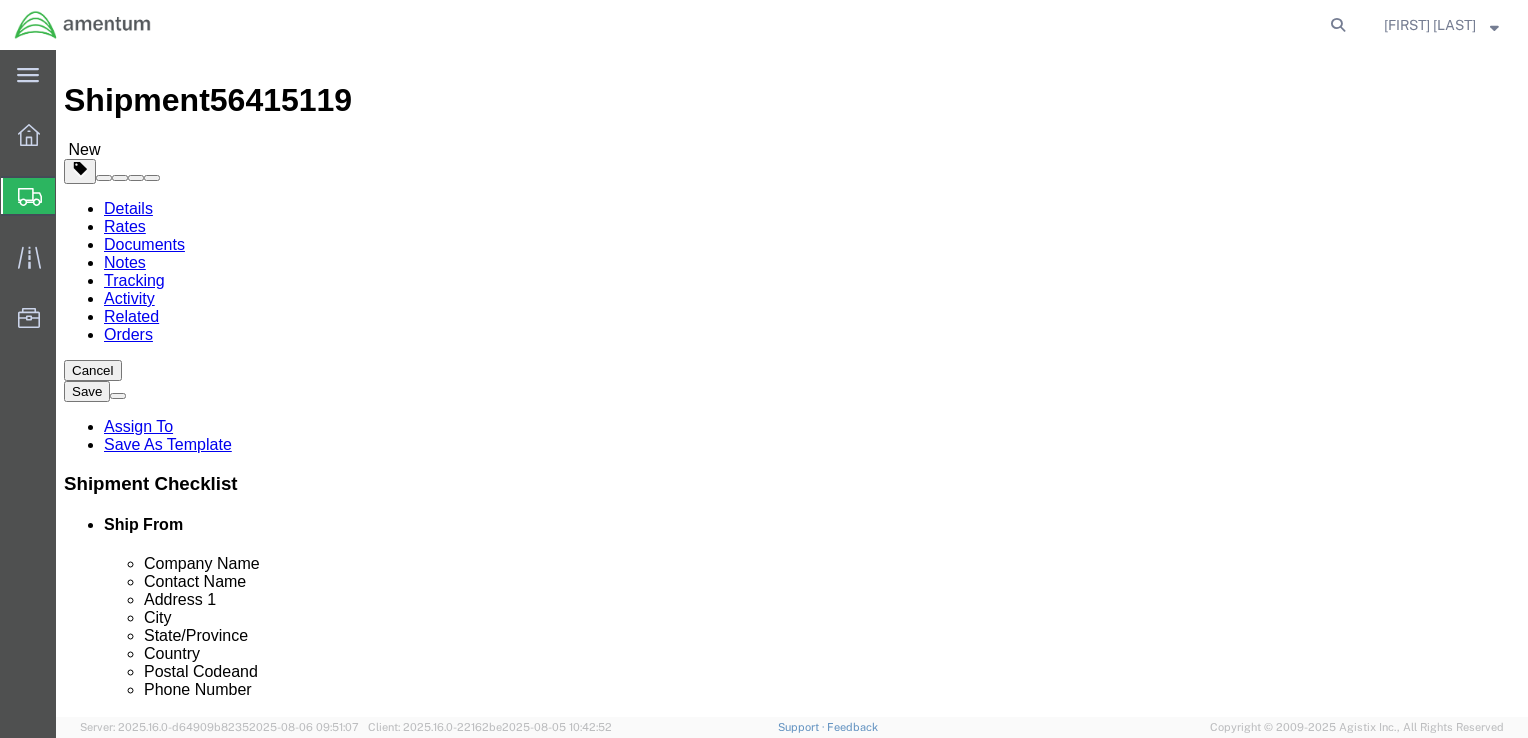 scroll, scrollTop: 0, scrollLeft: 0, axis: both 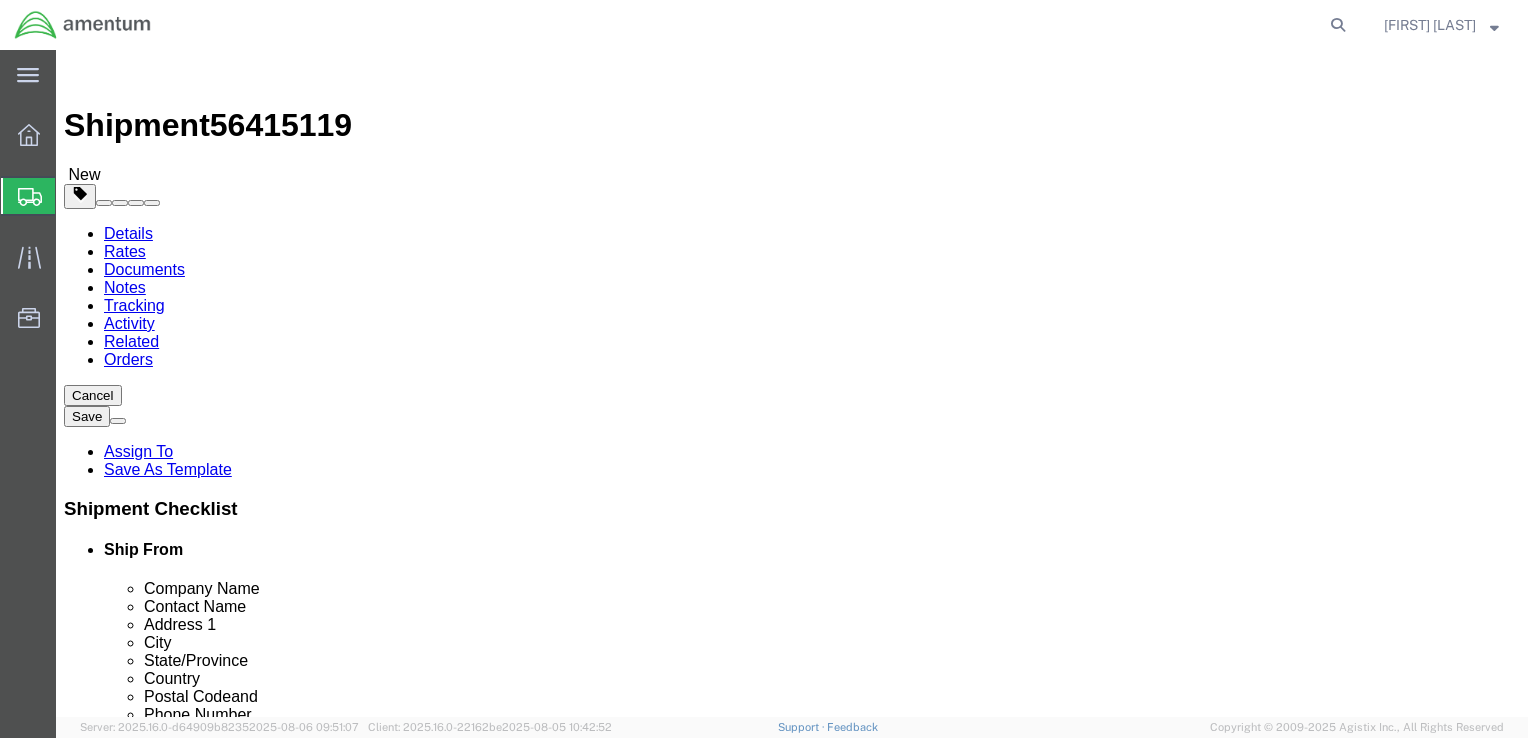 click 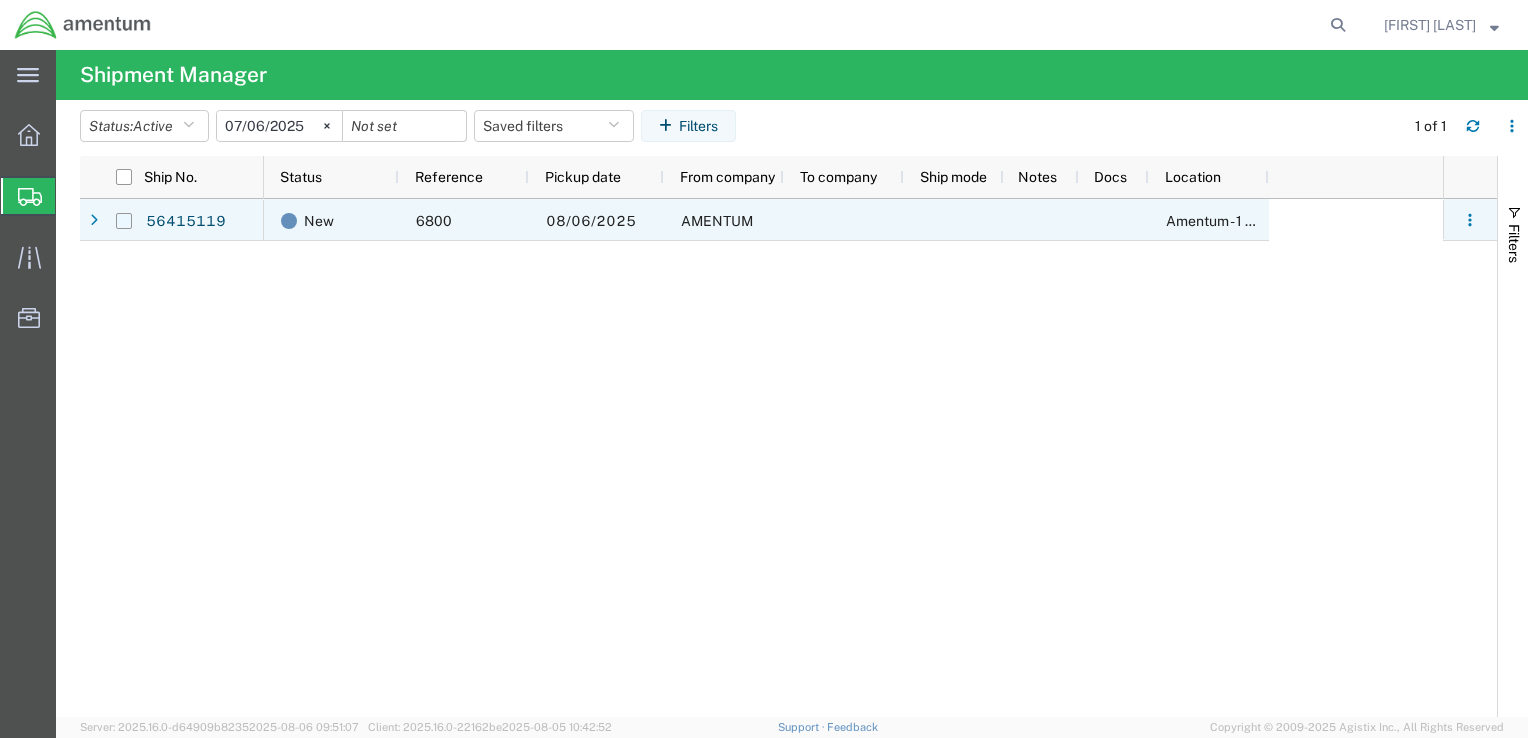 click at bounding box center [124, 221] 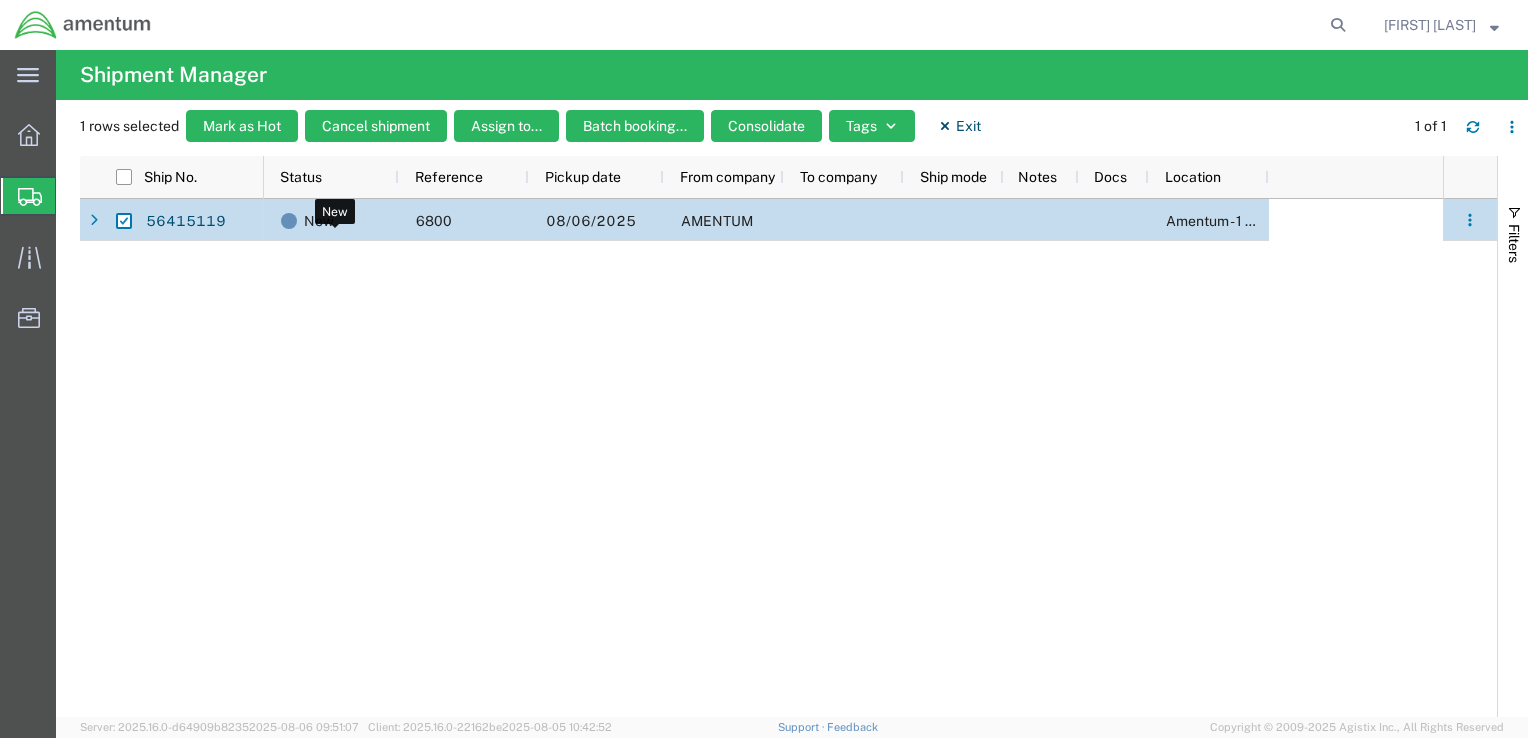 click on "New" 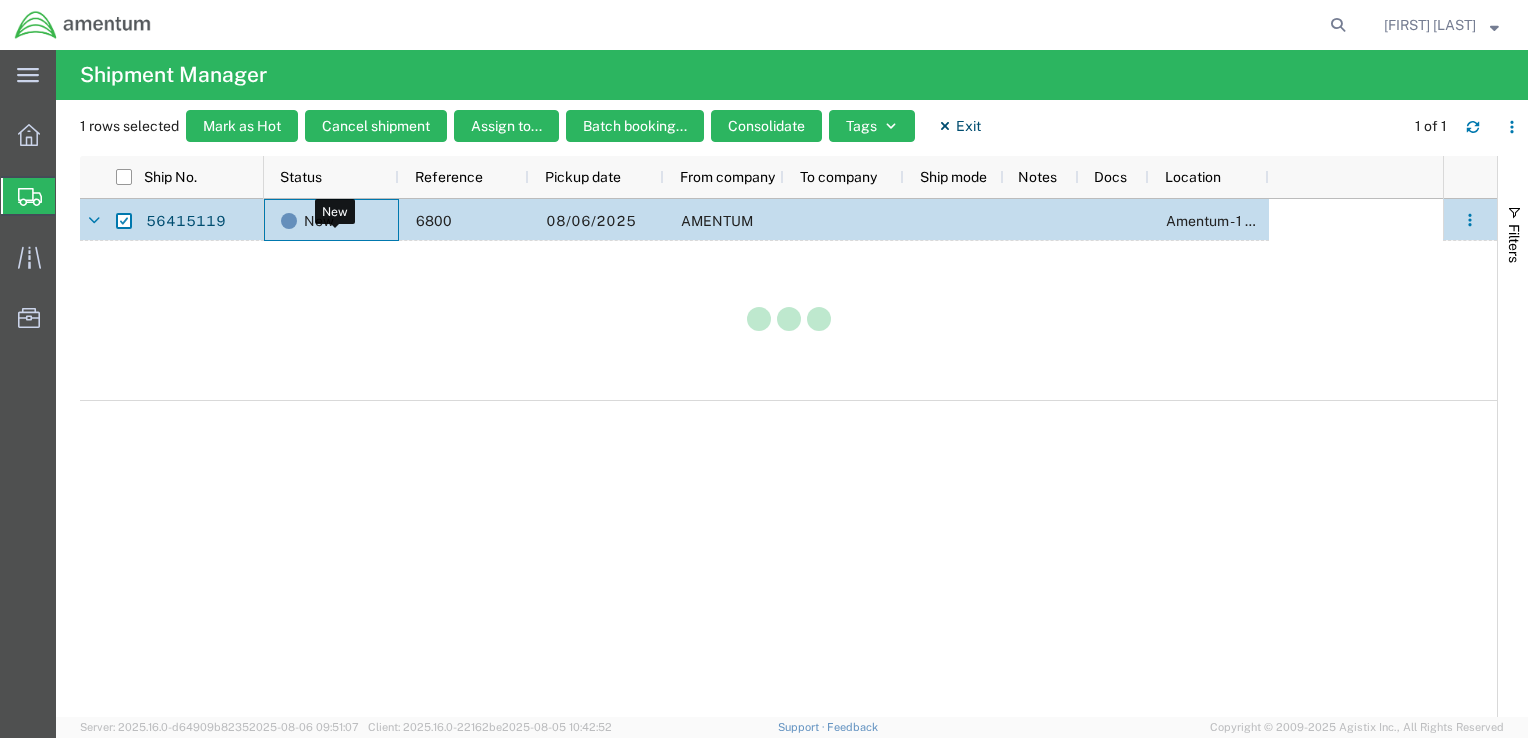 click on "New" 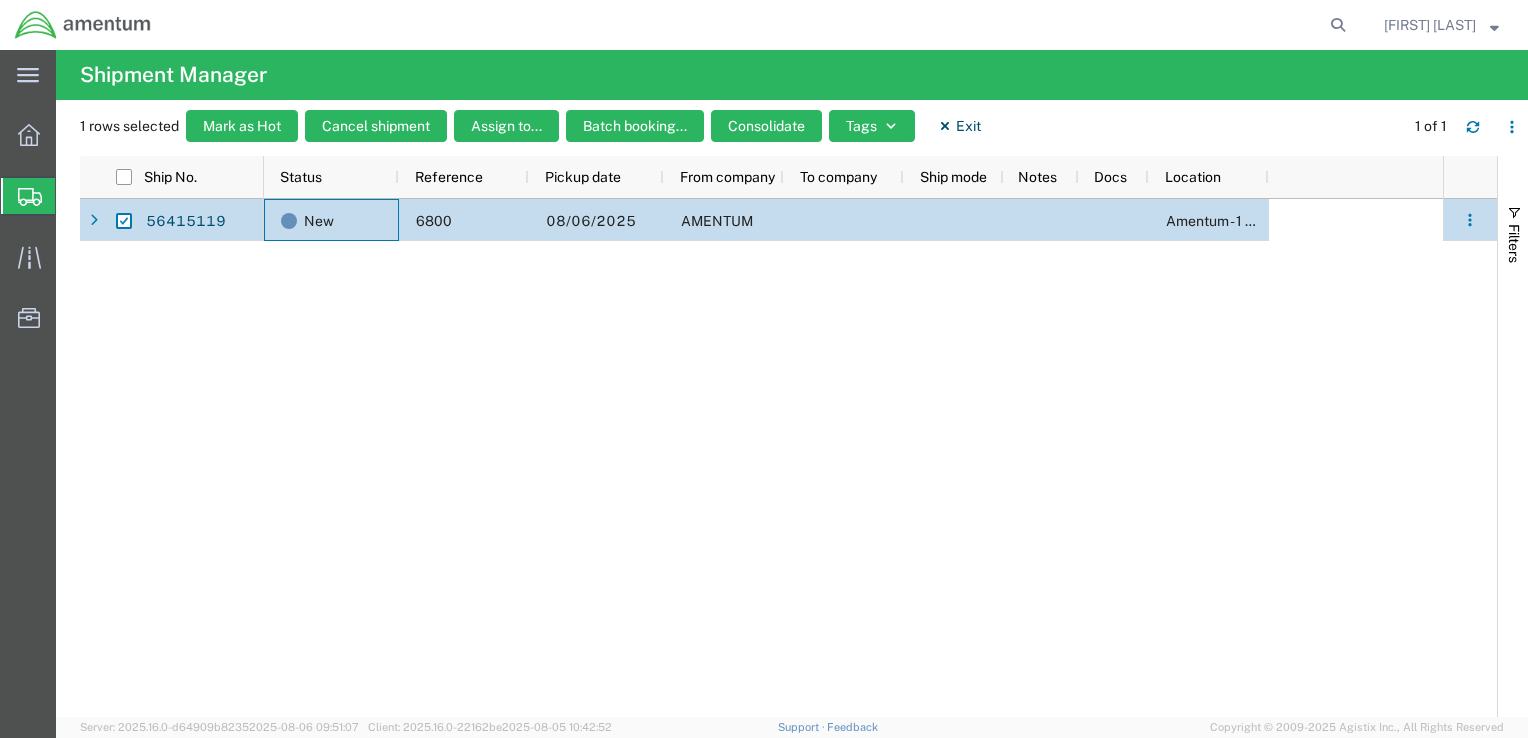 click 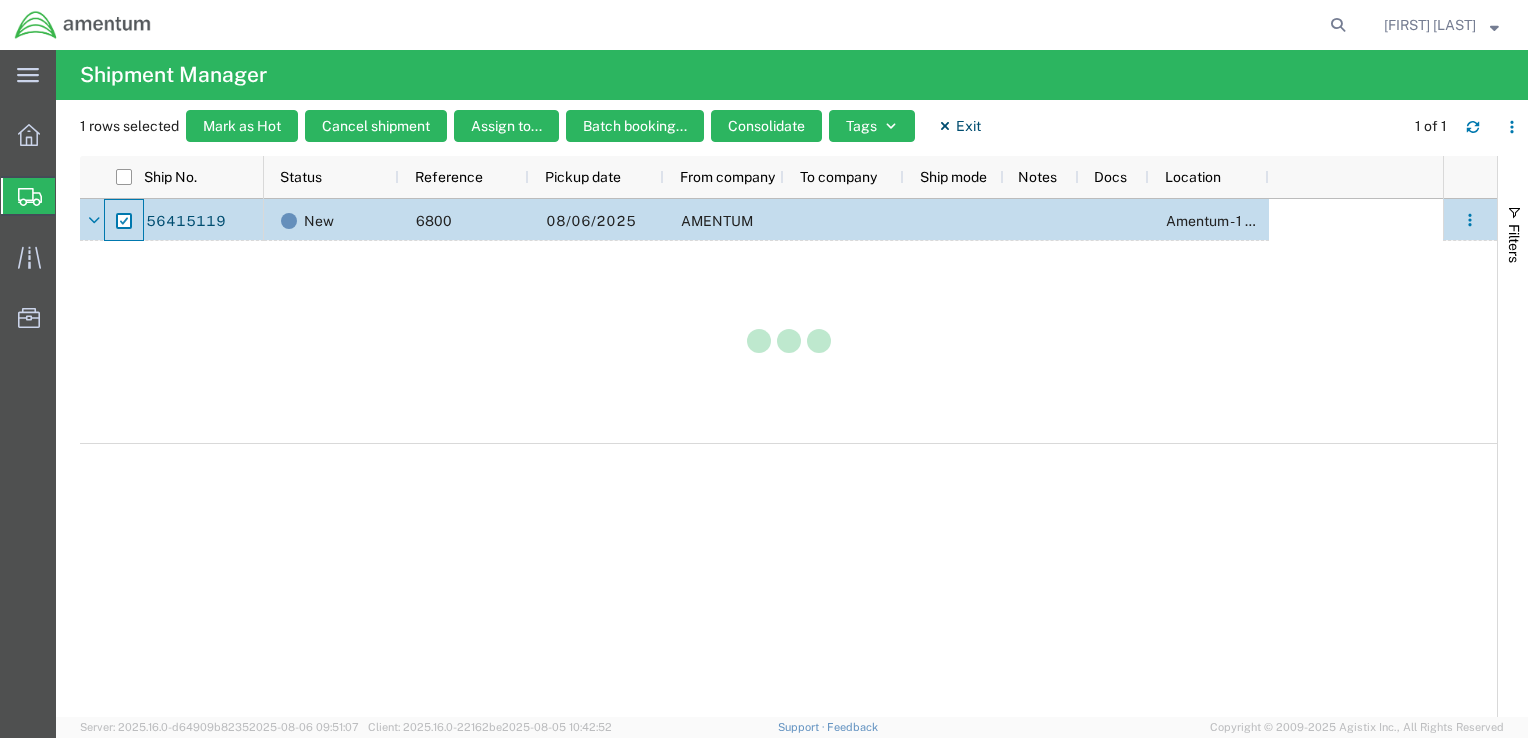 click 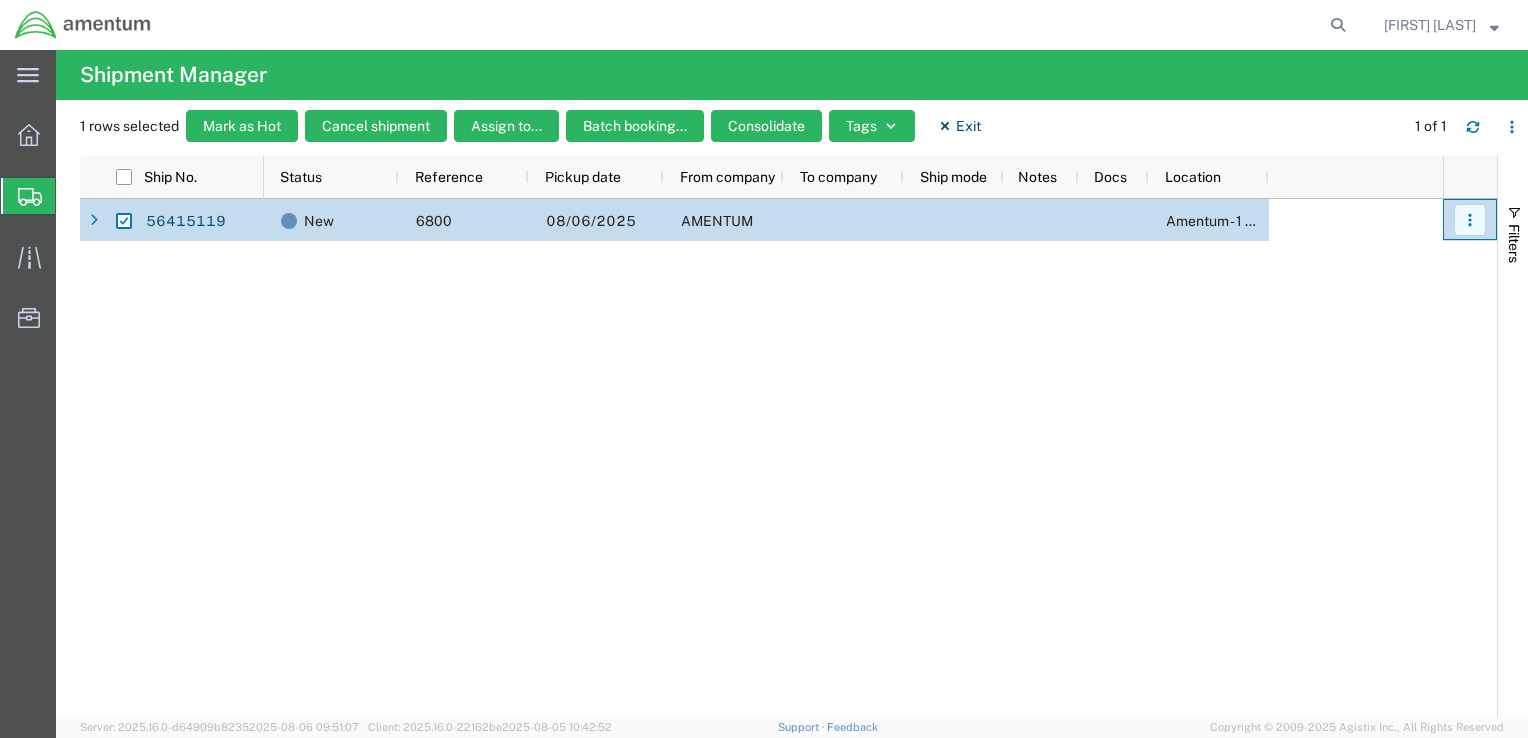 click 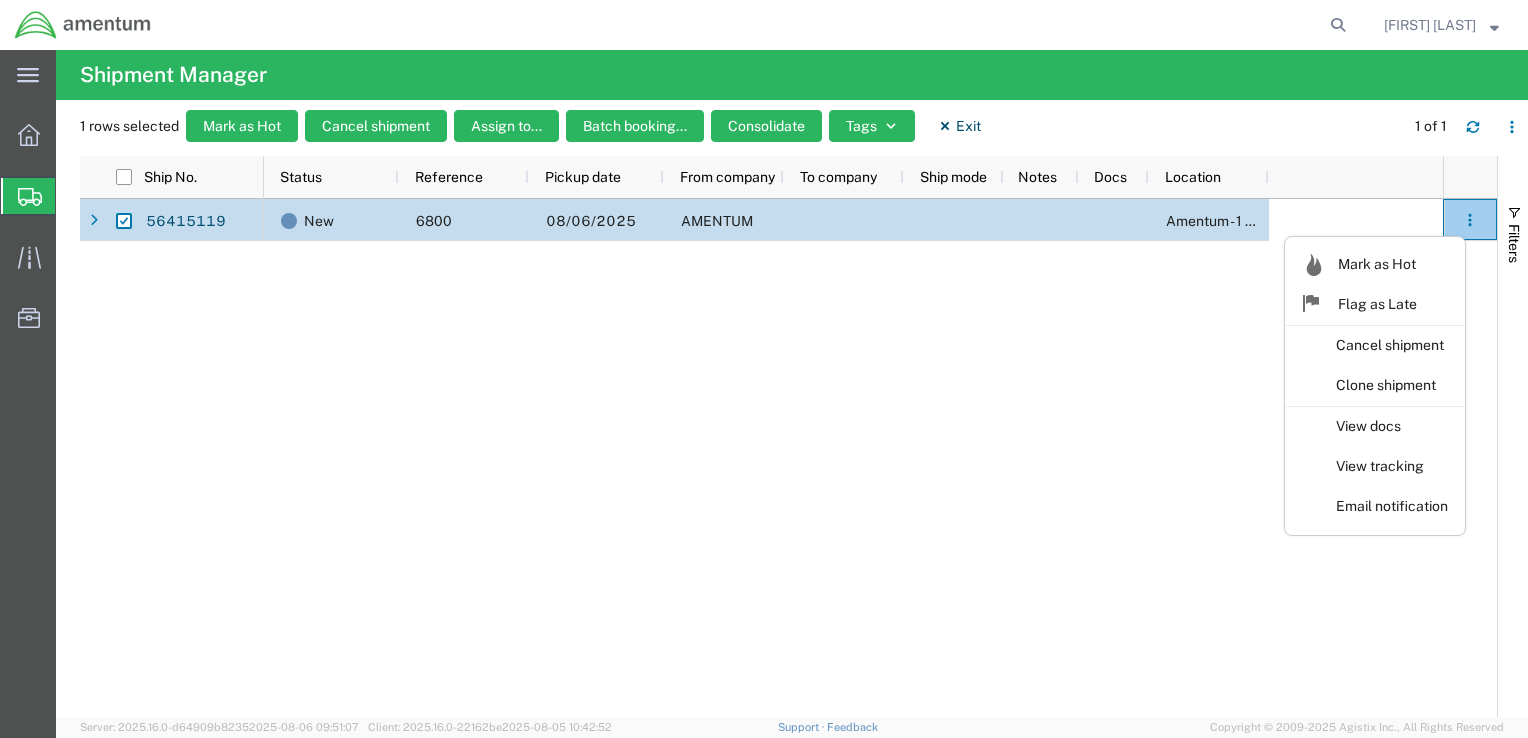 click on "New 6800 08/06/2025 AMENTUM     Amentum - 1 gcp" 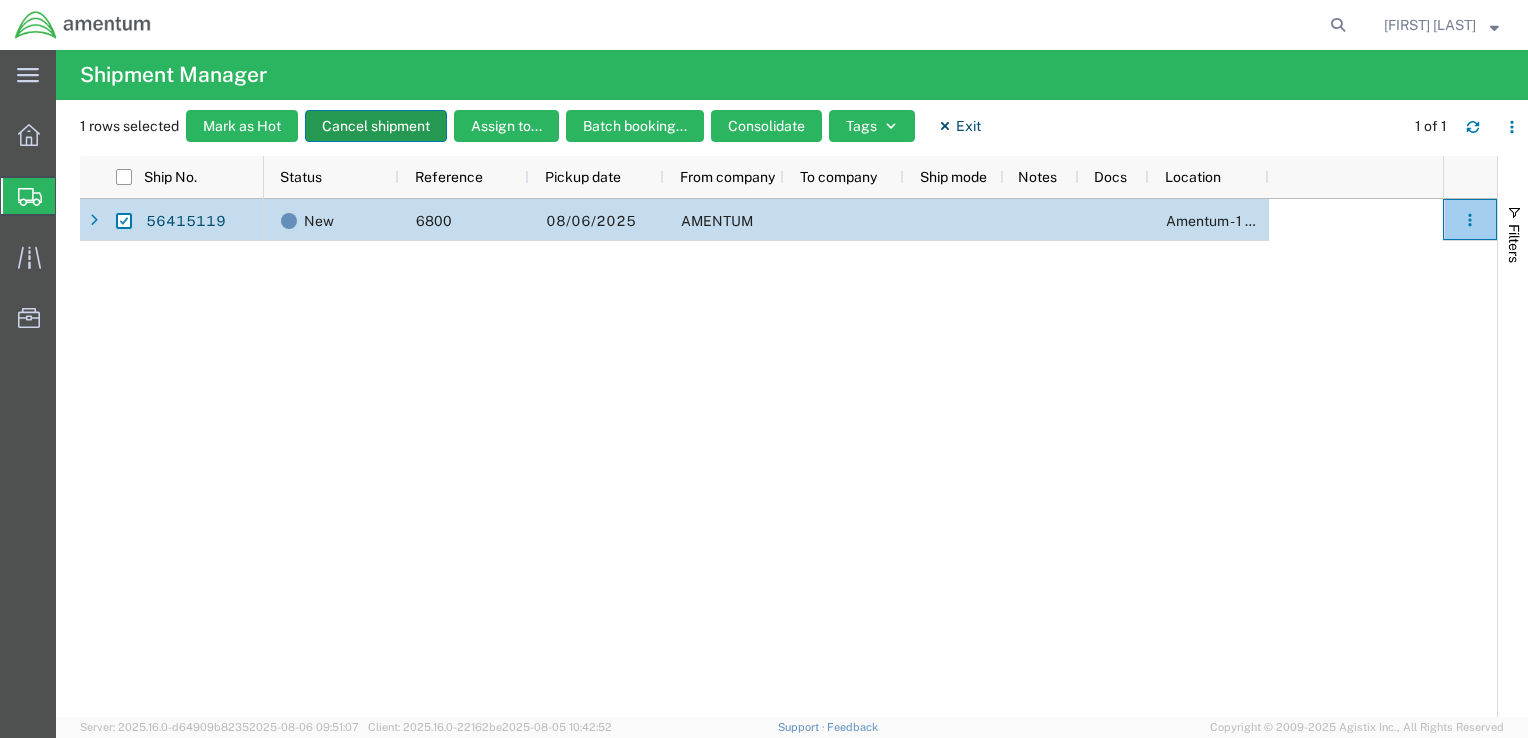 click on "Cancel shipment" 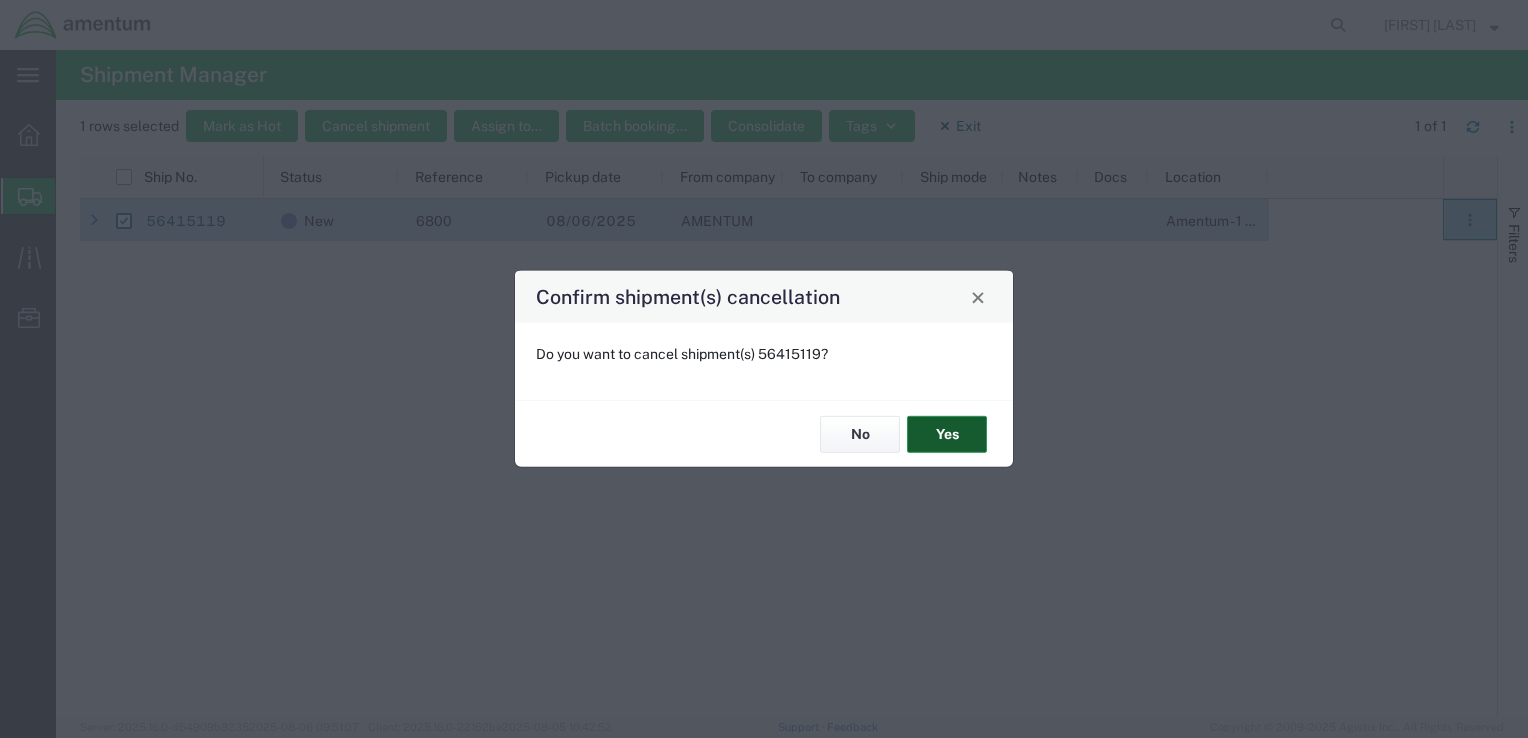 click on "Yes" 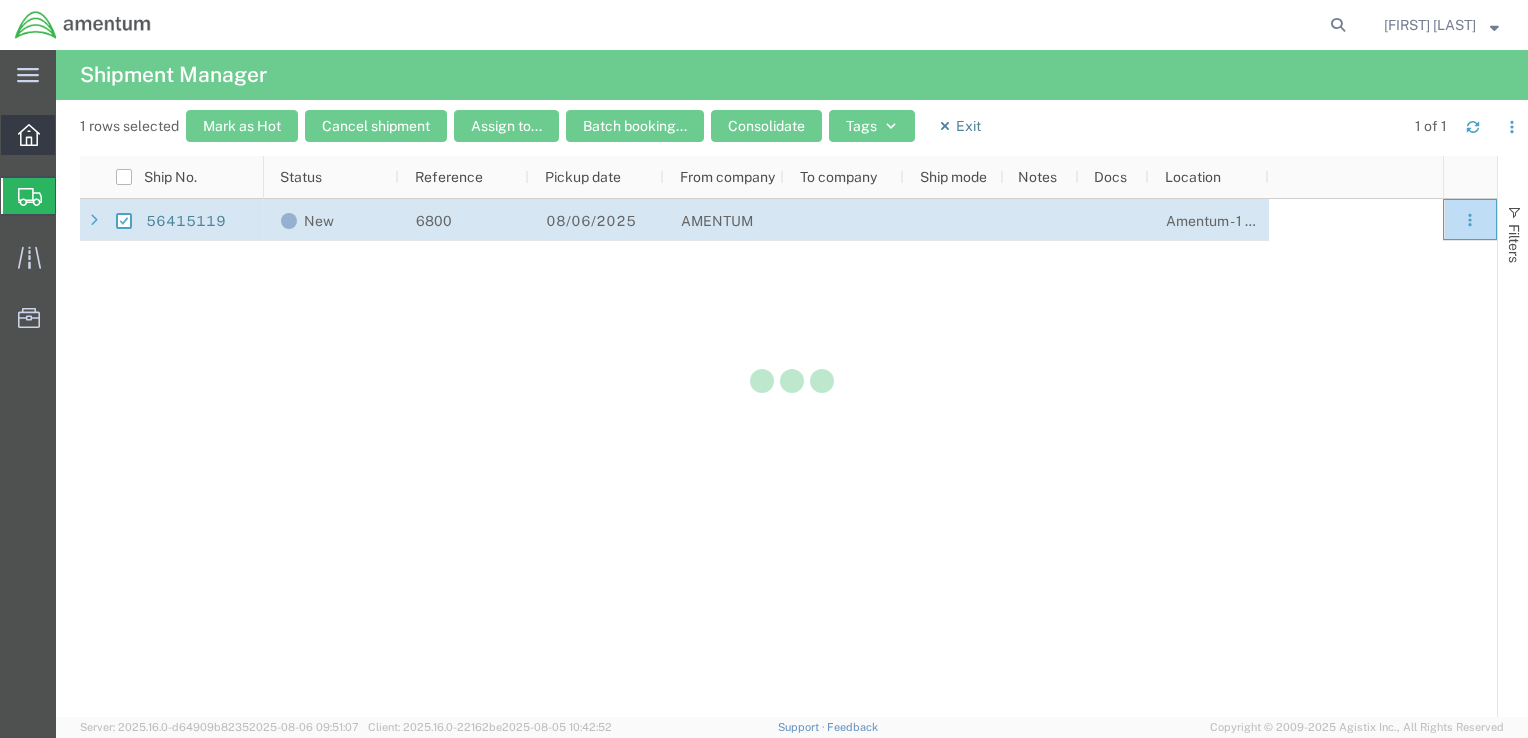 click 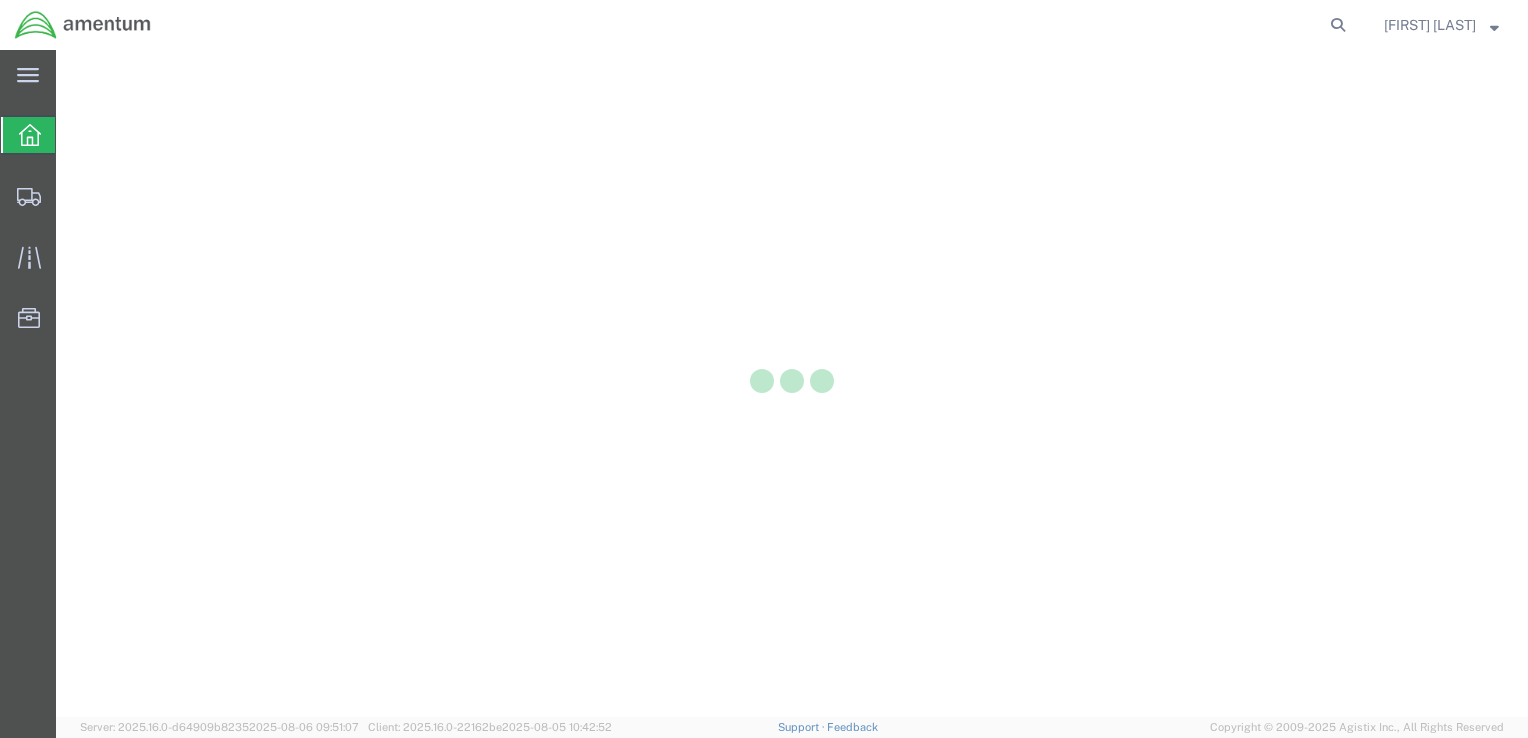scroll, scrollTop: 0, scrollLeft: 0, axis: both 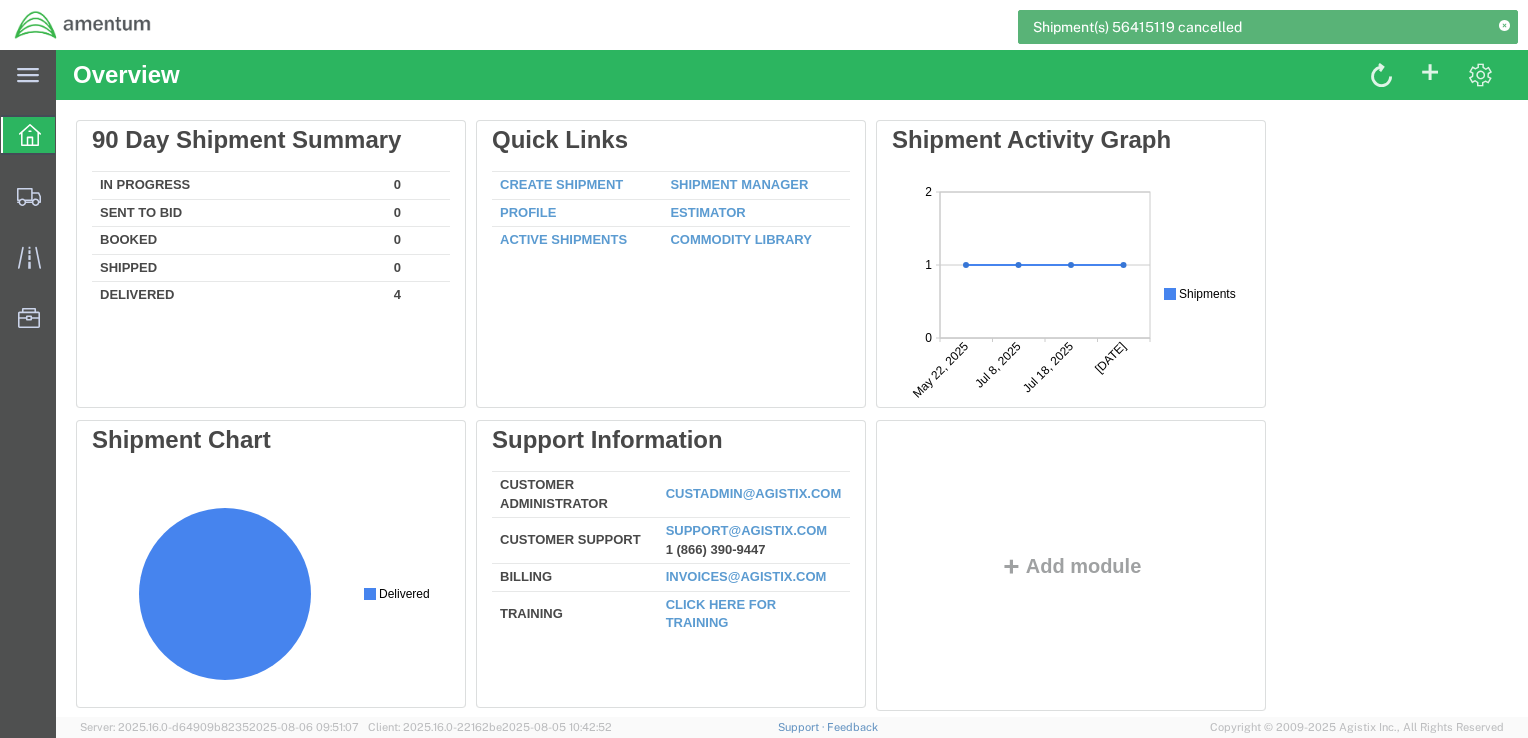 click on "Create Shipment" at bounding box center (561, 184) 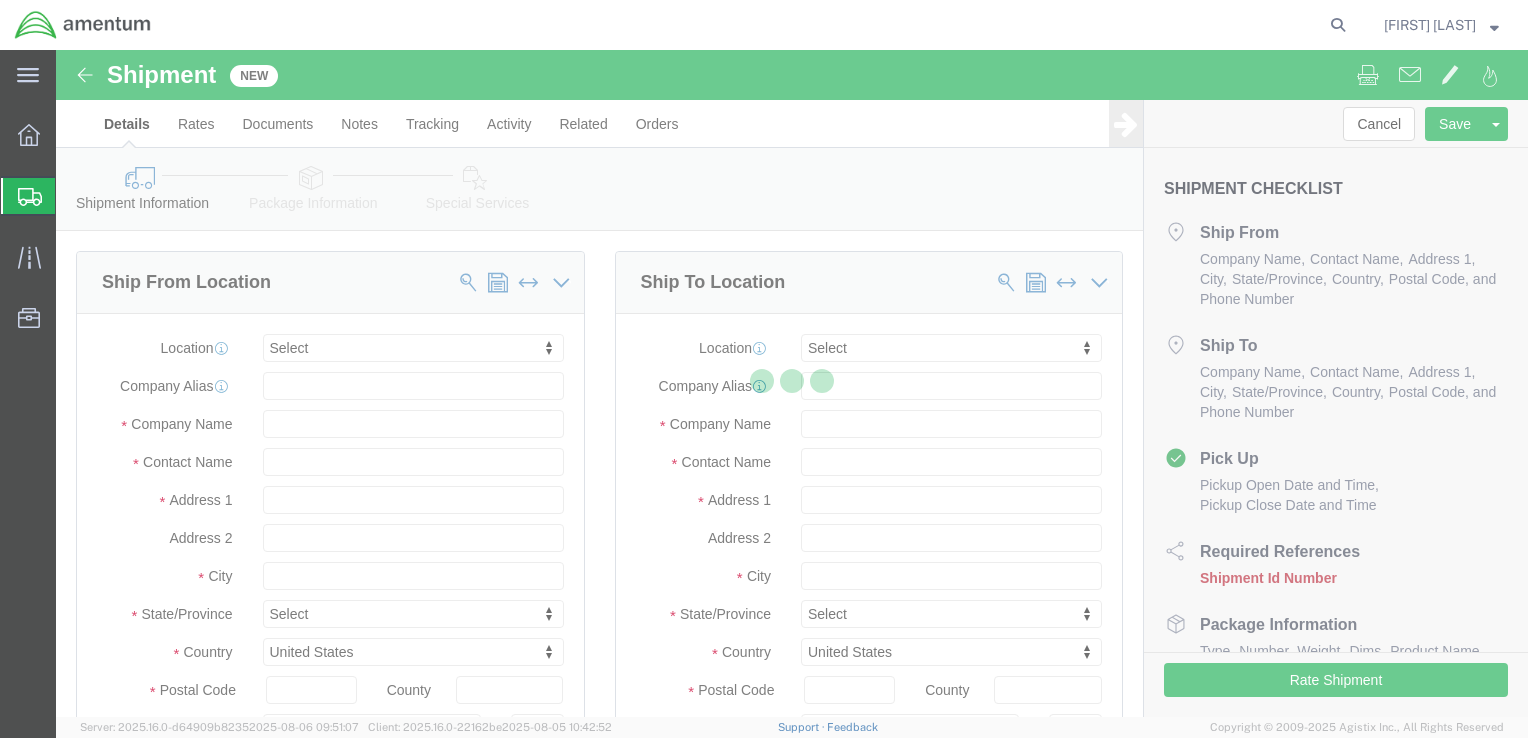 click 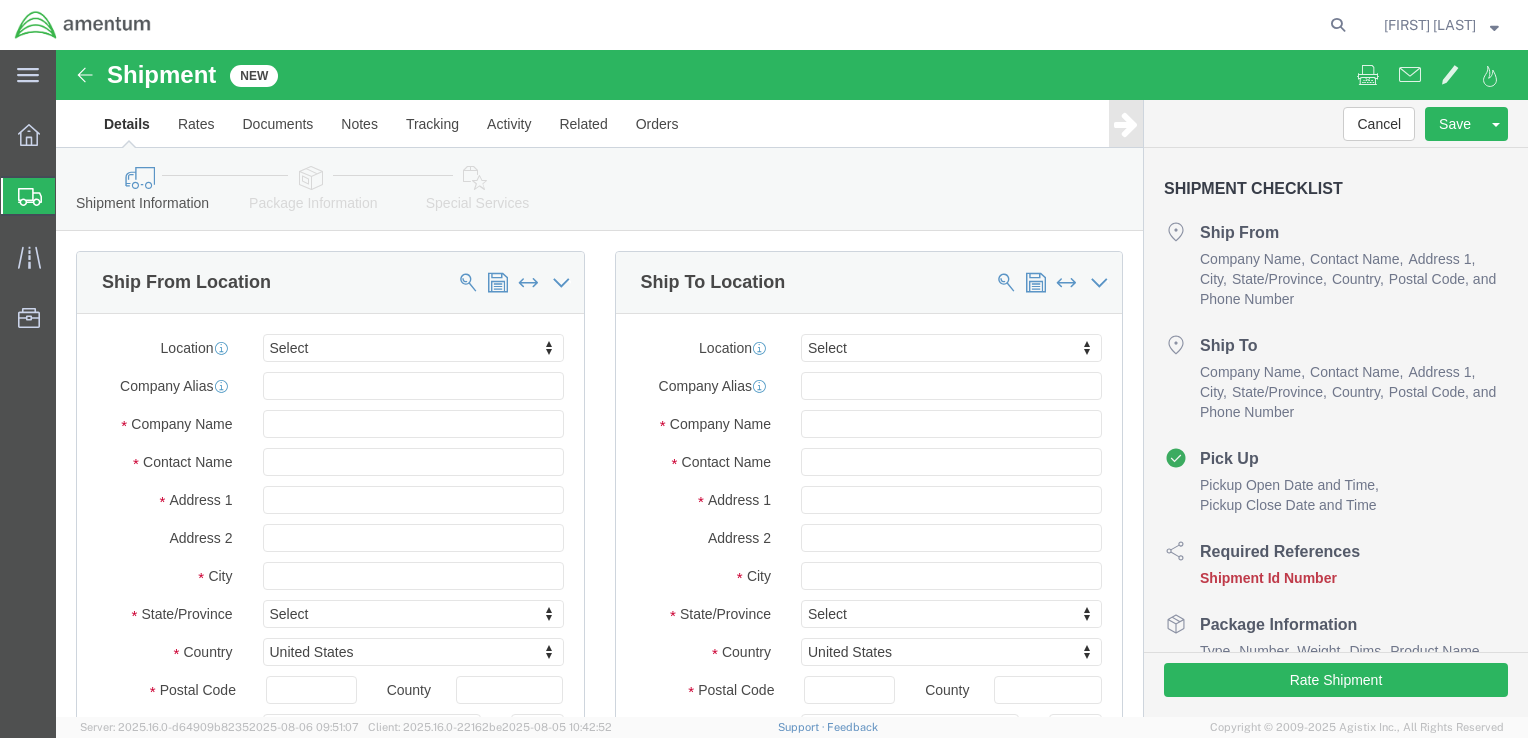 select 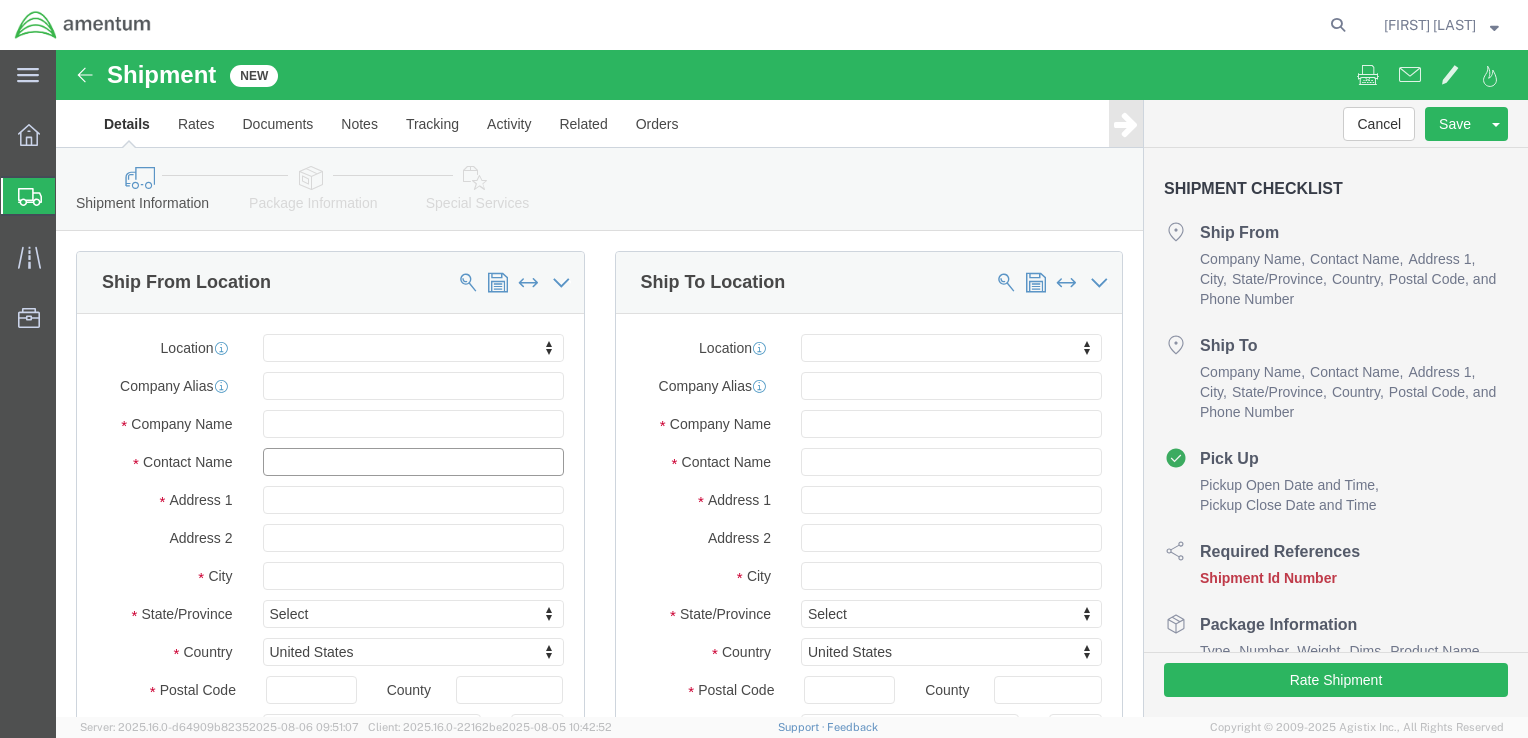 click 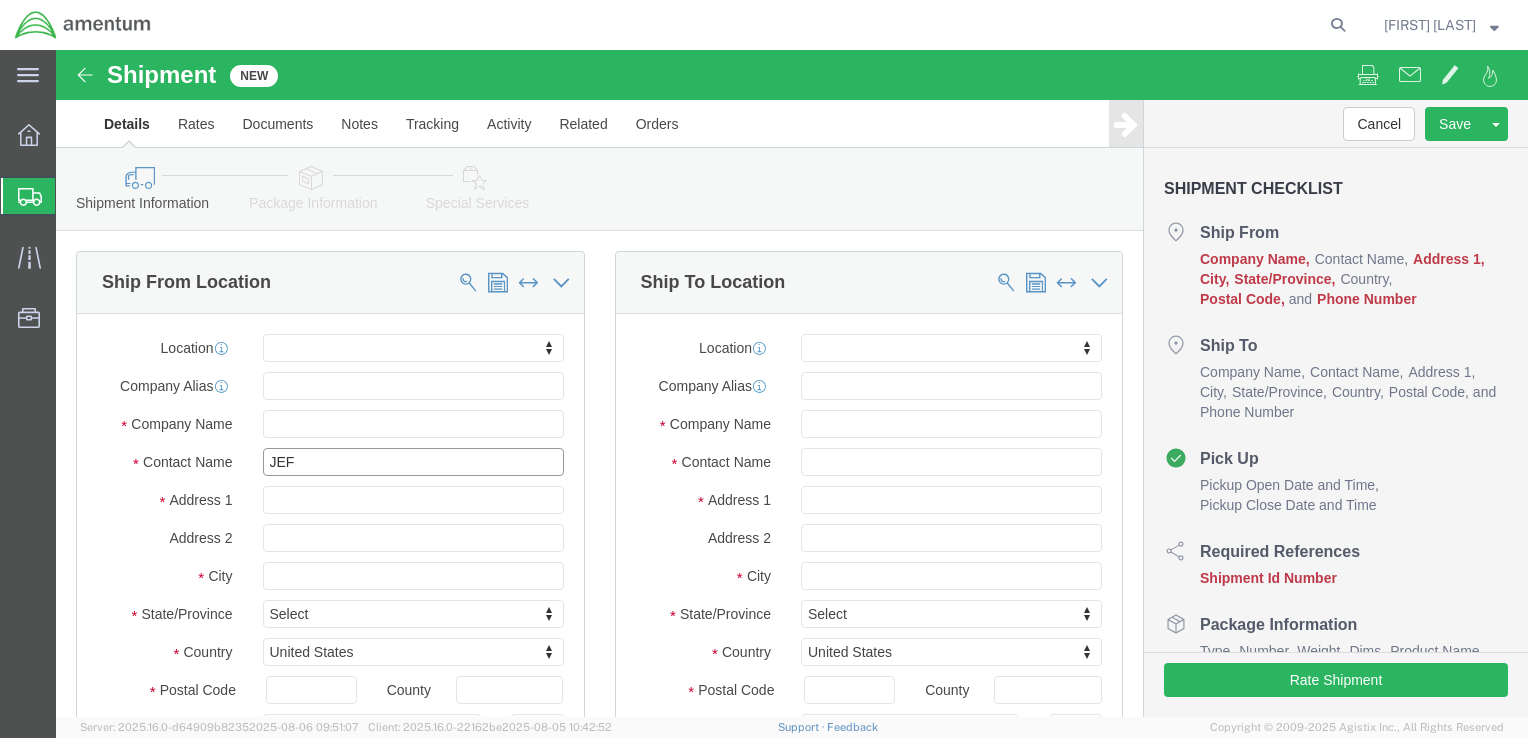 type on "[FIRST]" 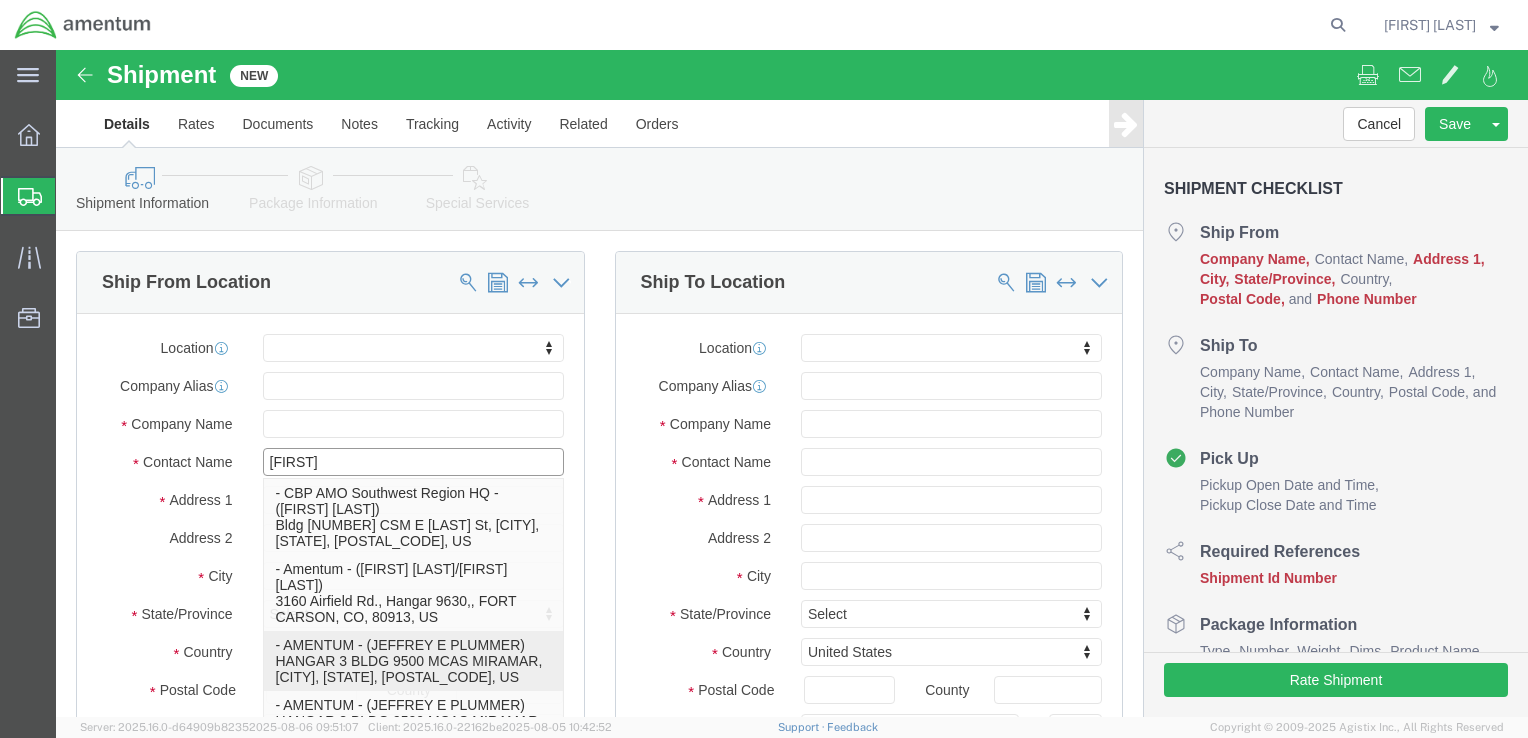 click on "- AMENTUM - ([FIRST] [LAST]) HANGAR 3 BLDG 9500 MCAS MIRAMAR, [CITY], [STATE], [POSTAL_CODE], US" 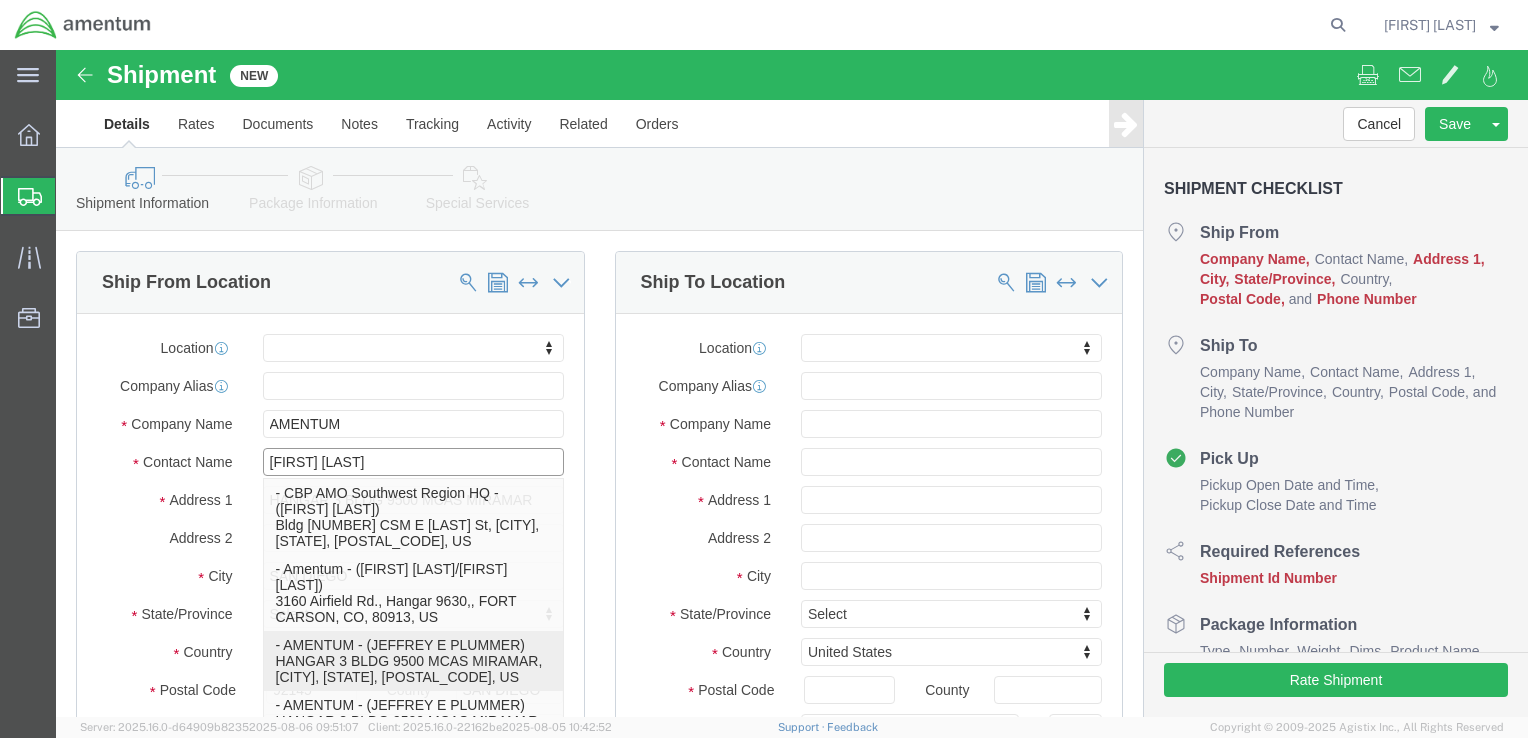 select on "CA" 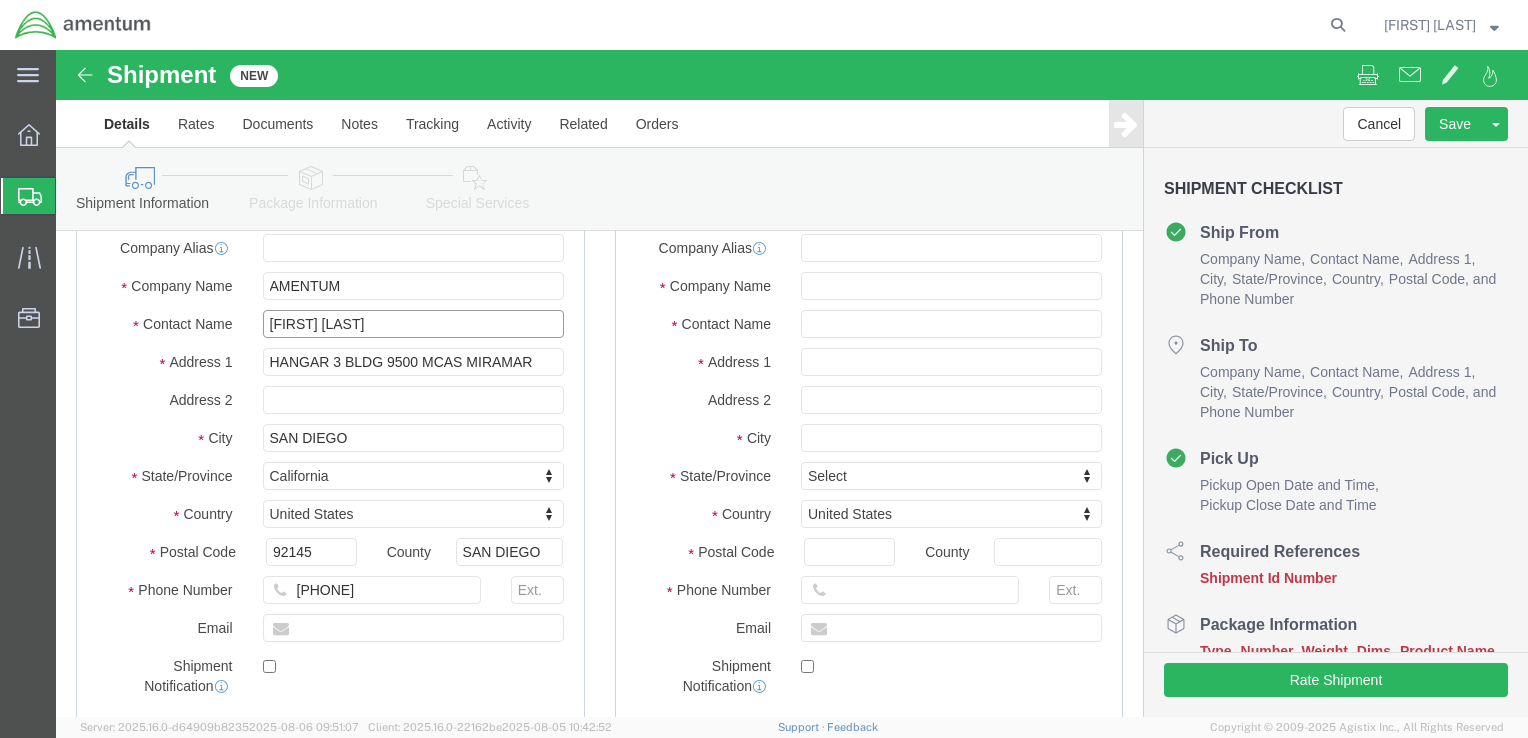scroll, scrollTop: 300, scrollLeft: 0, axis: vertical 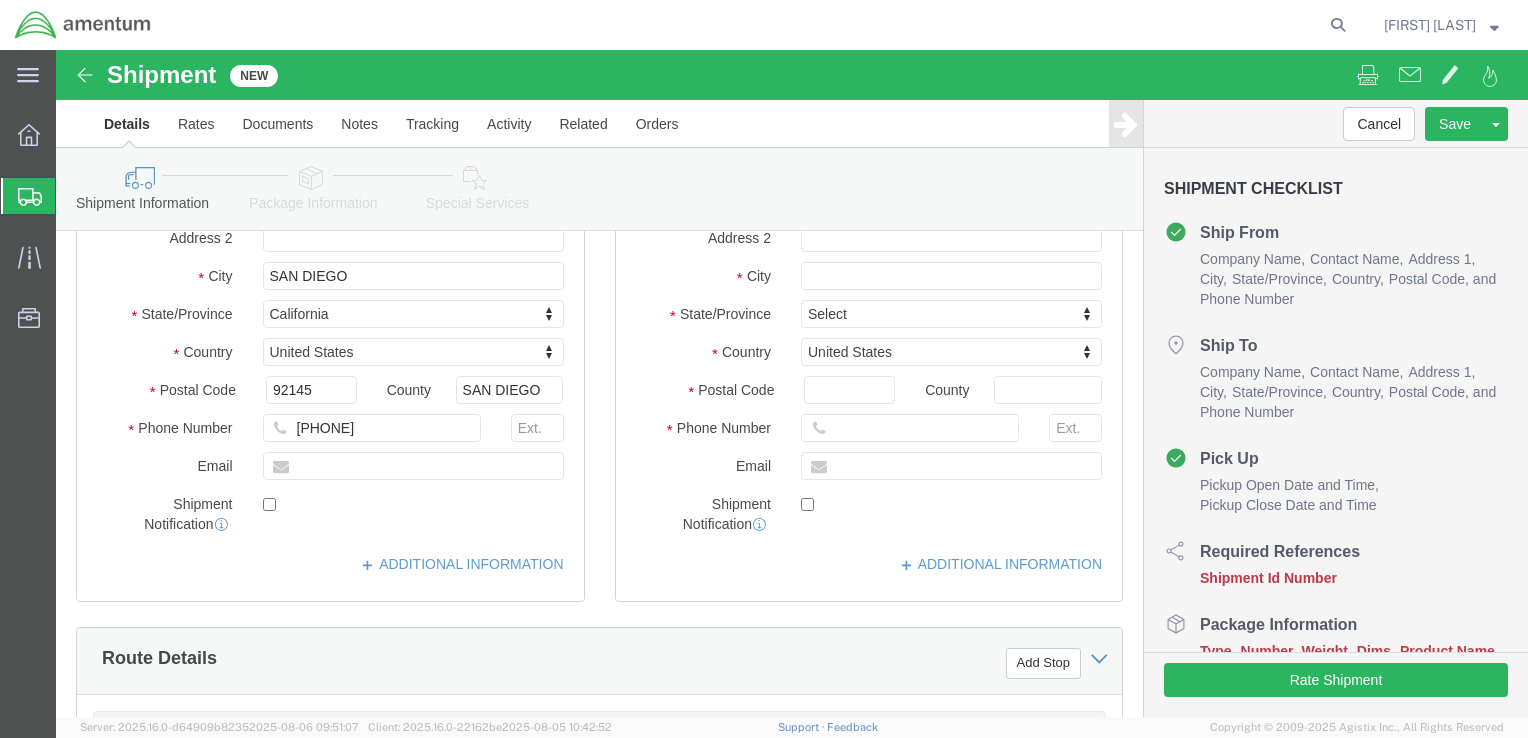 type on "[FIRST] [LAST]" 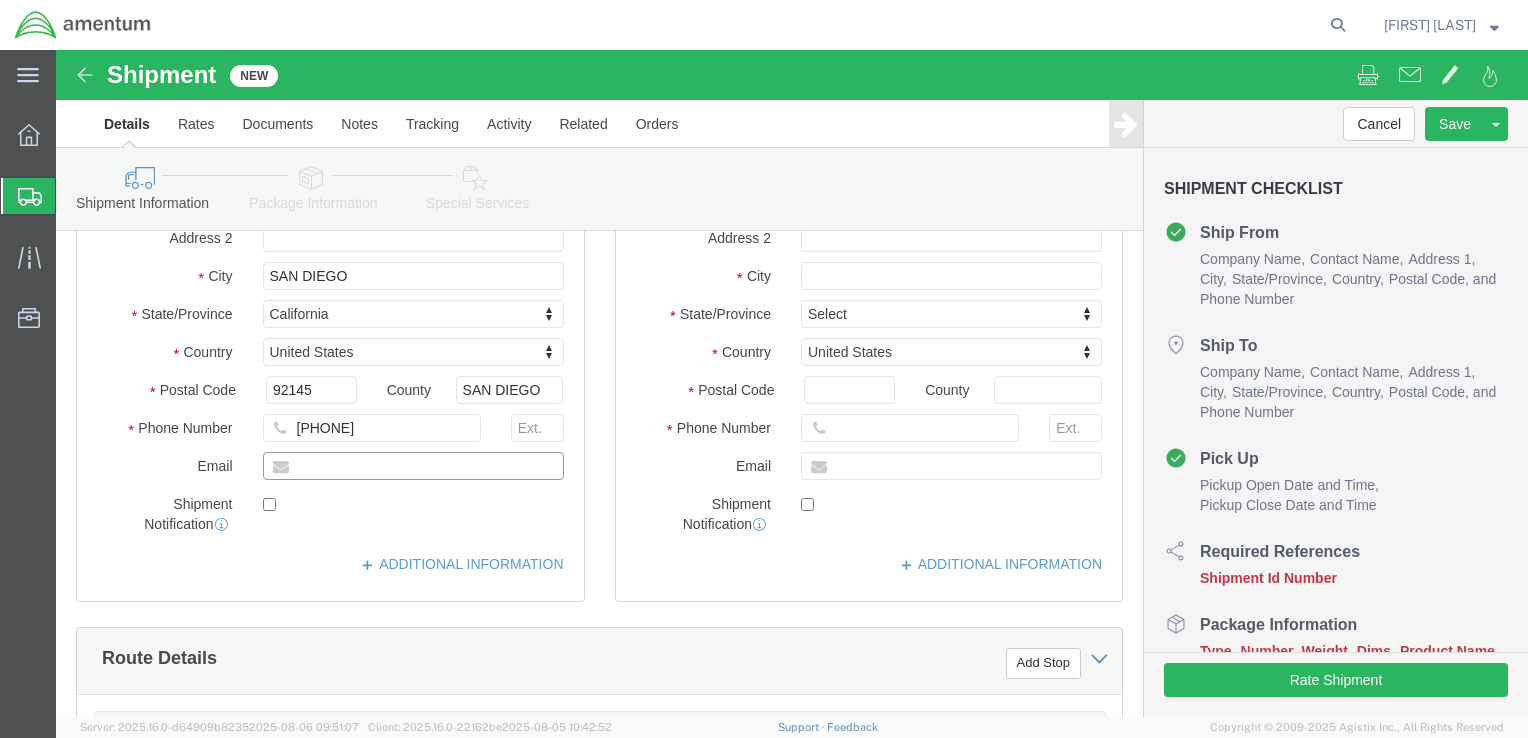 click 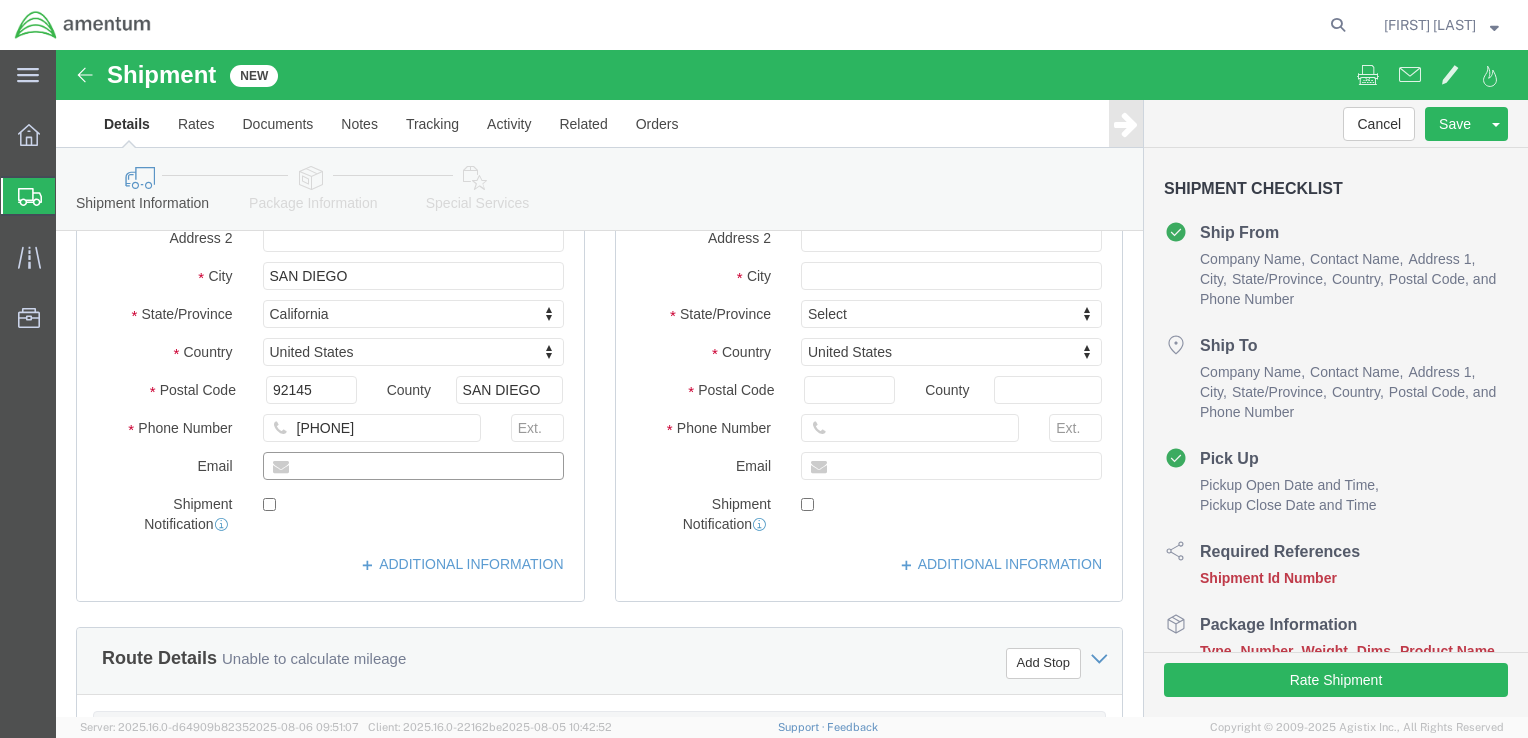 type on "[EMAIL]" 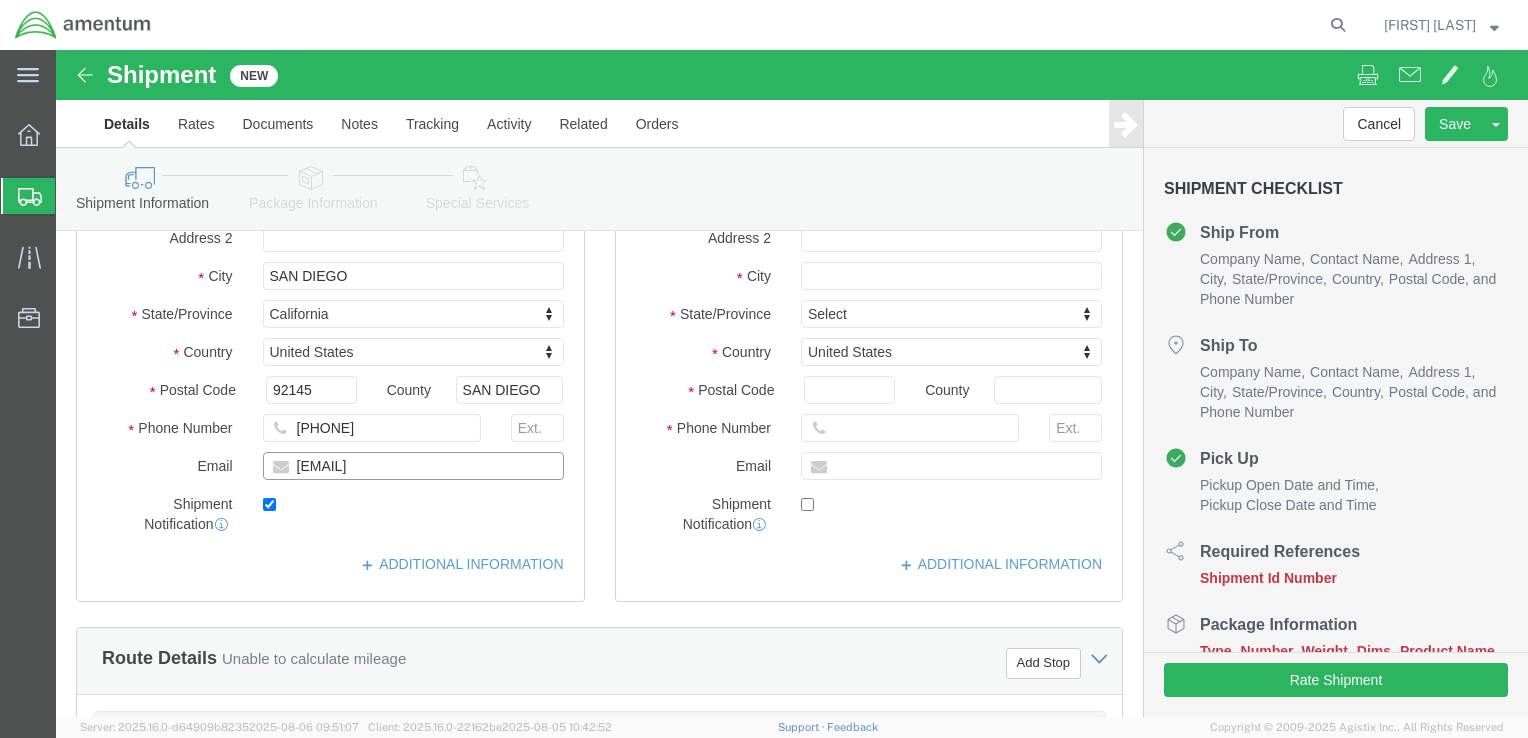 checkbox on "true" 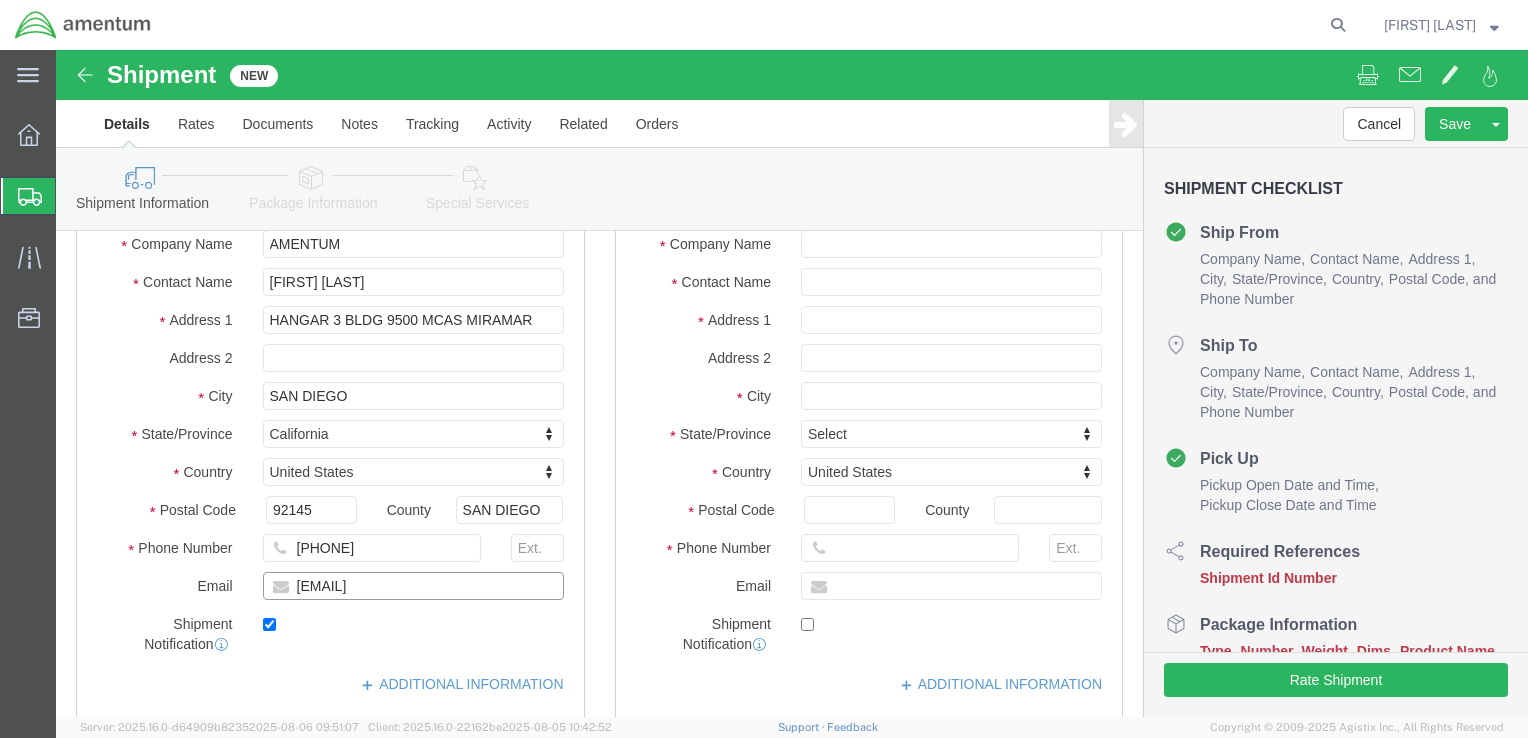 scroll, scrollTop: 0, scrollLeft: 0, axis: both 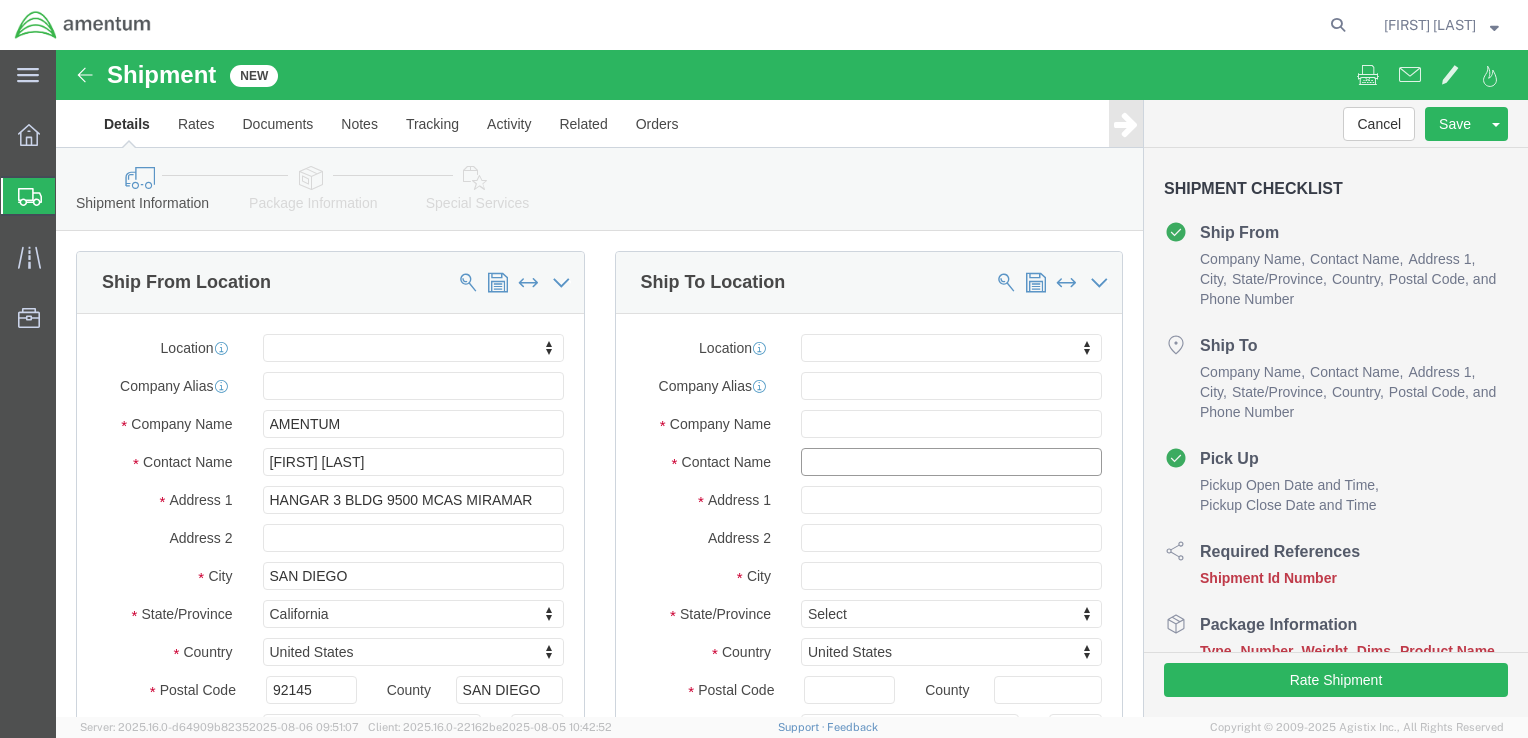 click 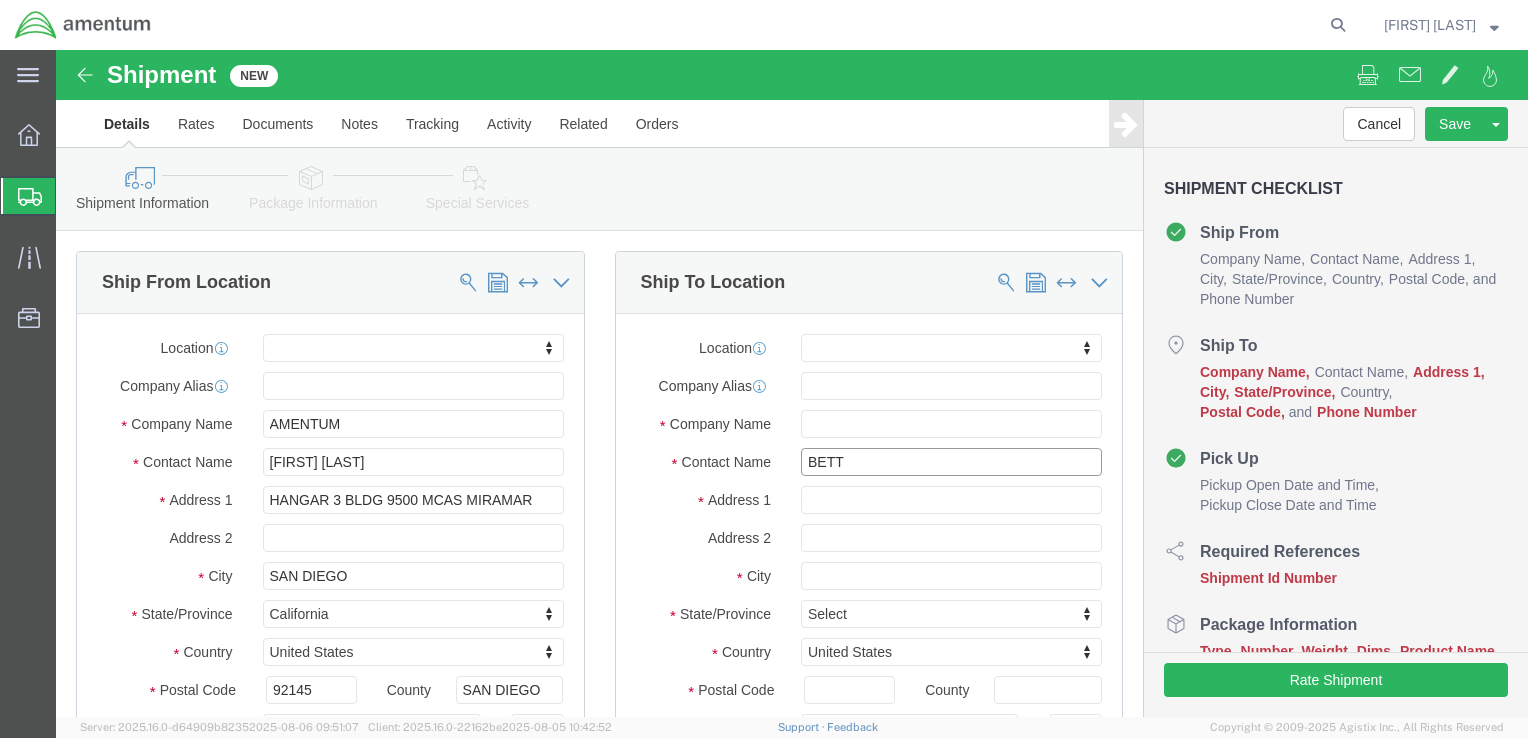 type on "[FIRST]" 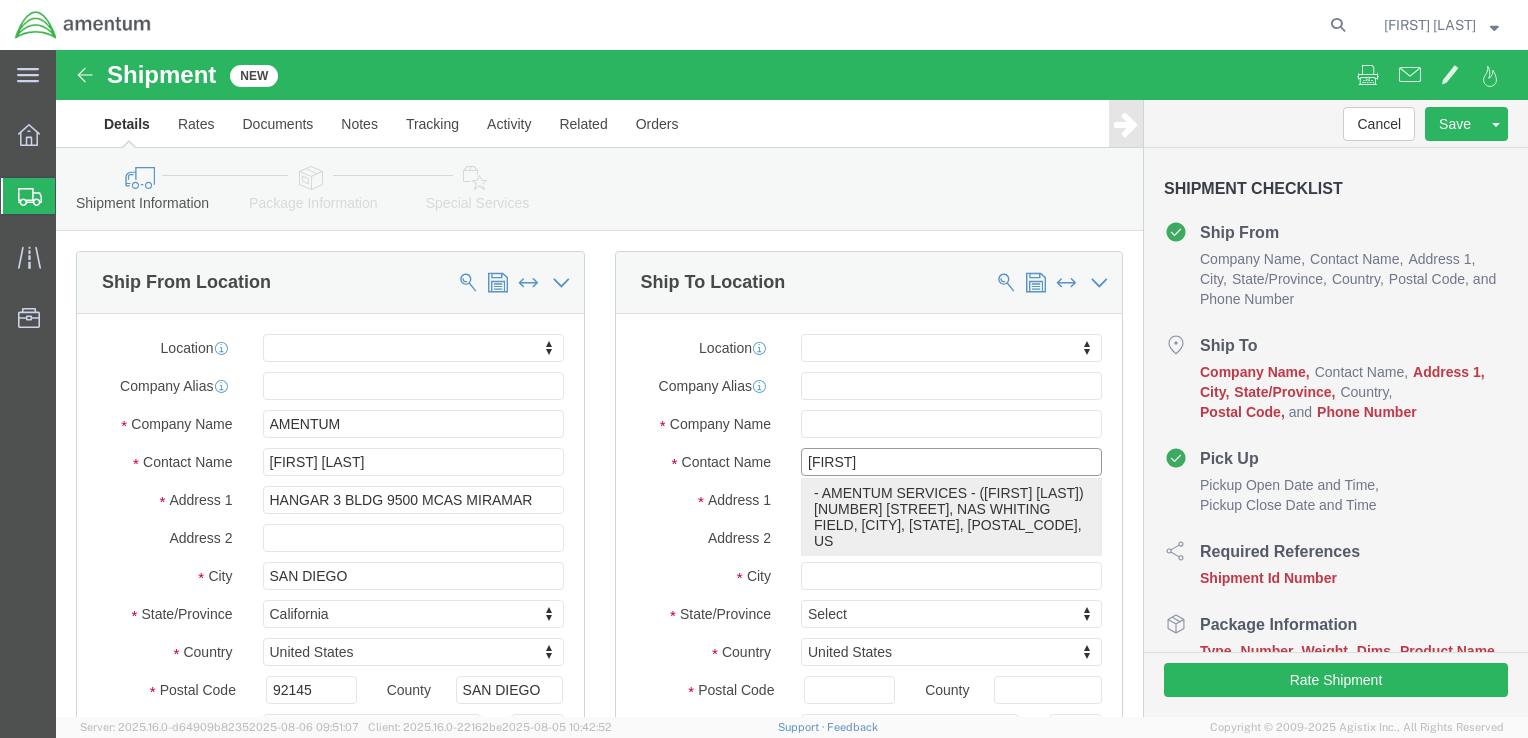 click on "- AMENTUM SERVICES - ([FIRST] [LAST]) [NUMBER] [STREET], NAS WHITING FIELD, [CITY], [STATE], [POSTAL_CODE], US" 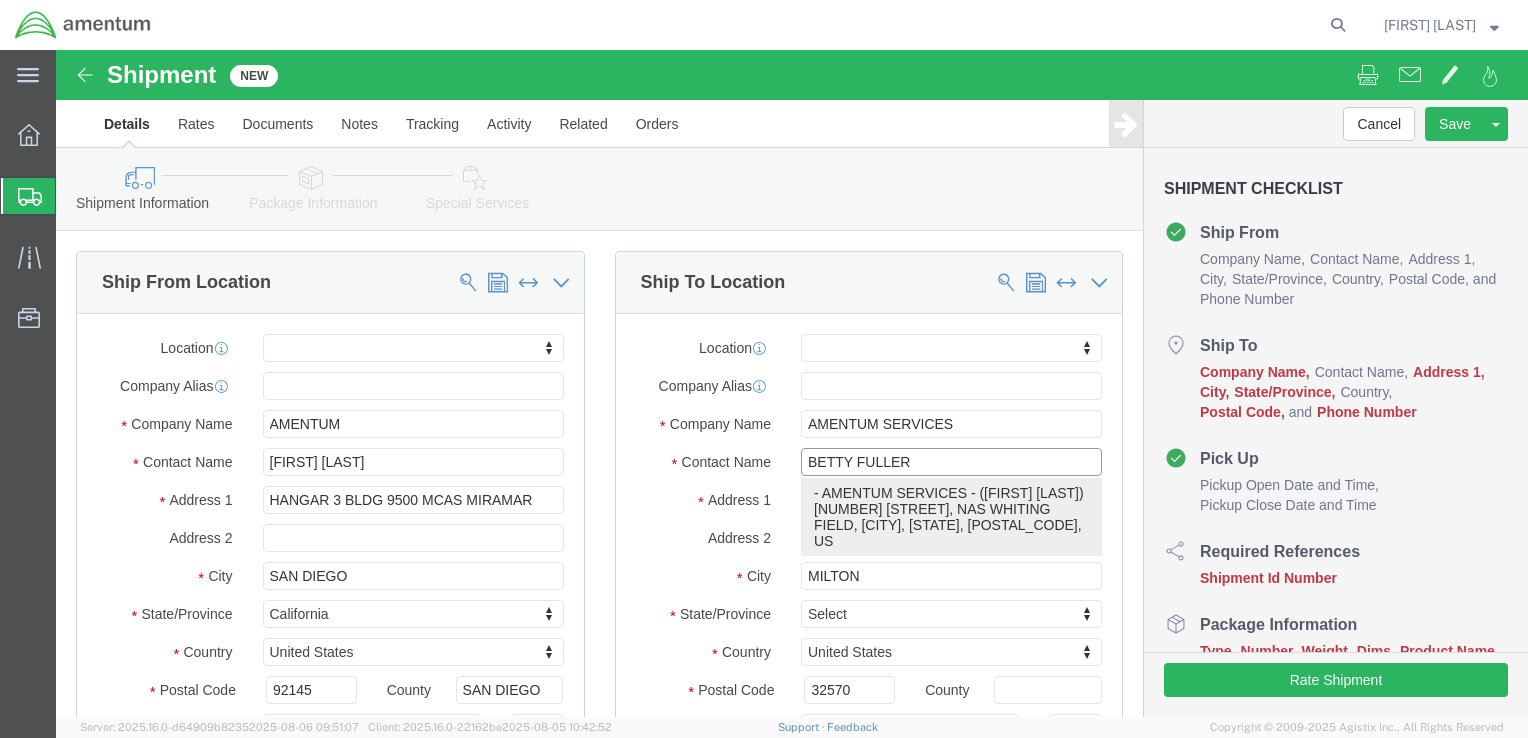 select on "FL" 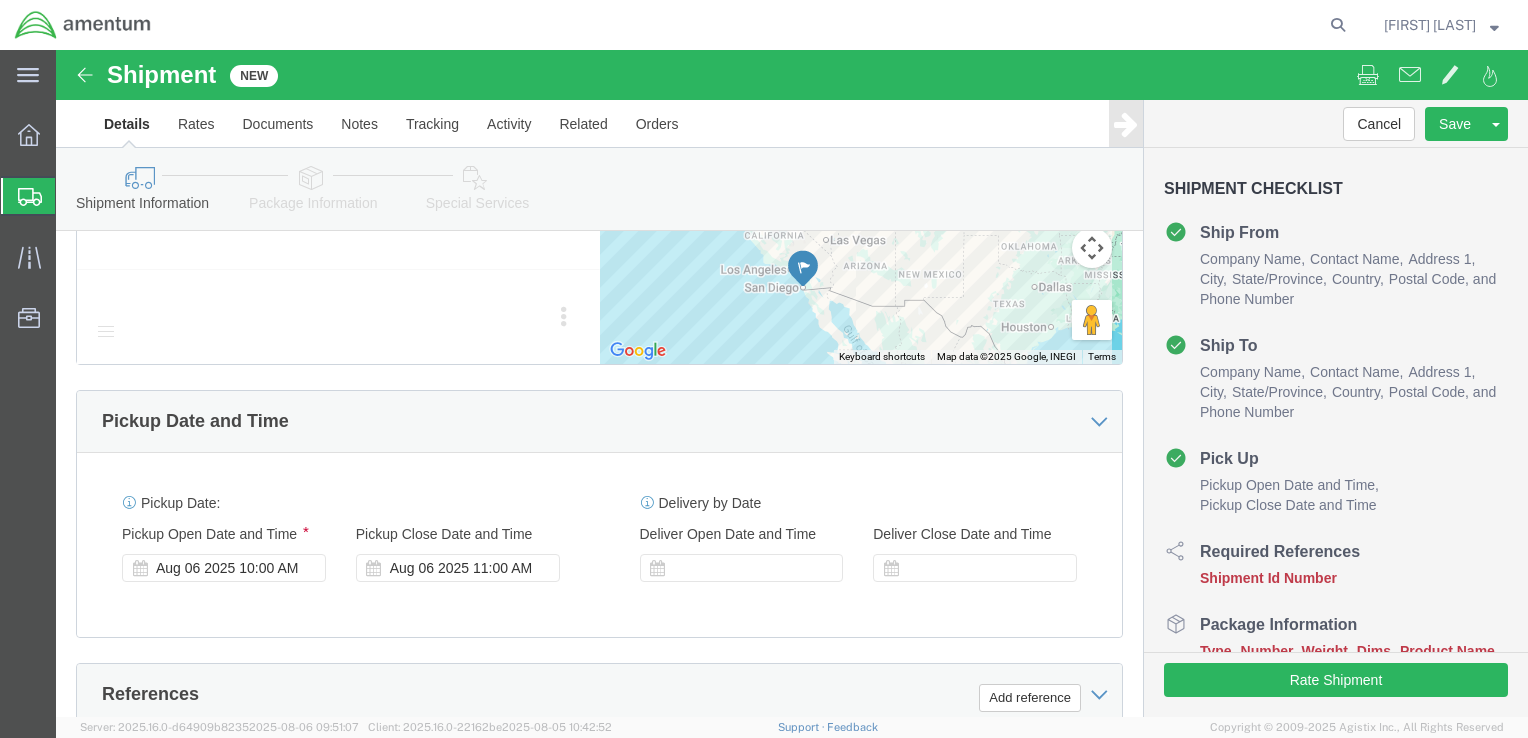 scroll, scrollTop: 1100, scrollLeft: 0, axis: vertical 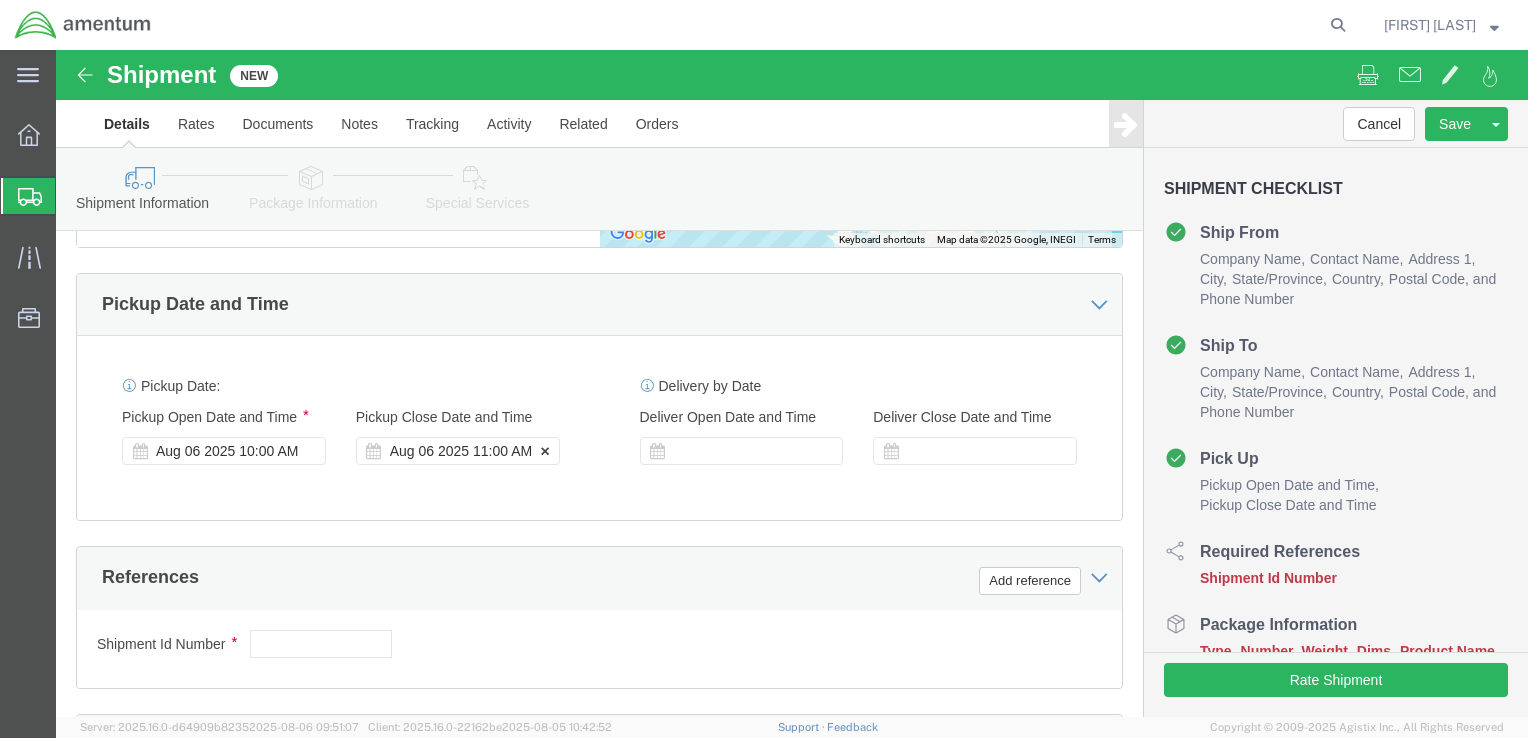 type on "BETTY FULLER" 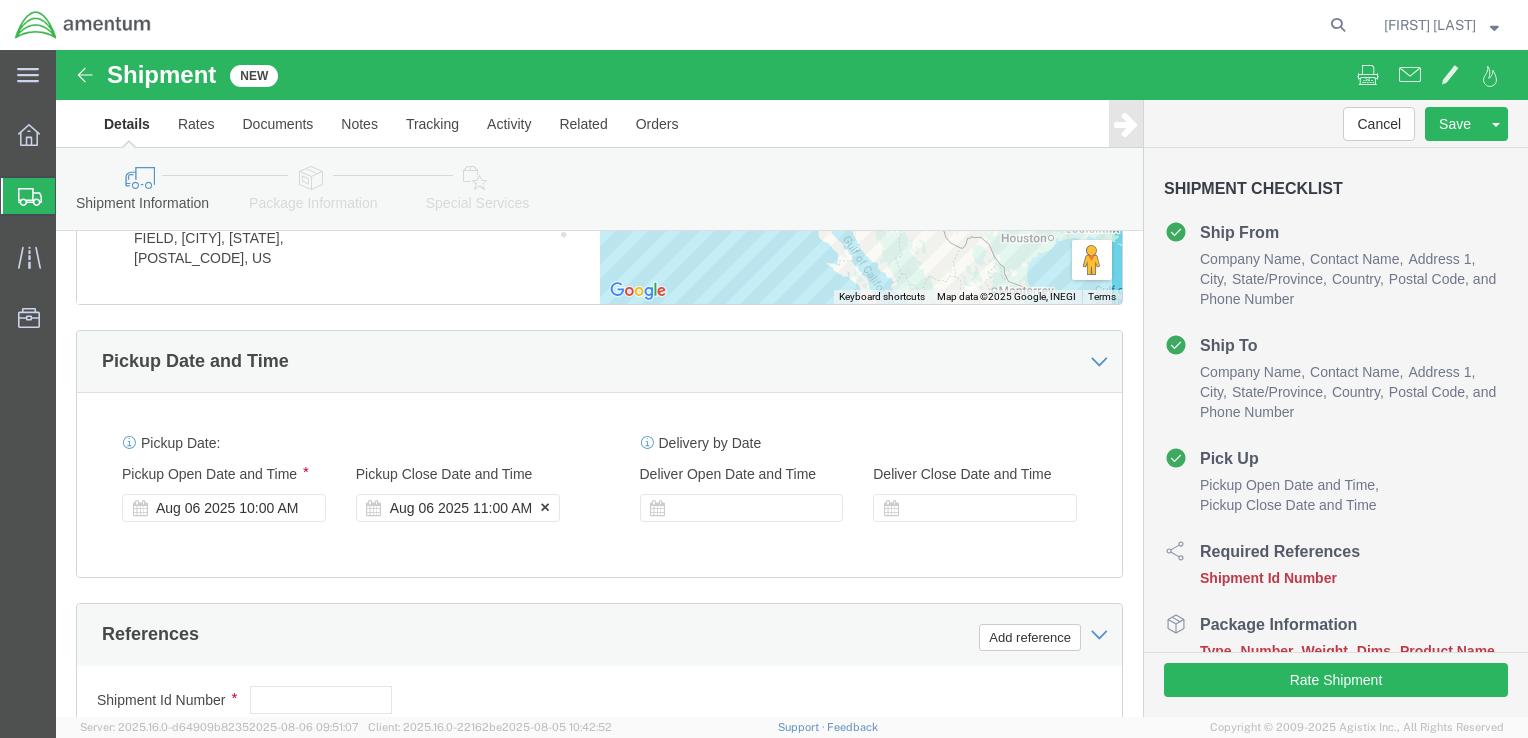 click on "Pickup Date:
Pickup Start Date Pickup Start Time Pickup Open Date and Time [DATE] [TIME] Pickup Close Date Pickup Close Time
Pickup Close Date and Time
[DATE] [TIME]" 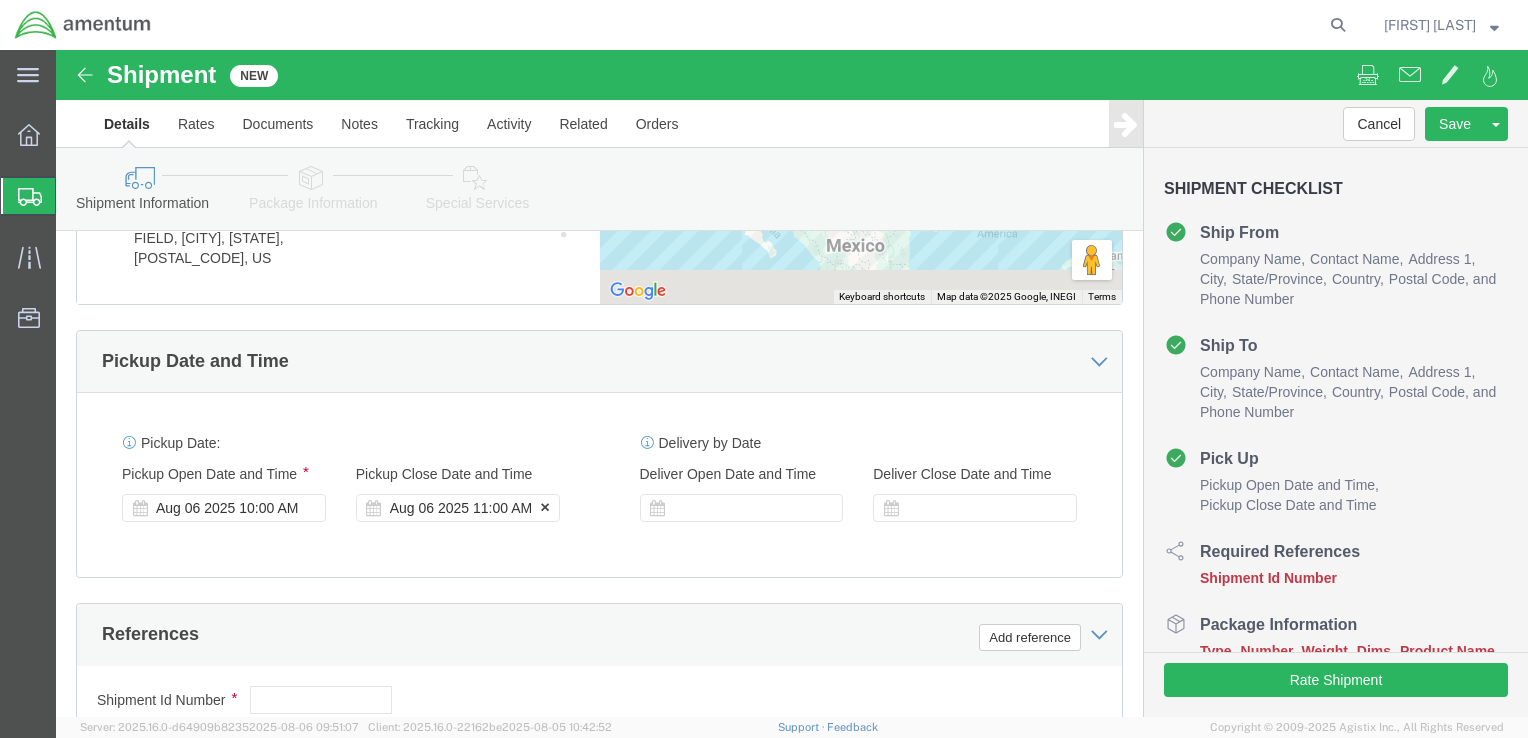 click on "Aug 06 2025 11:00 AM" 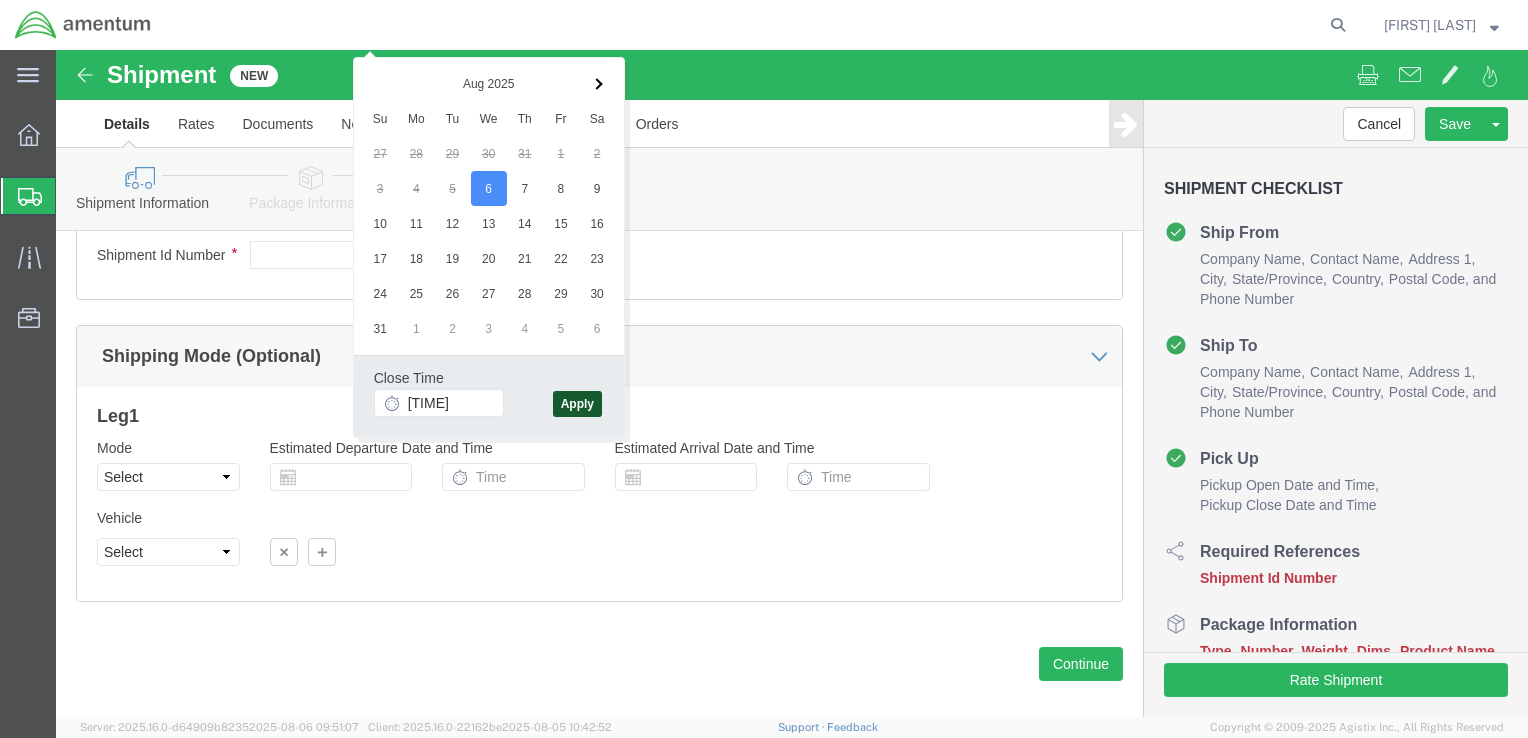 type on "1:00 PM" 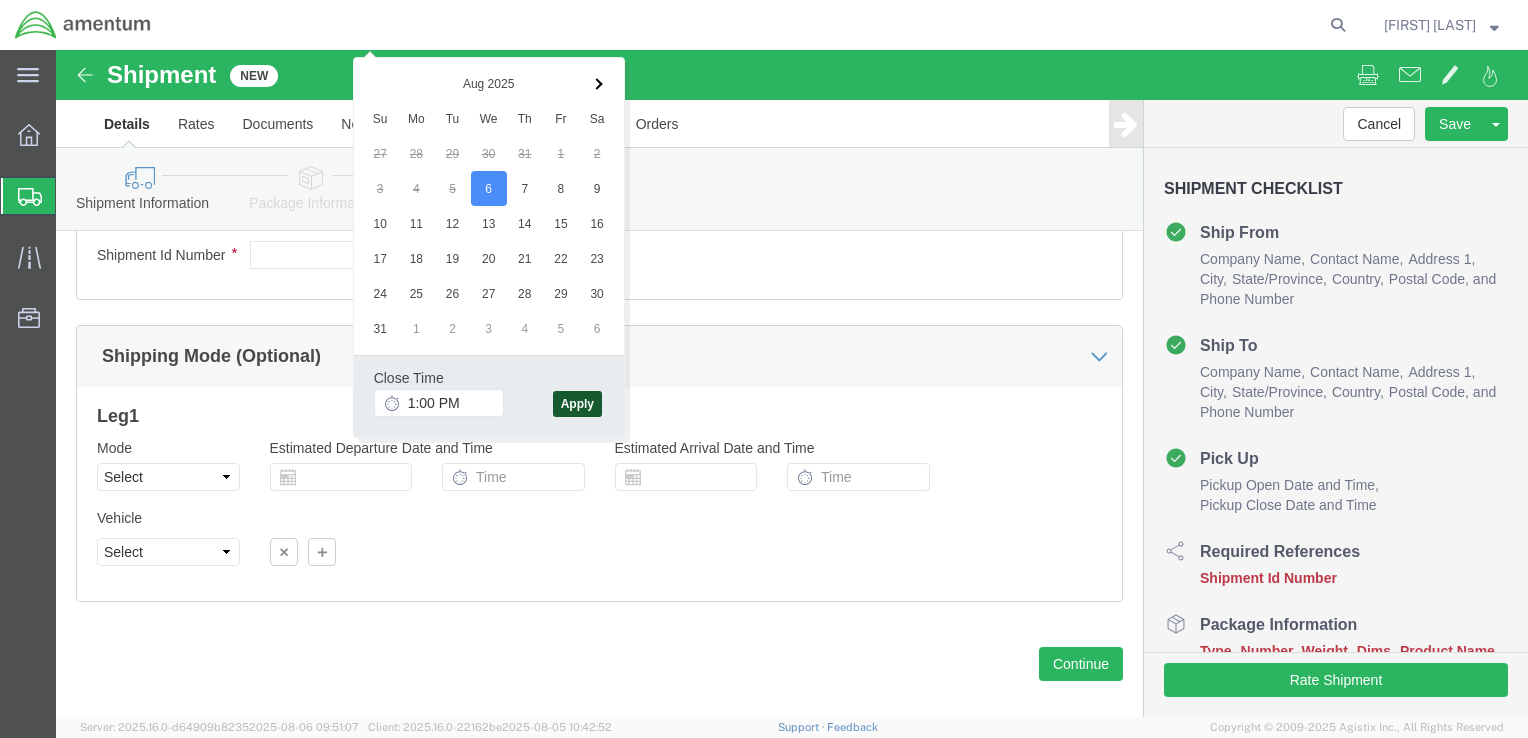click on "Apply" 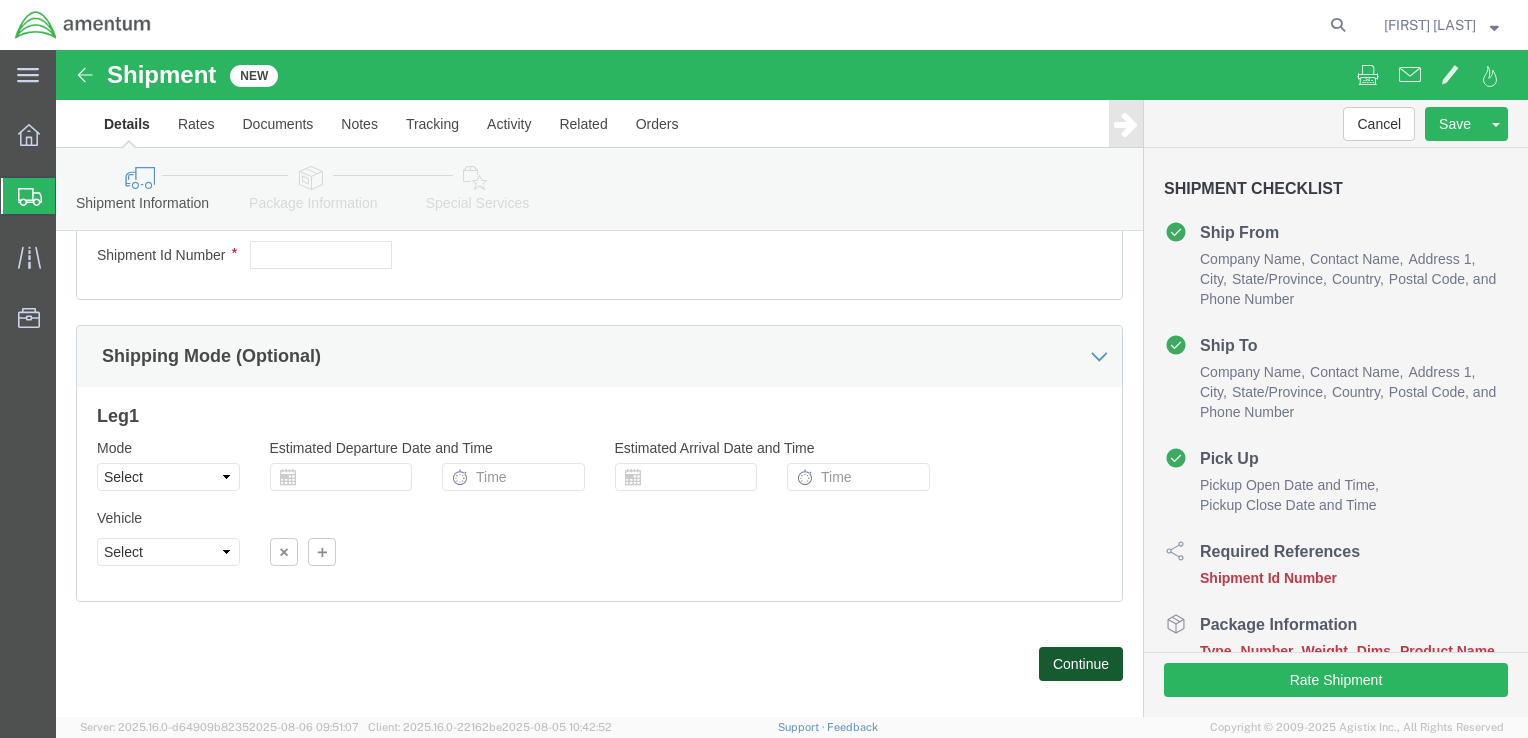 click on "Continue" 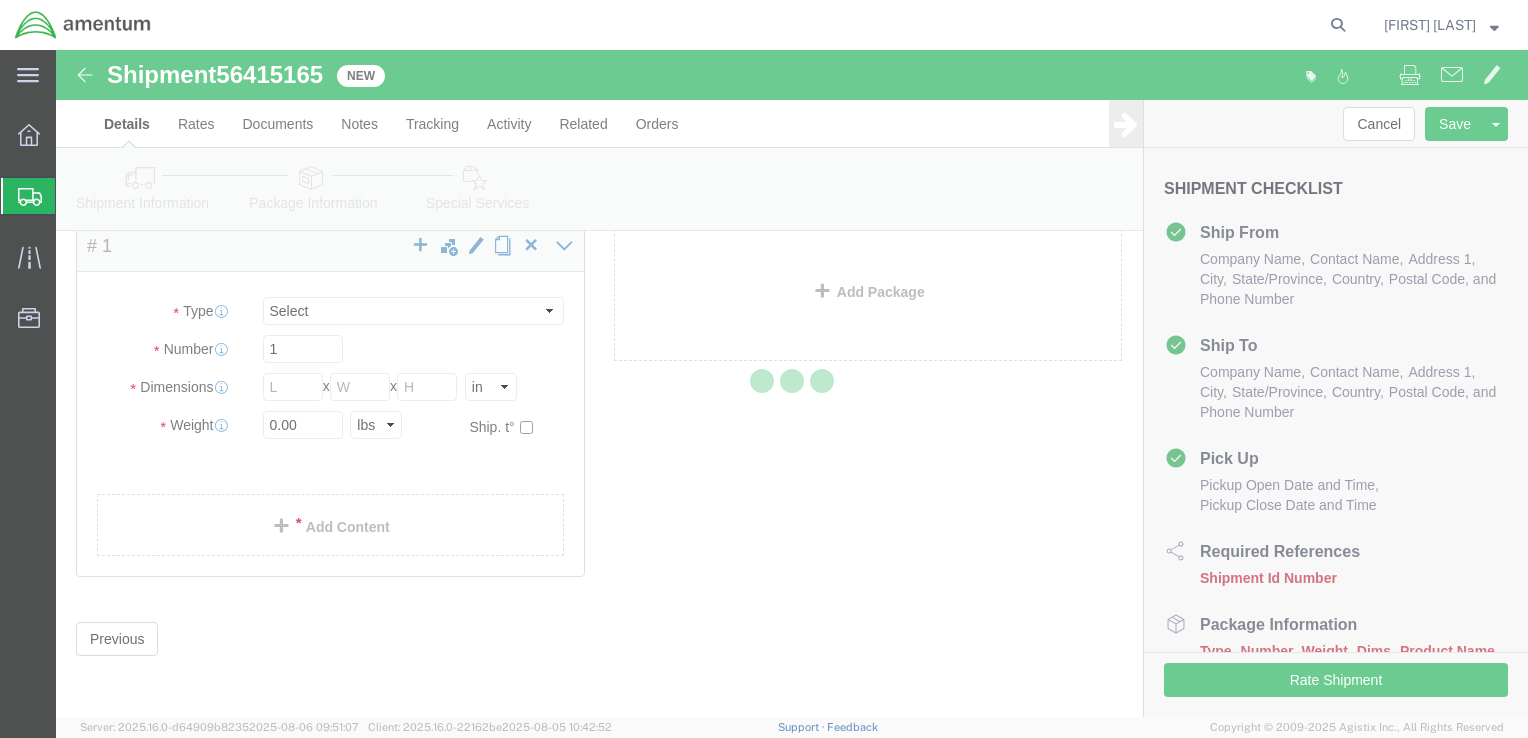 scroll, scrollTop: 7, scrollLeft: 0, axis: vertical 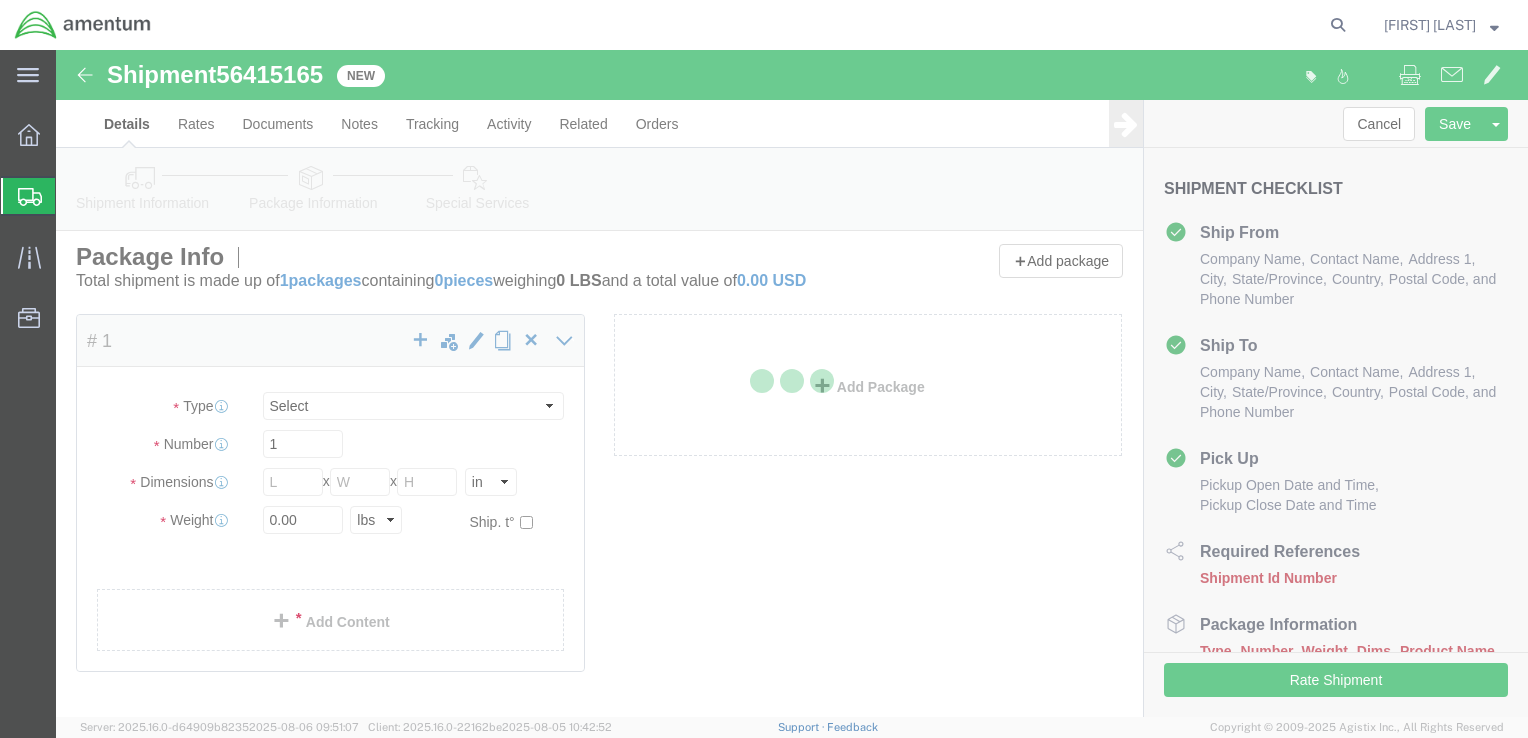 select on "CBOX" 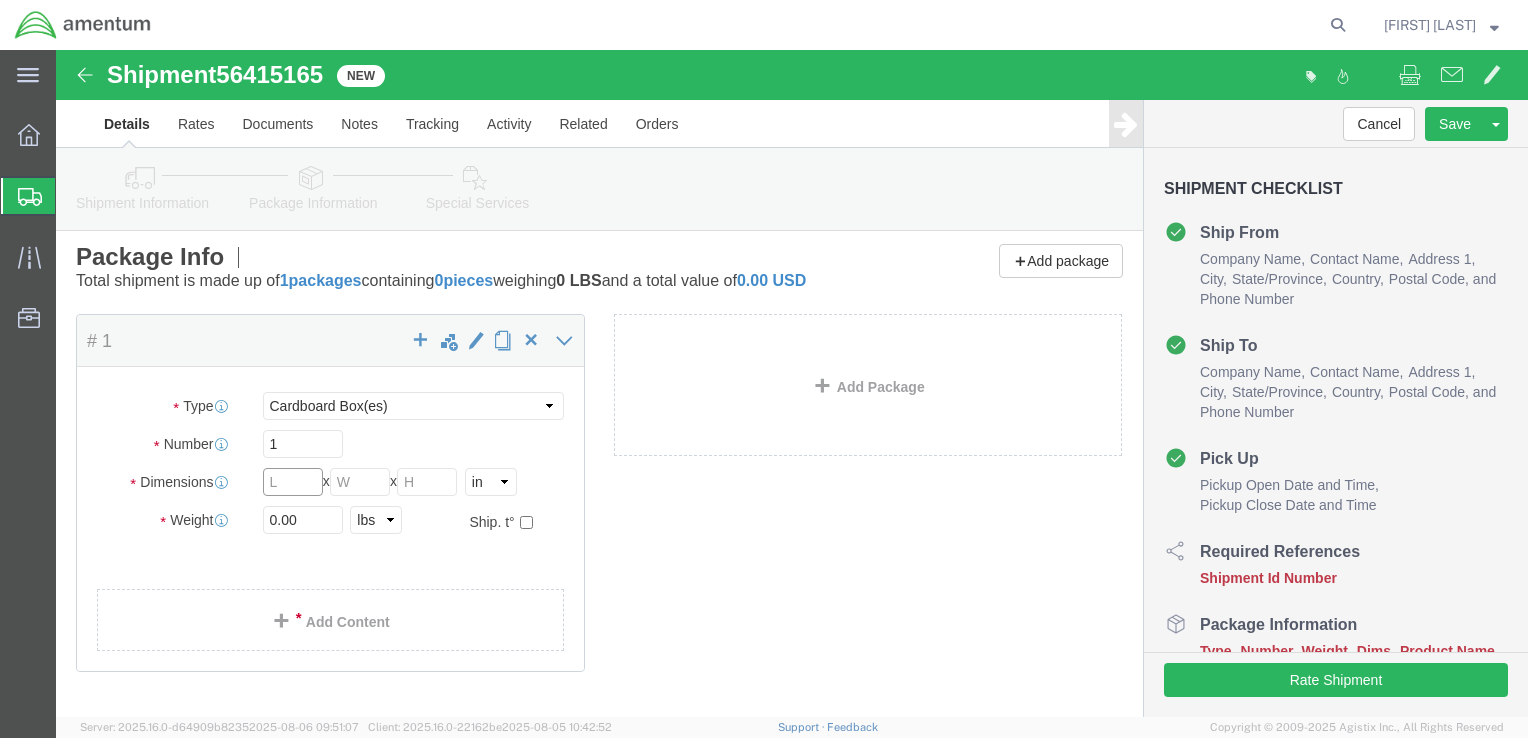 click 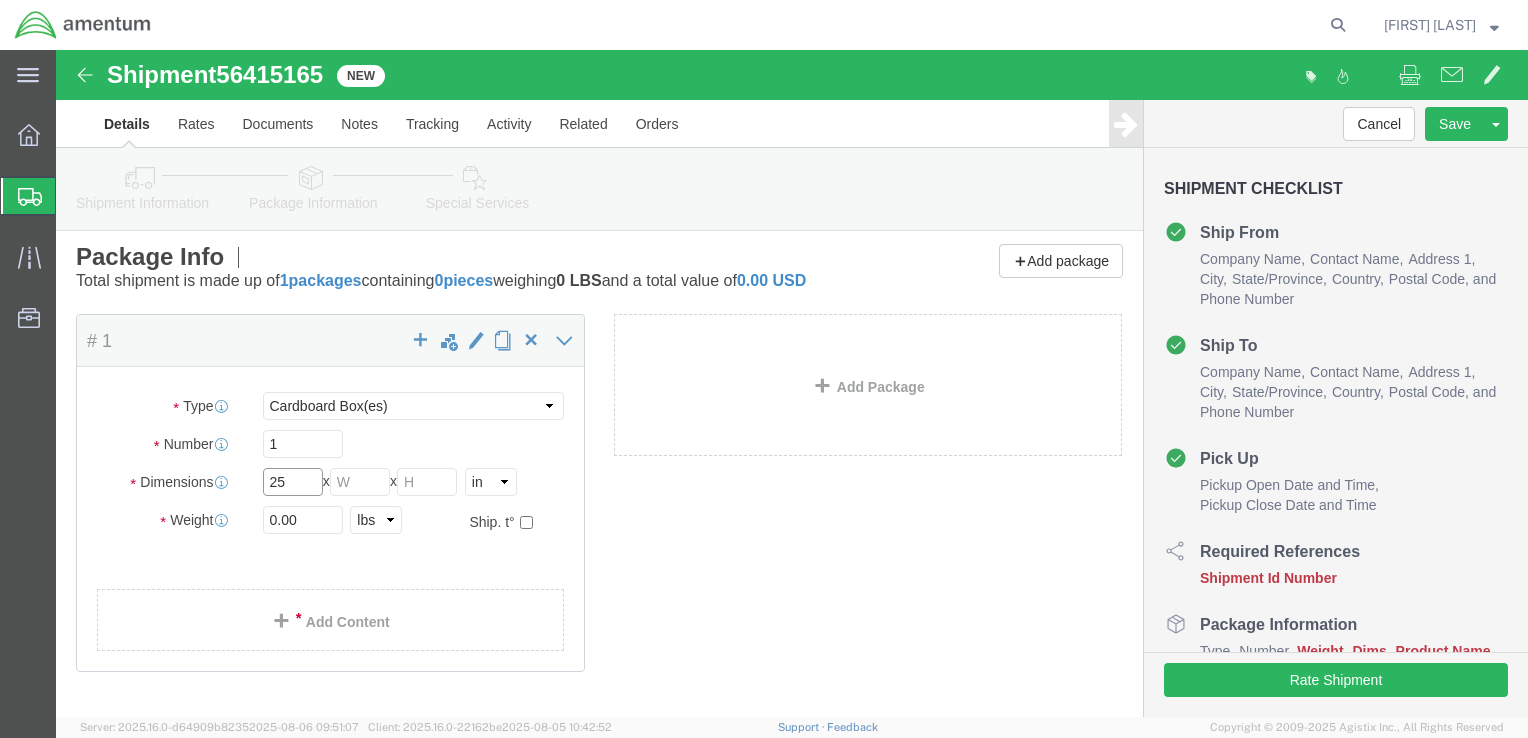 type on "25" 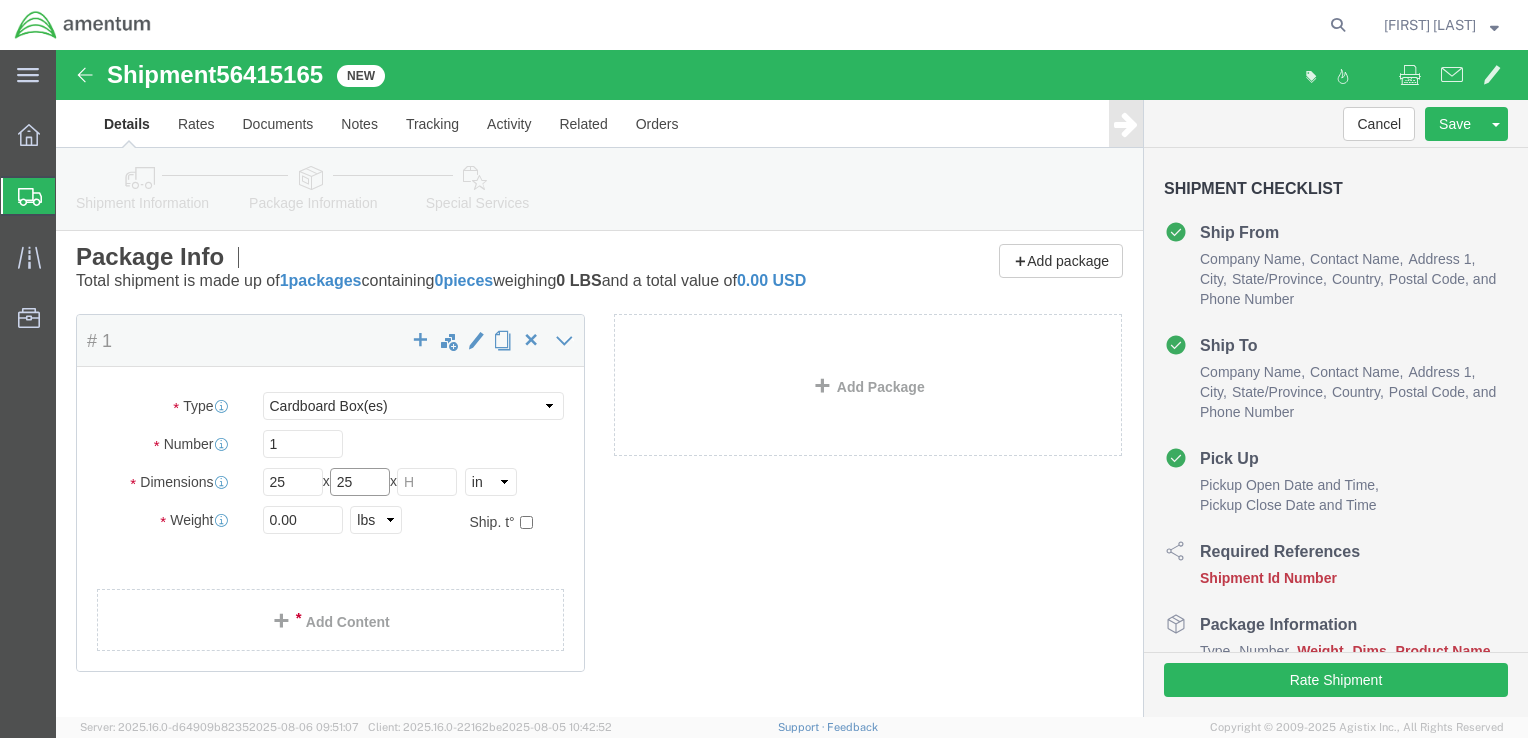 type on "25" 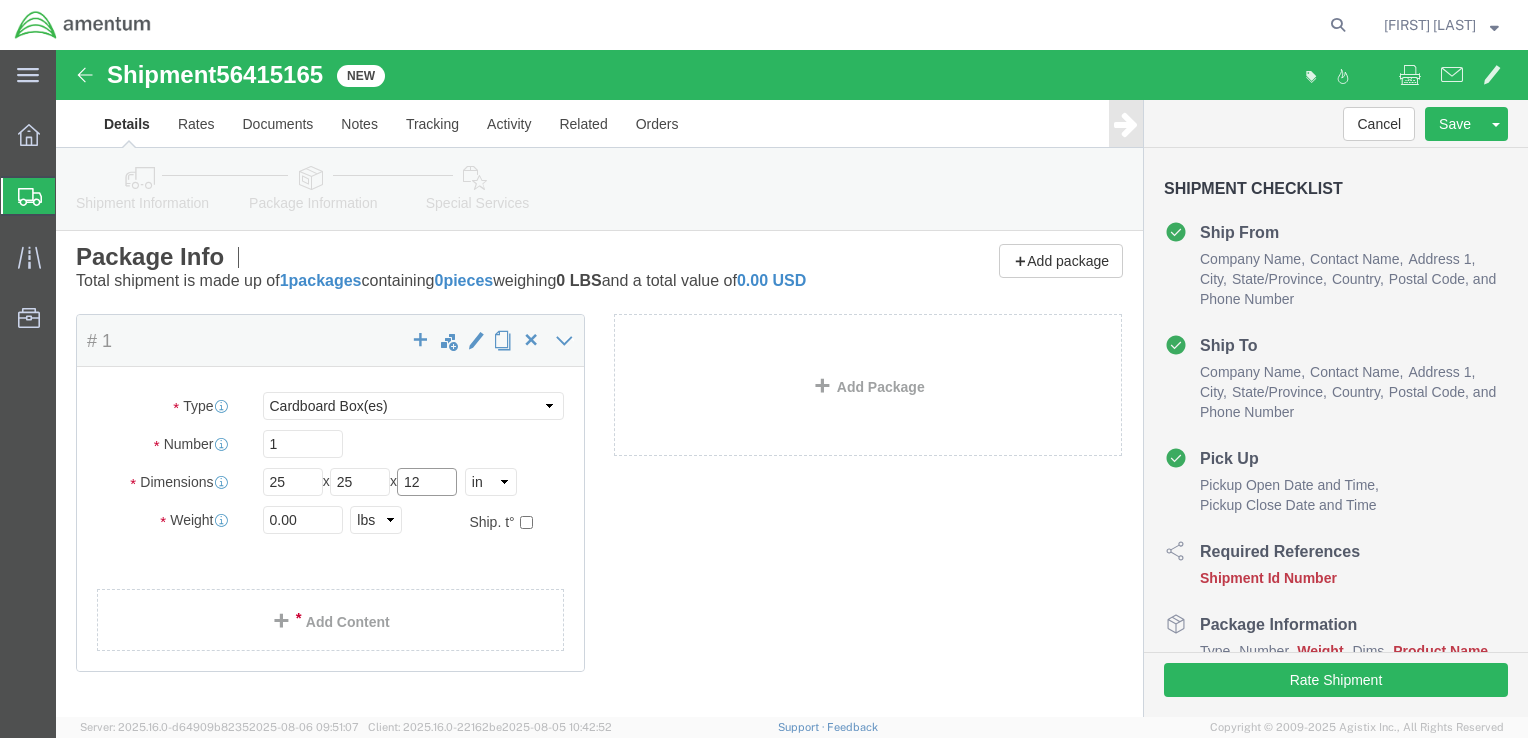 type on "12" 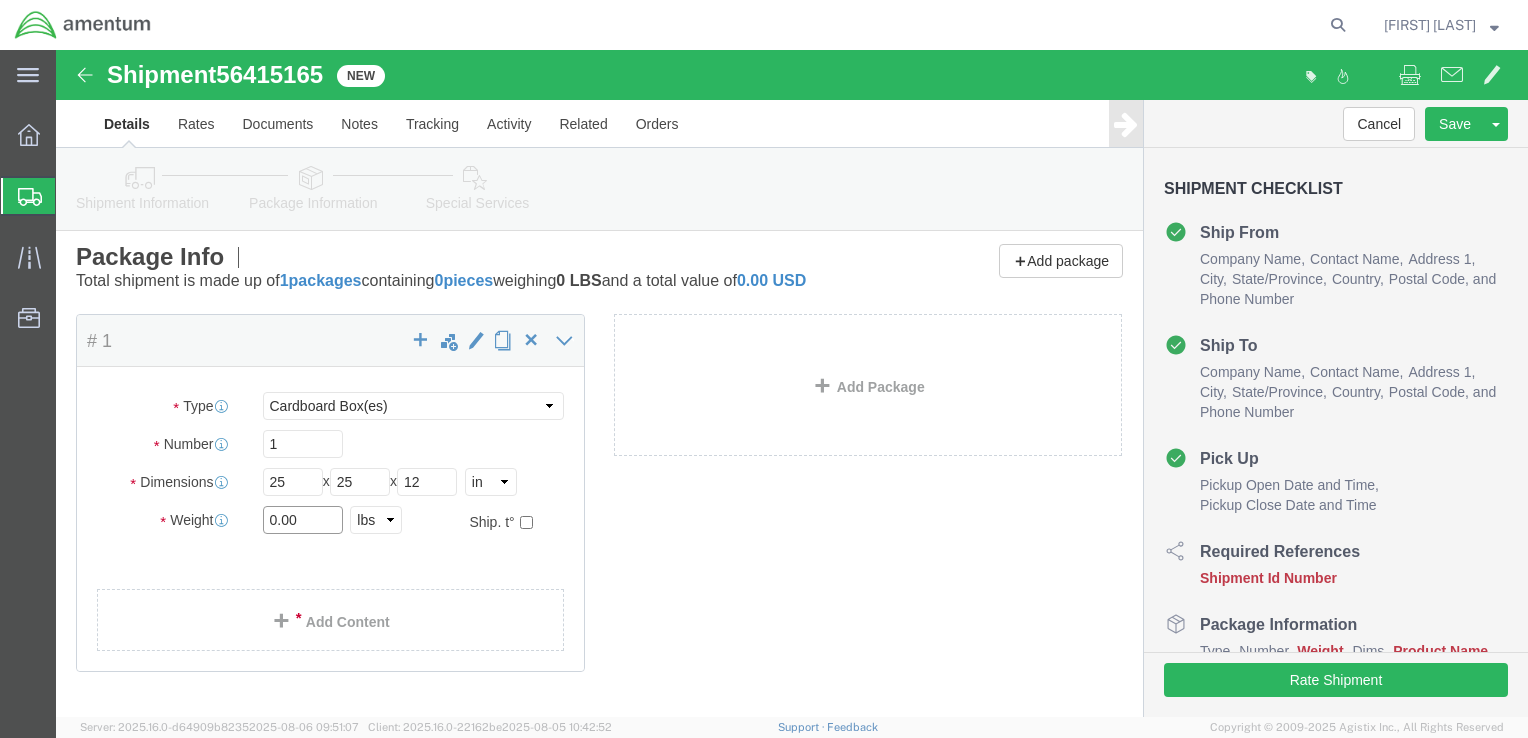 drag, startPoint x: 217, startPoint y: 488, endPoint x: 212, endPoint y: 516, distance: 28.442924 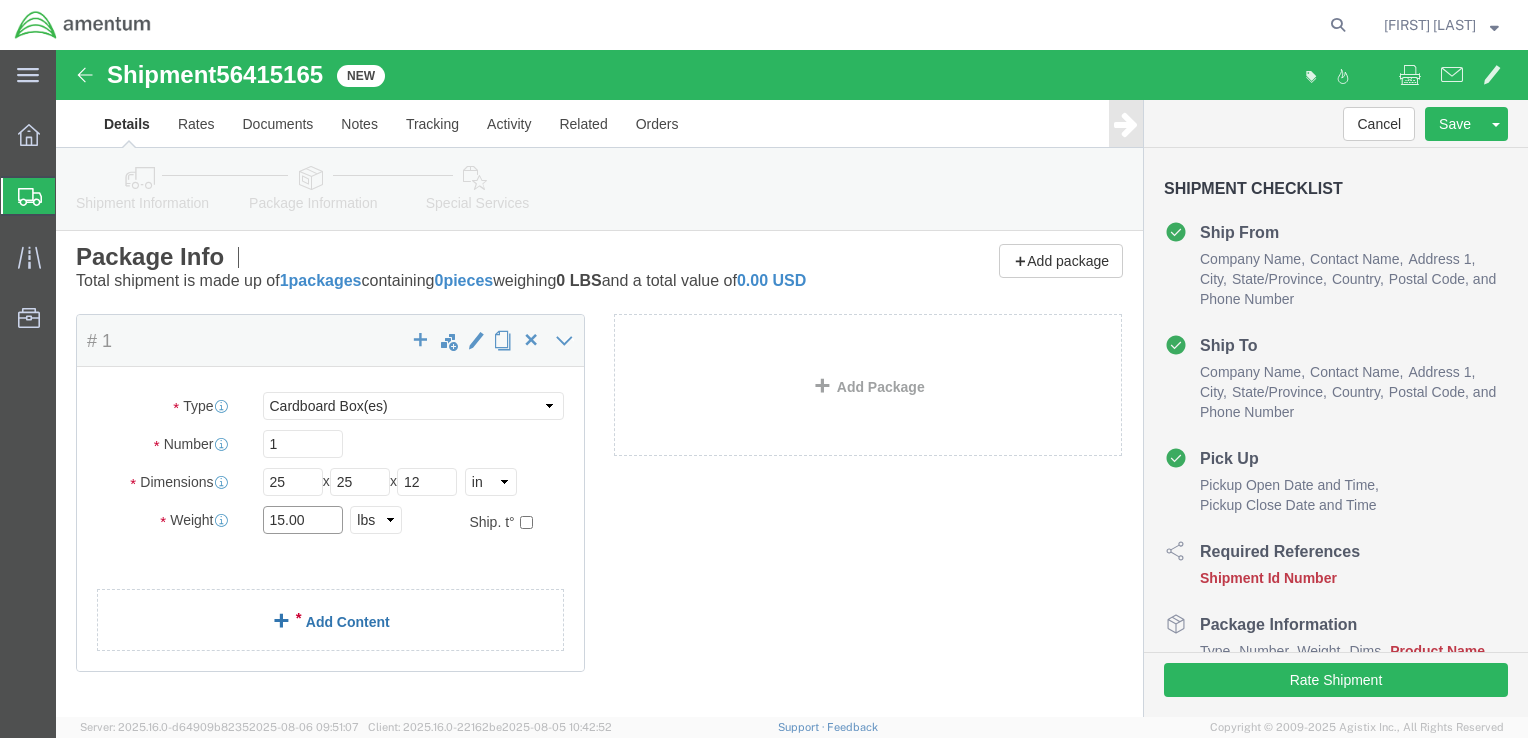 type on "15.00" 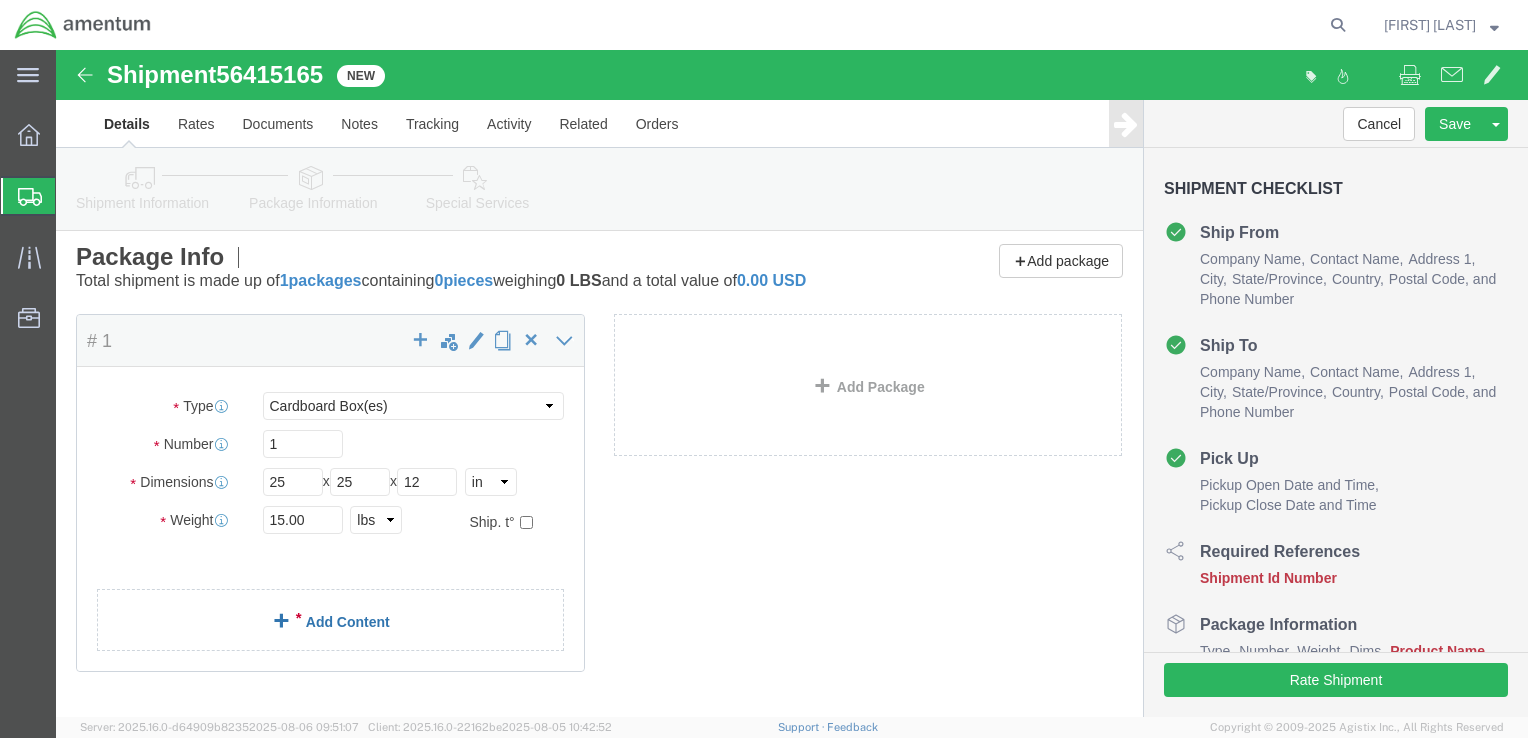 click on "Add Content" 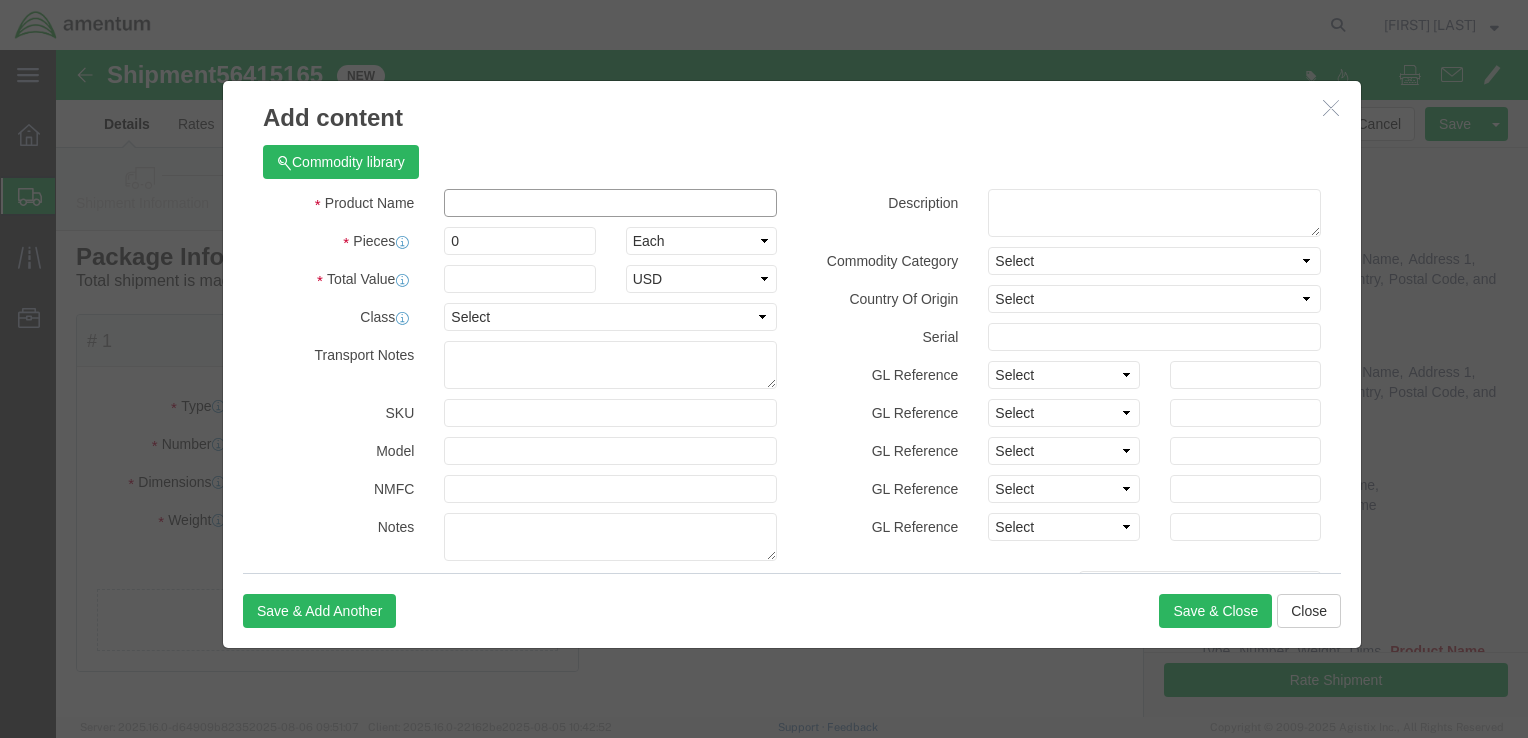 click 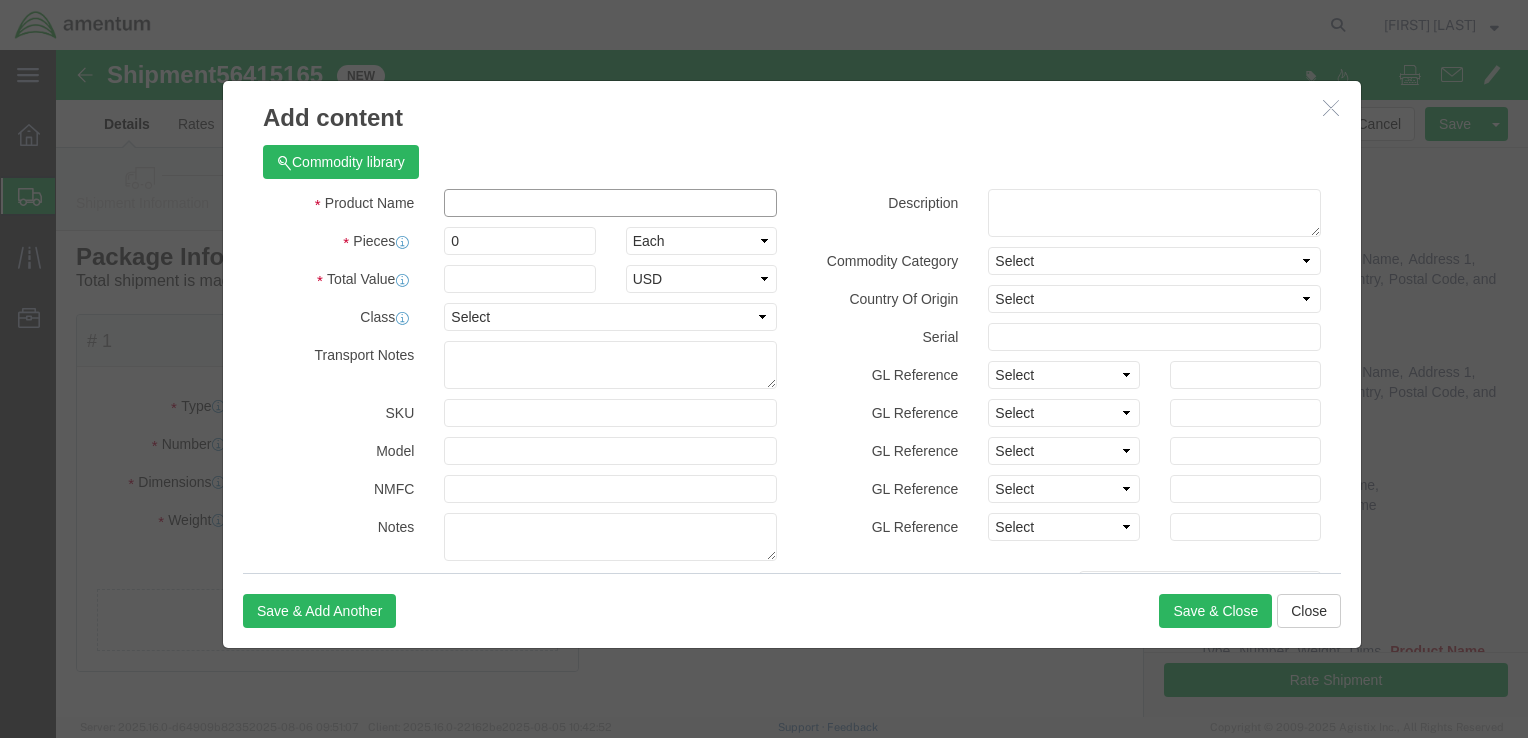 type on "AIRCRAFT PARTS" 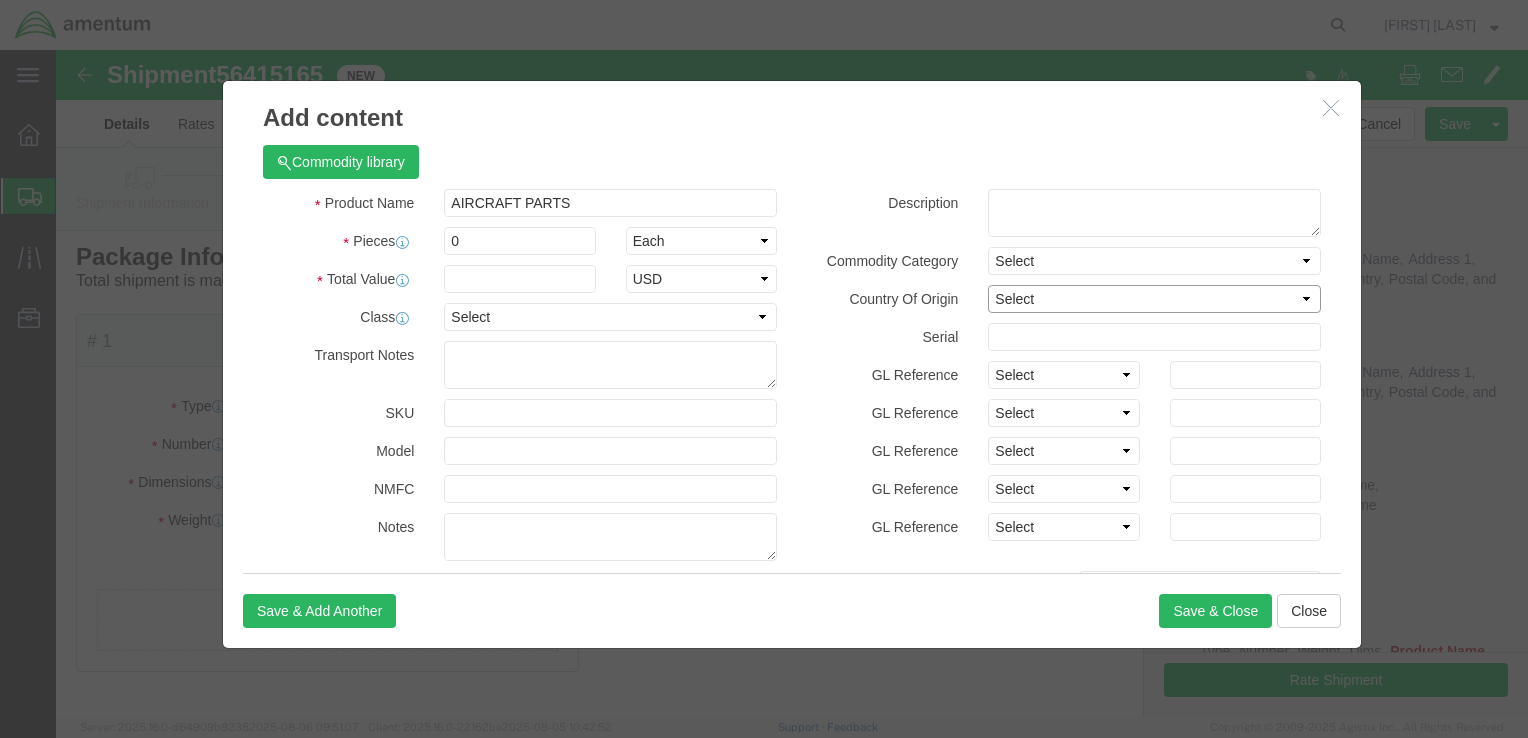select on "US" 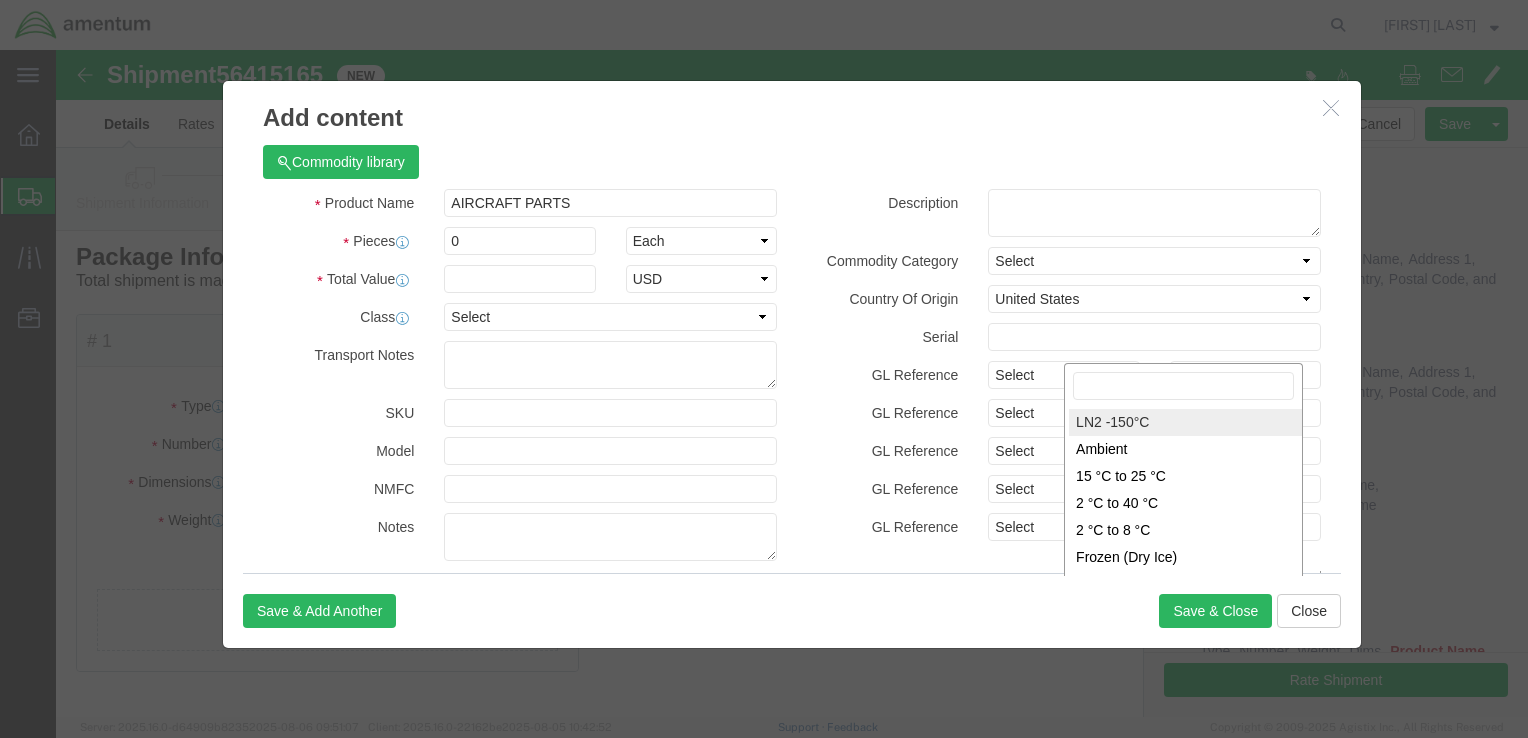 scroll, scrollTop: 6, scrollLeft: 0, axis: vertical 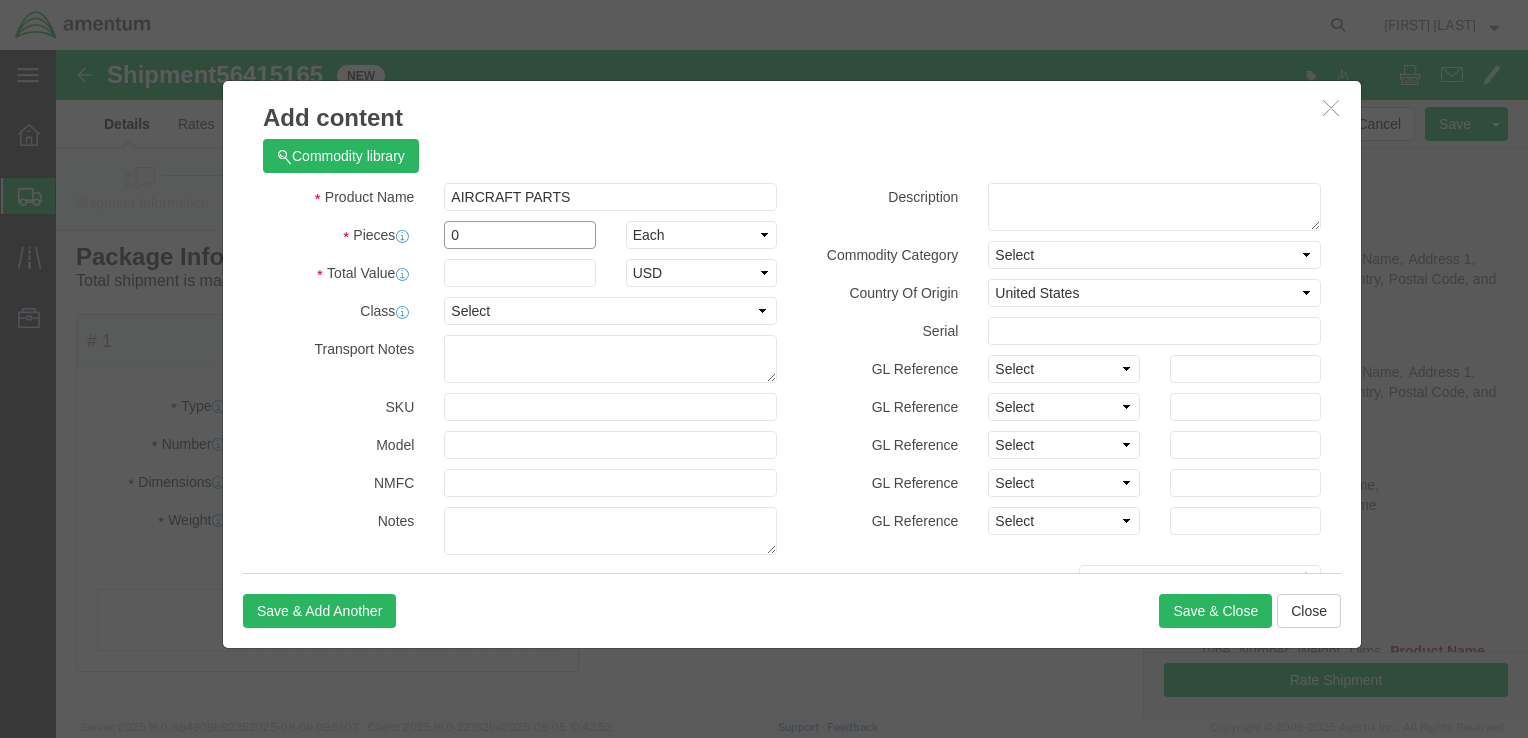 click on "0" 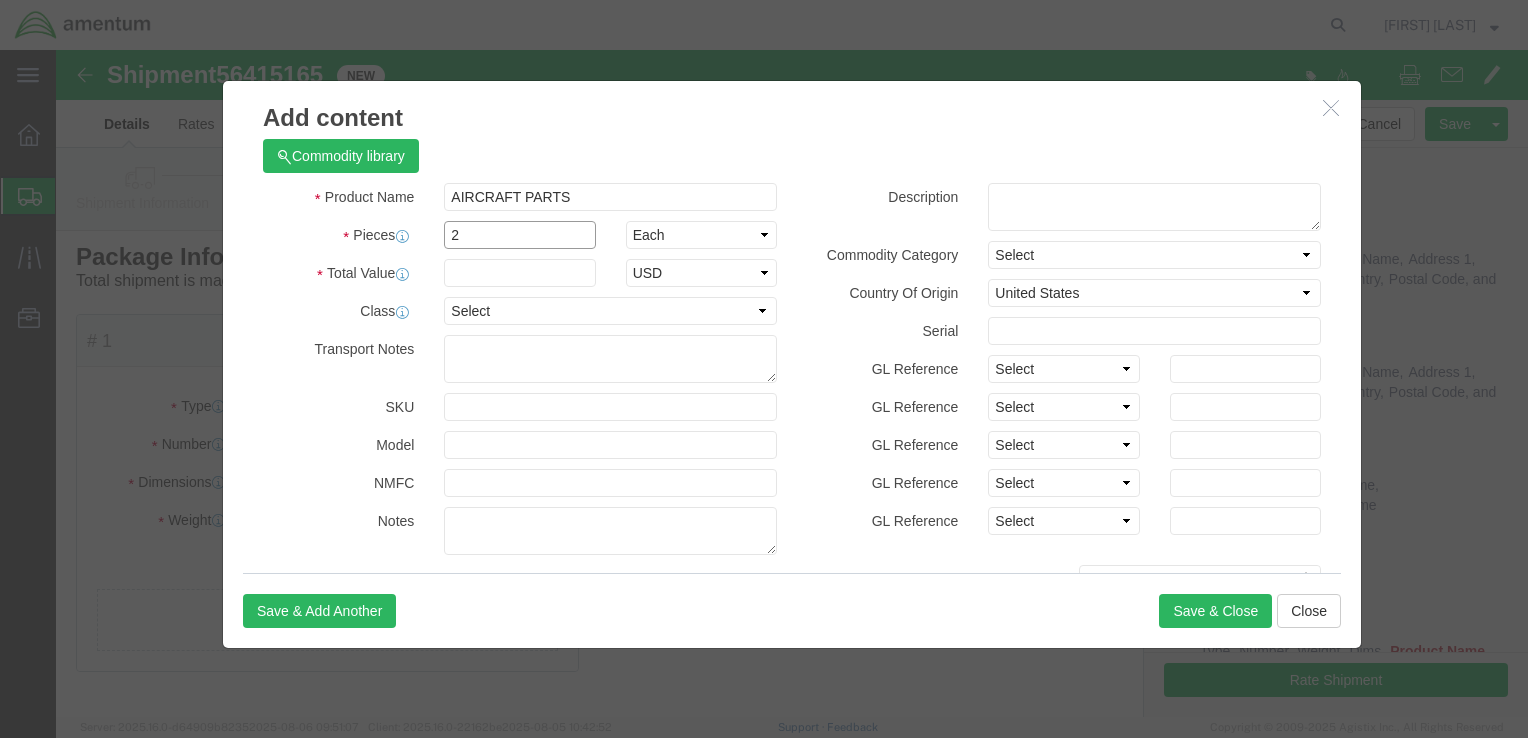 type on "2" 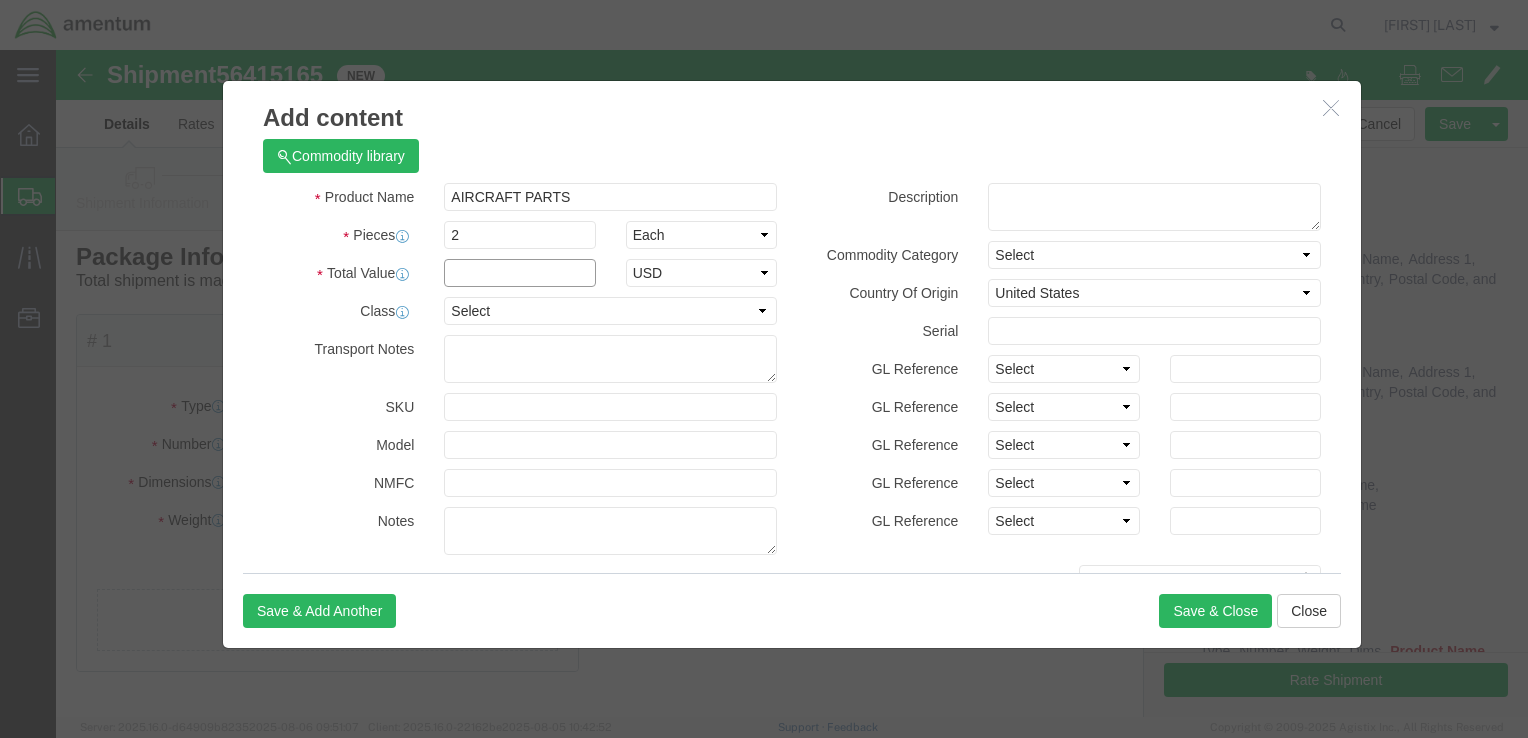 click 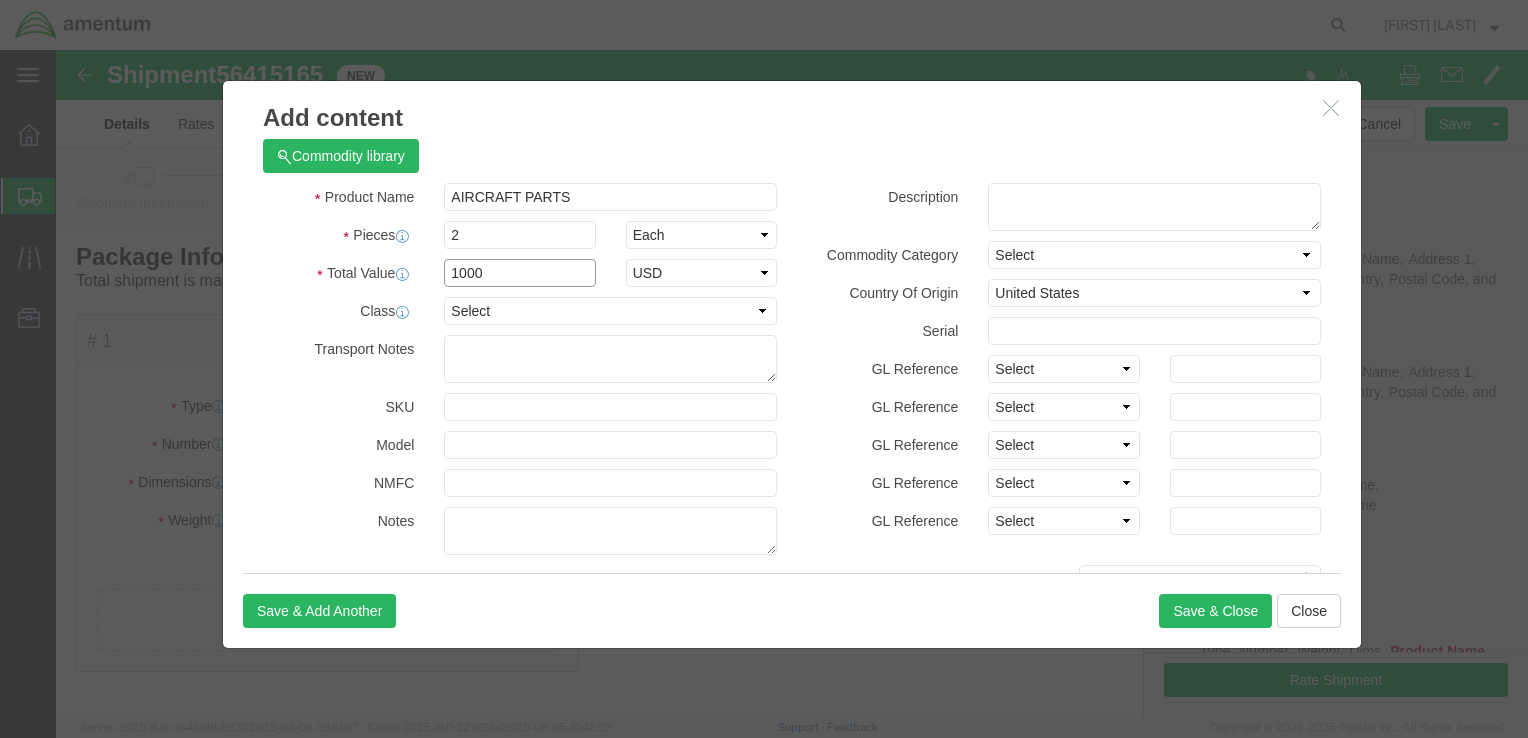 type on "1000.0" 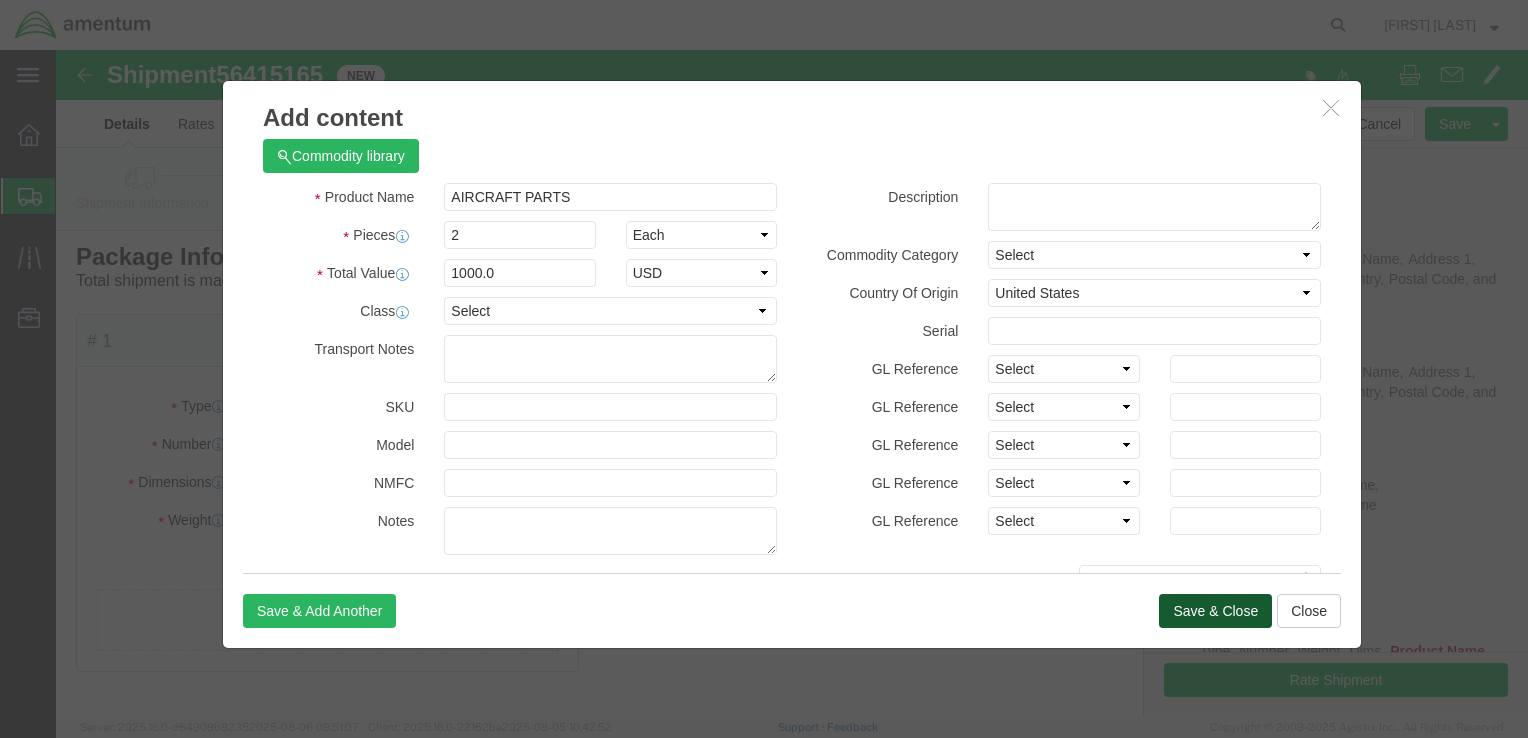 click on "Save & Close" 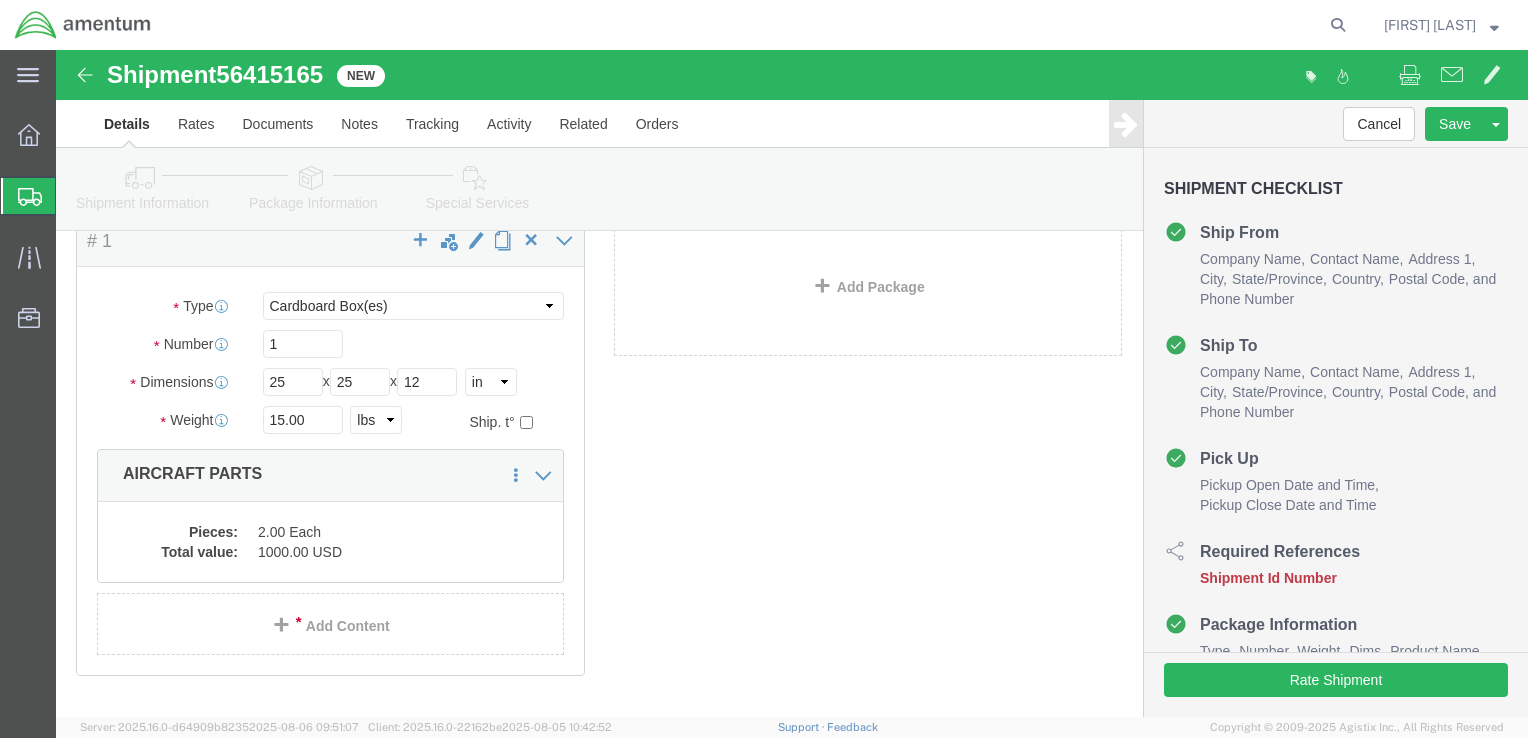 scroll, scrollTop: 225, scrollLeft: 0, axis: vertical 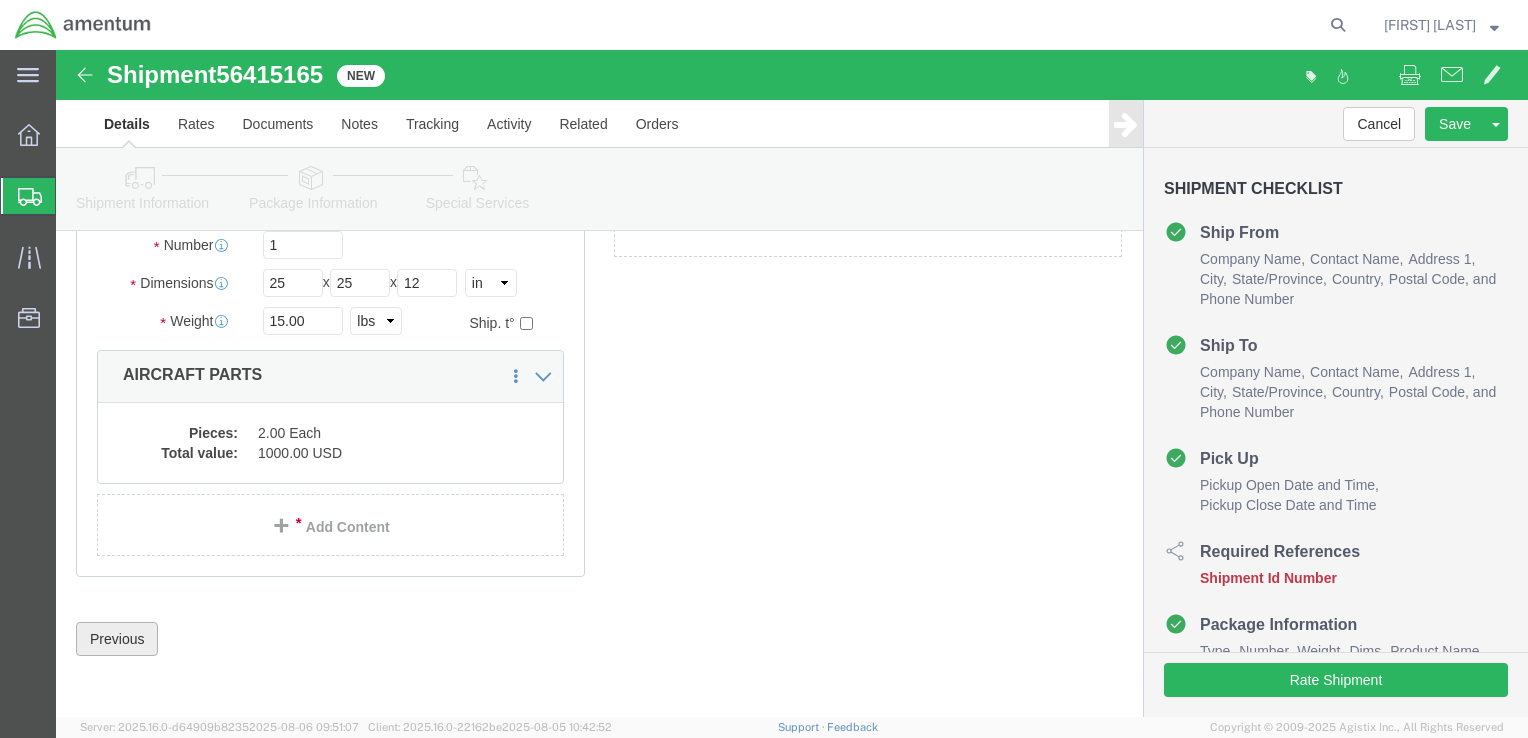 click on "Previous" 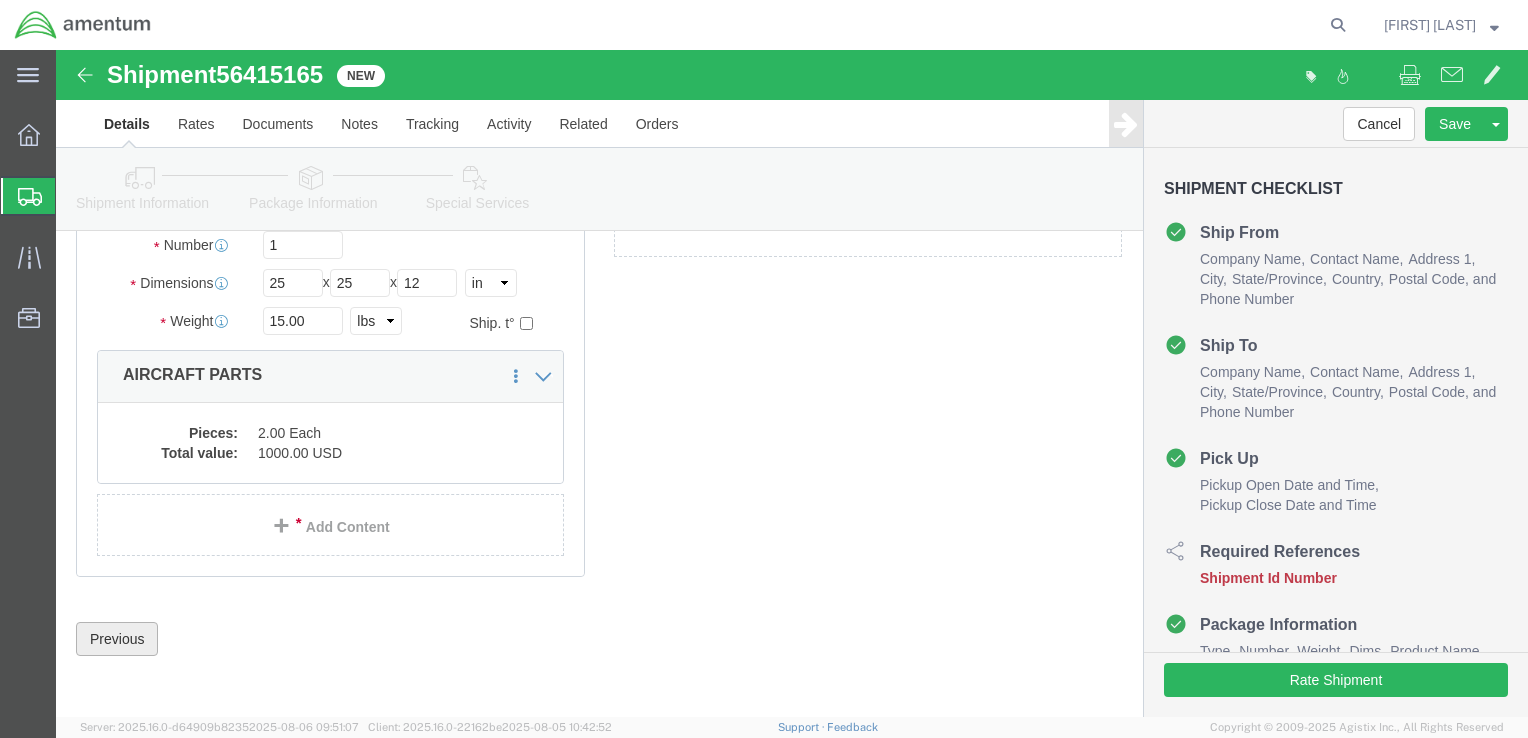 scroll, scrollTop: 0, scrollLeft: 0, axis: both 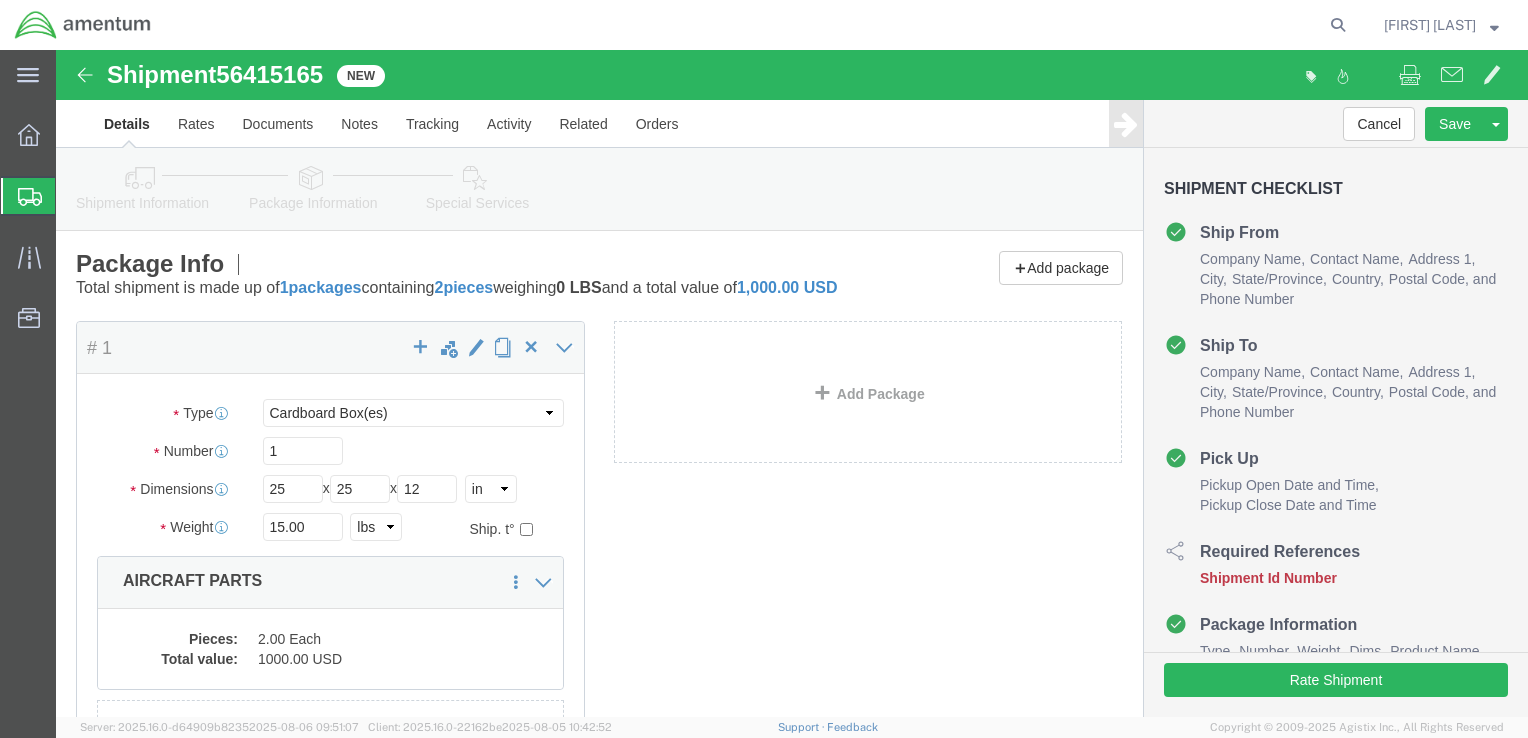 click on "Details" 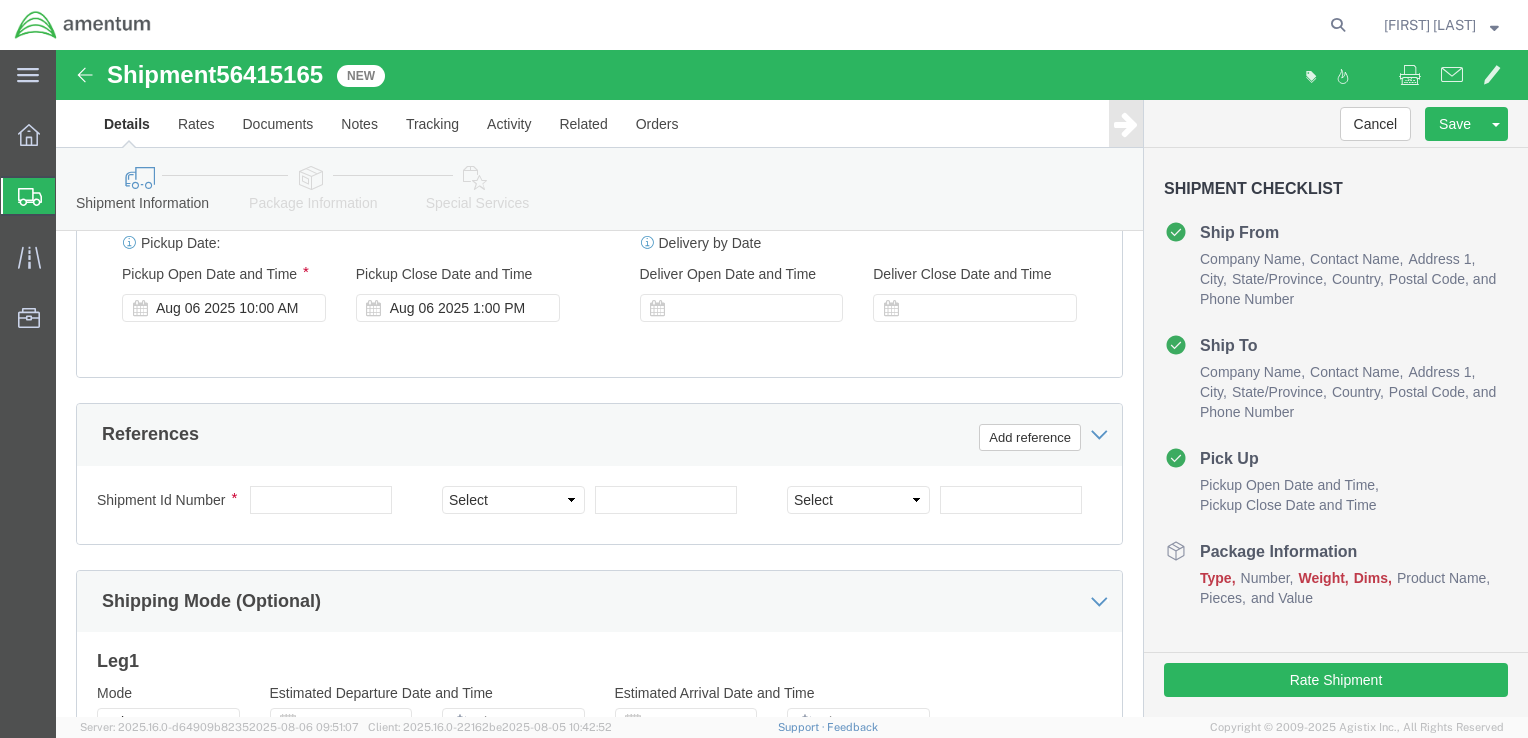 scroll, scrollTop: 1300, scrollLeft: 0, axis: vertical 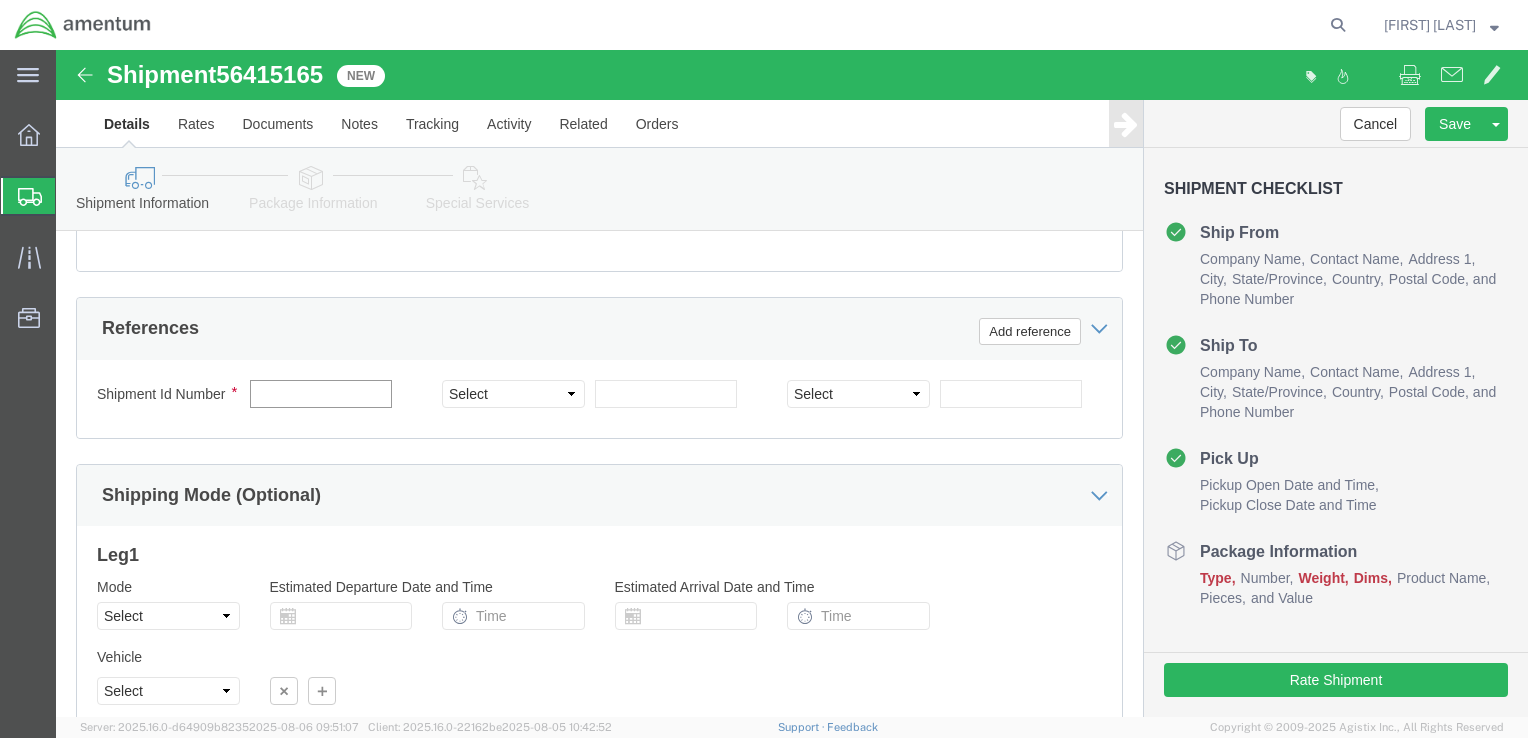 click 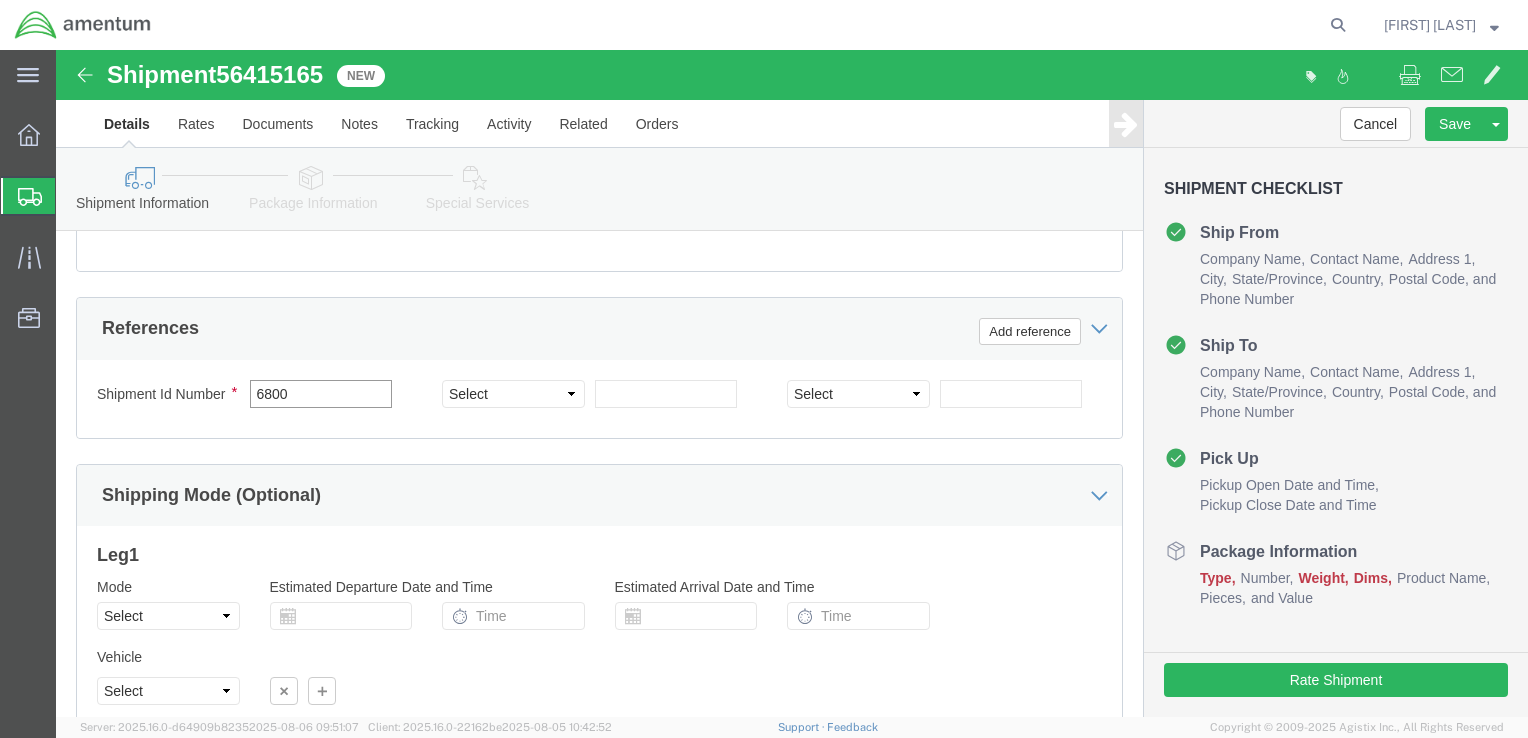 type on "6800" 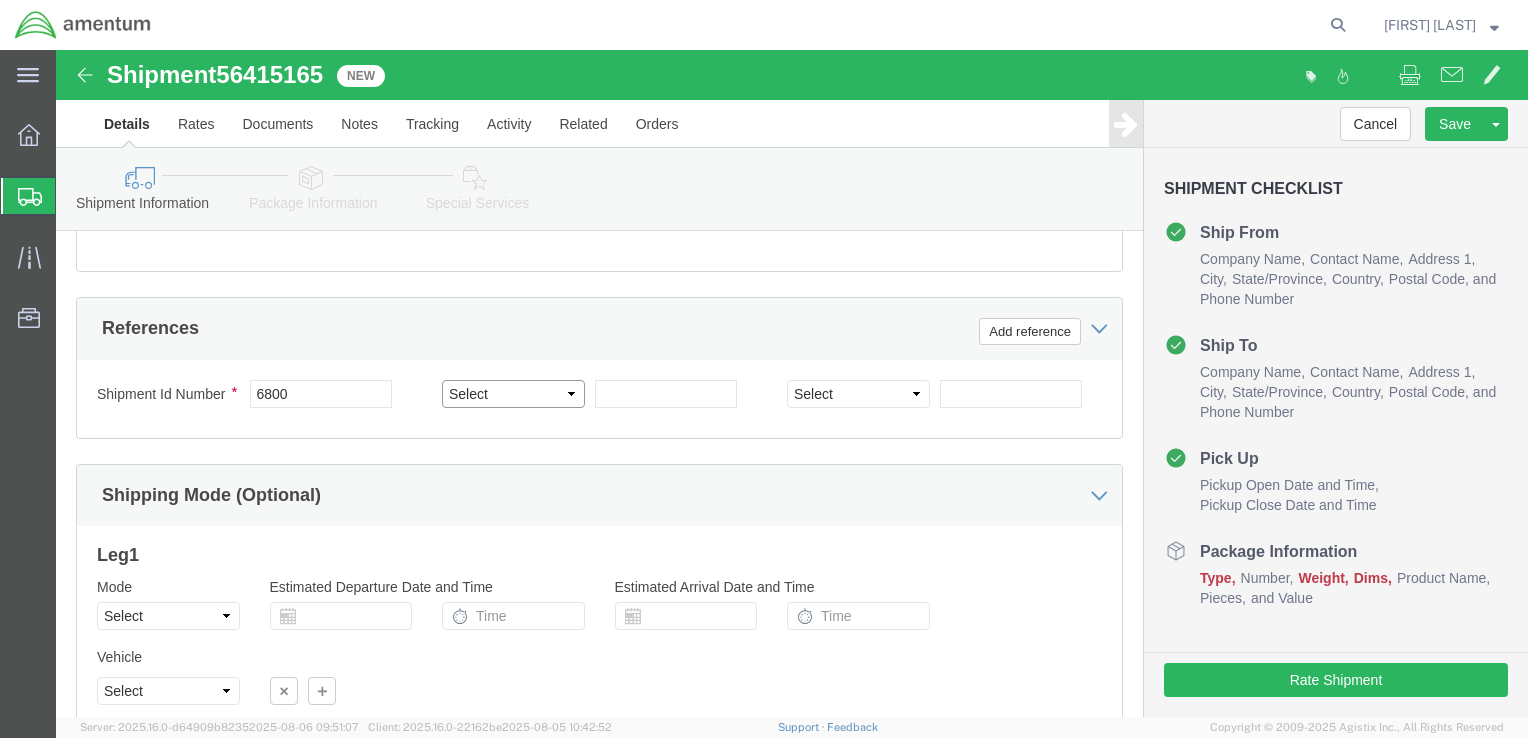 click on "Select Account Type Activity ID Airline Appointment Number ASN Batch Request # Bill Of Lading Bin Booking Number Booking Request ID Cancel Pickup Location CBP Entry No Claim Container Number Customer Ref Delivery Number Department Document No Expenditure Export Reference Flight Number General GL Code House Airway Bill Internal Requisition Invoice Number ITN No Job Number License Lloyd's Code Lot Number Master Airway Bill Master Tracking Number Material Requisition Order Number Organization Packing Slip Pickup Number Pickup Request PO Line Item No PRO # Problem File Number Project Project Number Protocol Number Purchase Order Quote Number R.M.A. Release Number Route Sales Order Seal Number Serial No Shipment Id Number Shipment Line No Study Number Task Tender ID VAT Number Vessel Name VIN Voyage Number Waybill Number Work Order" 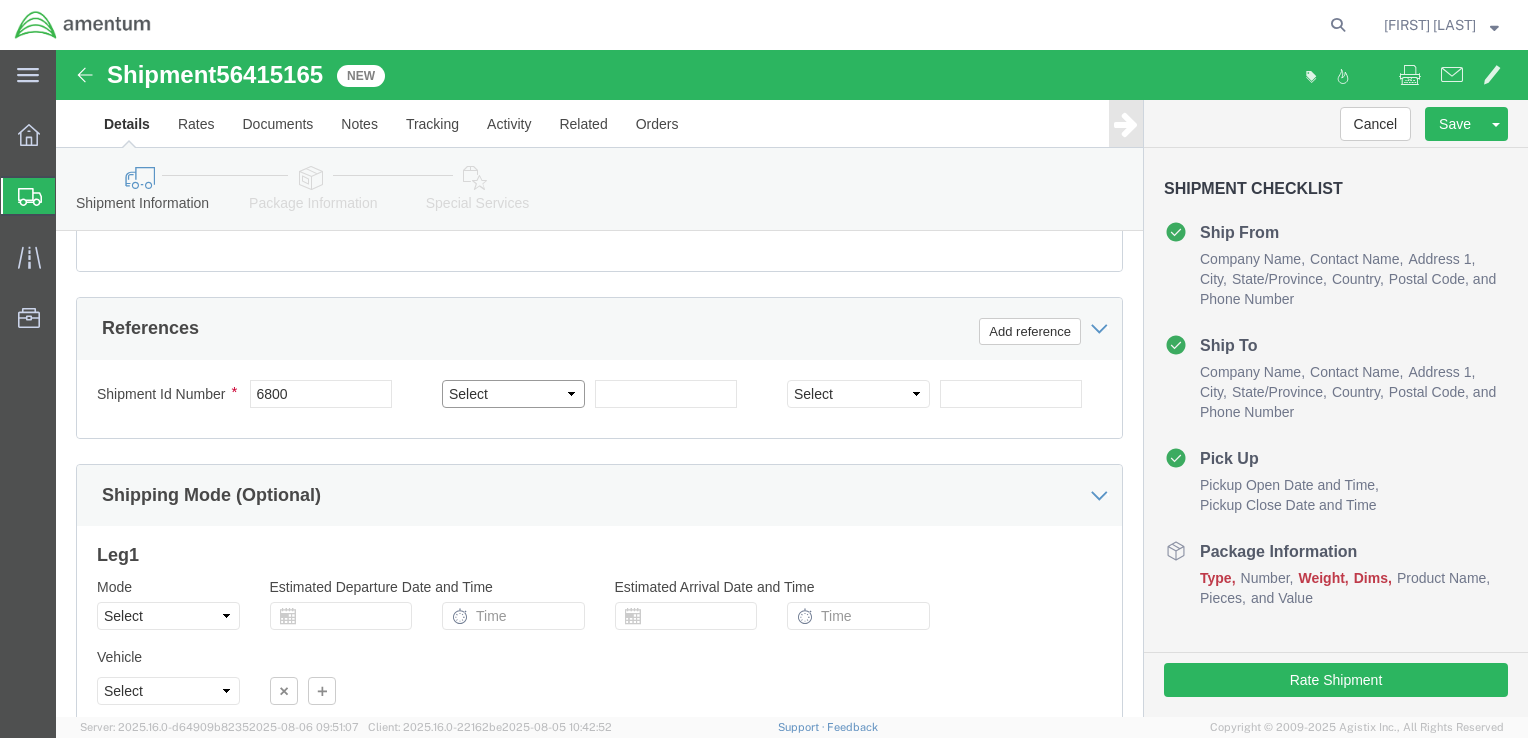 select on "DEPT" 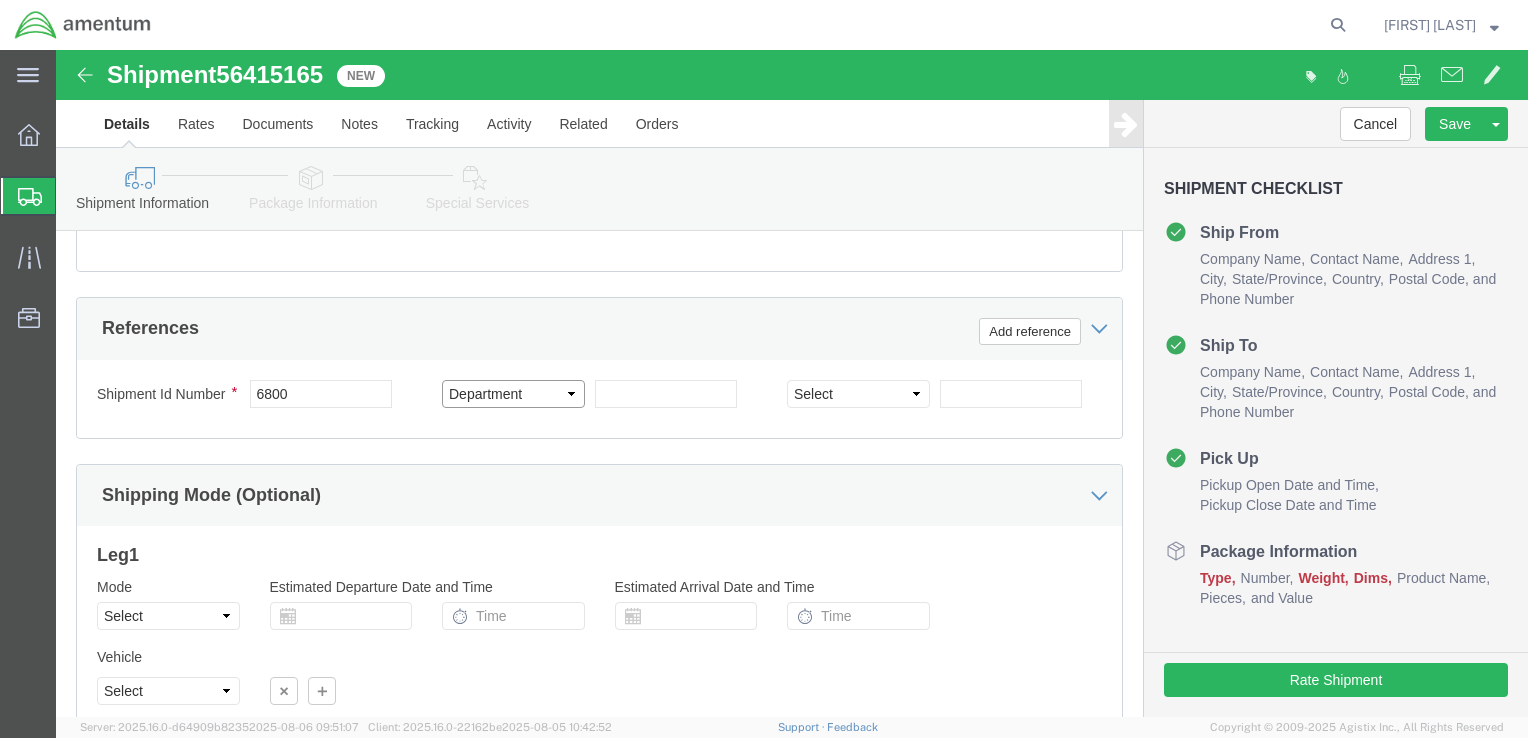 click on "Select Account Type Activity ID Airline Appointment Number ASN Batch Request # Bill Of Lading Bin Booking Number Booking Request ID Cancel Pickup Location CBP Entry No Claim Container Number Customer Ref Delivery Number Department Document No Expenditure Export Reference Flight Number General GL Code House Airway Bill Internal Requisition Invoice Number ITN No Job Number License Lloyd's Code Lot Number Master Airway Bill Master Tracking Number Material Requisition Order Number Organization Packing Slip Pickup Number Pickup Request PO Line Item No PRO # Problem File Number Project Project Number Protocol Number Purchase Order Quote Number R.M.A. Release Number Route Sales Order Seal Number Serial No Shipment Id Number Shipment Line No Study Number Task Tender ID VAT Number Vessel Name VIN Voyage Number Waybill Number Work Order" 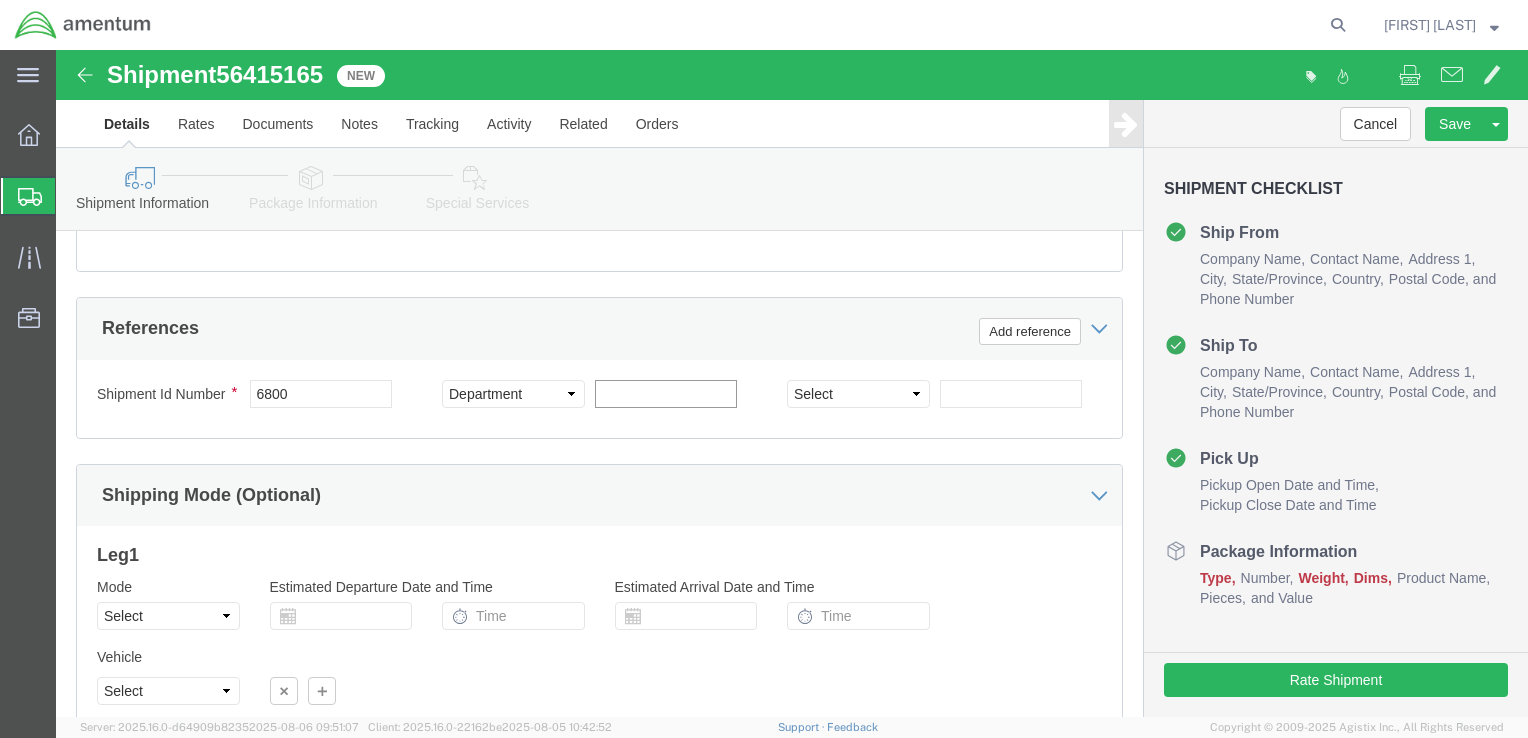 click 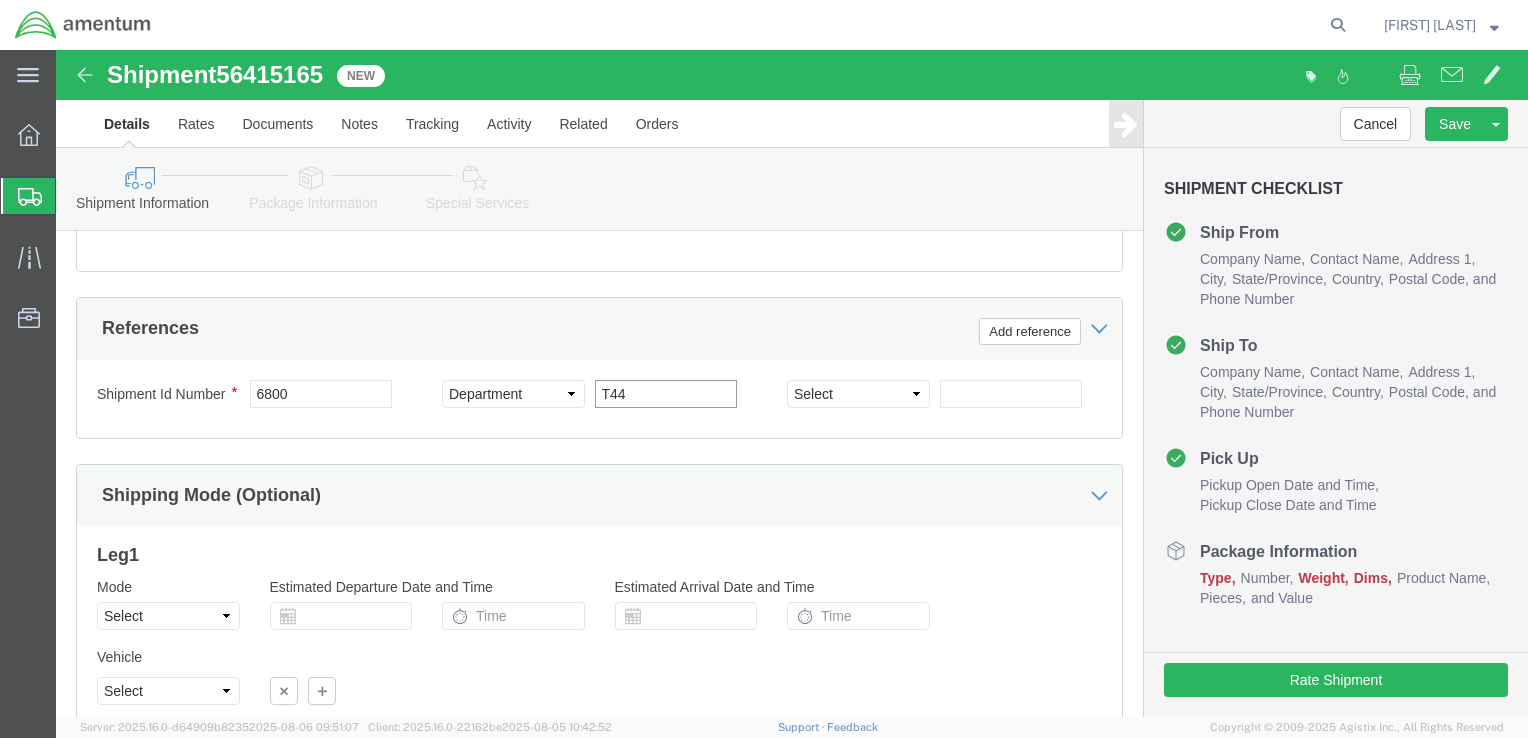 type on "T44" 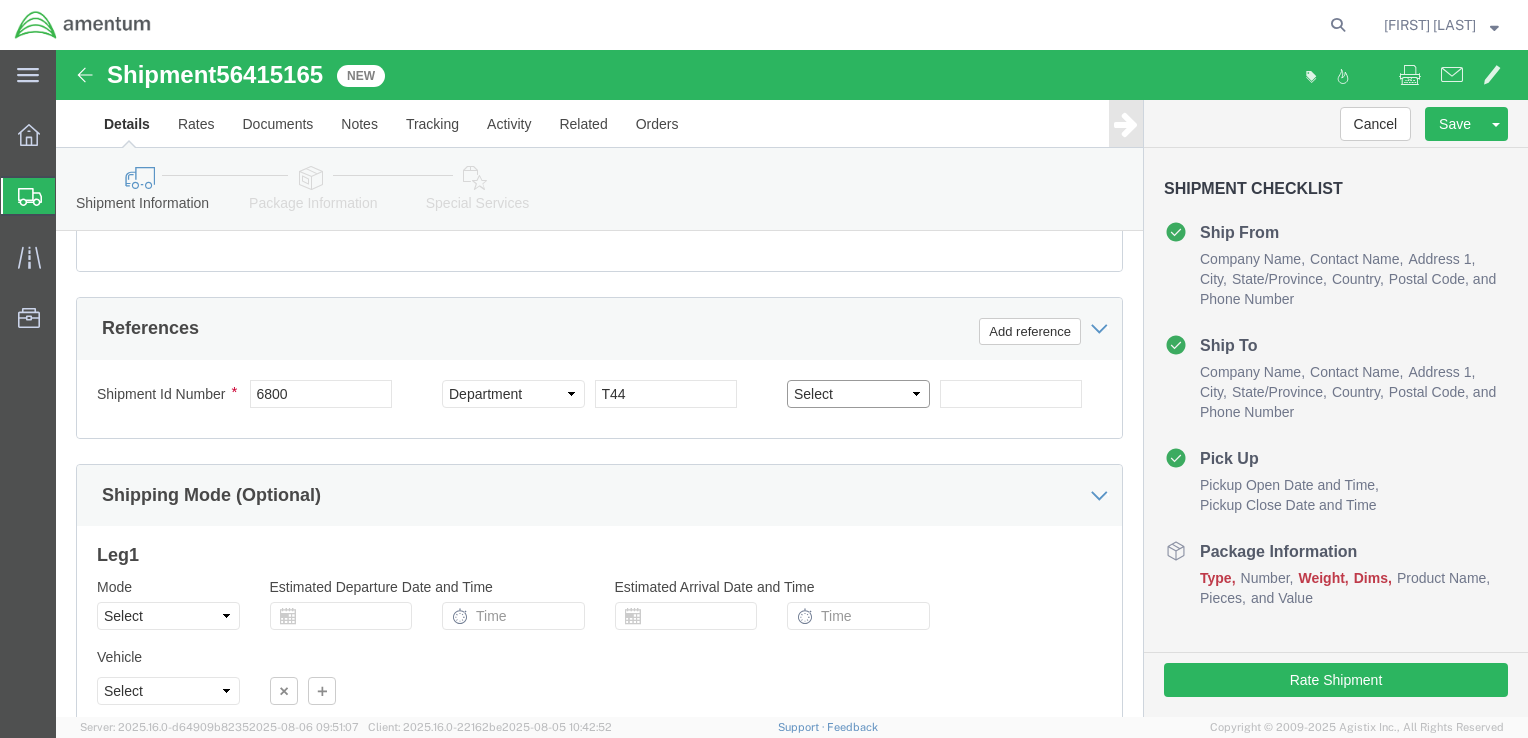 click on "Select Account Type Activity ID Airline Appointment Number ASN Batch Request # Bill Of Lading Bin Booking Number Booking Request ID Cancel Pickup Location CBP Entry No Claim Container Number Customer Ref Delivery Number Department Document No Expenditure Export Reference Flight Number General GL Code House Airway Bill Internal Requisition Invoice Number ITN No Job Number License Lloyd's Code Lot Number Master Airway Bill Master Tracking Number Material Requisition Order Number Organization Packing Slip Pickup Number Pickup Request PO Line Item No PRO # Problem File Number Project Project Number Protocol Number Purchase Order Quote Number R.M.A. Release Number Route Sales Order Seal Number Serial No Shipment Id Number Shipment Line No Study Number Task Tender ID VAT Number Vessel Name VIN Voyage Number Waybill Number Work Order" 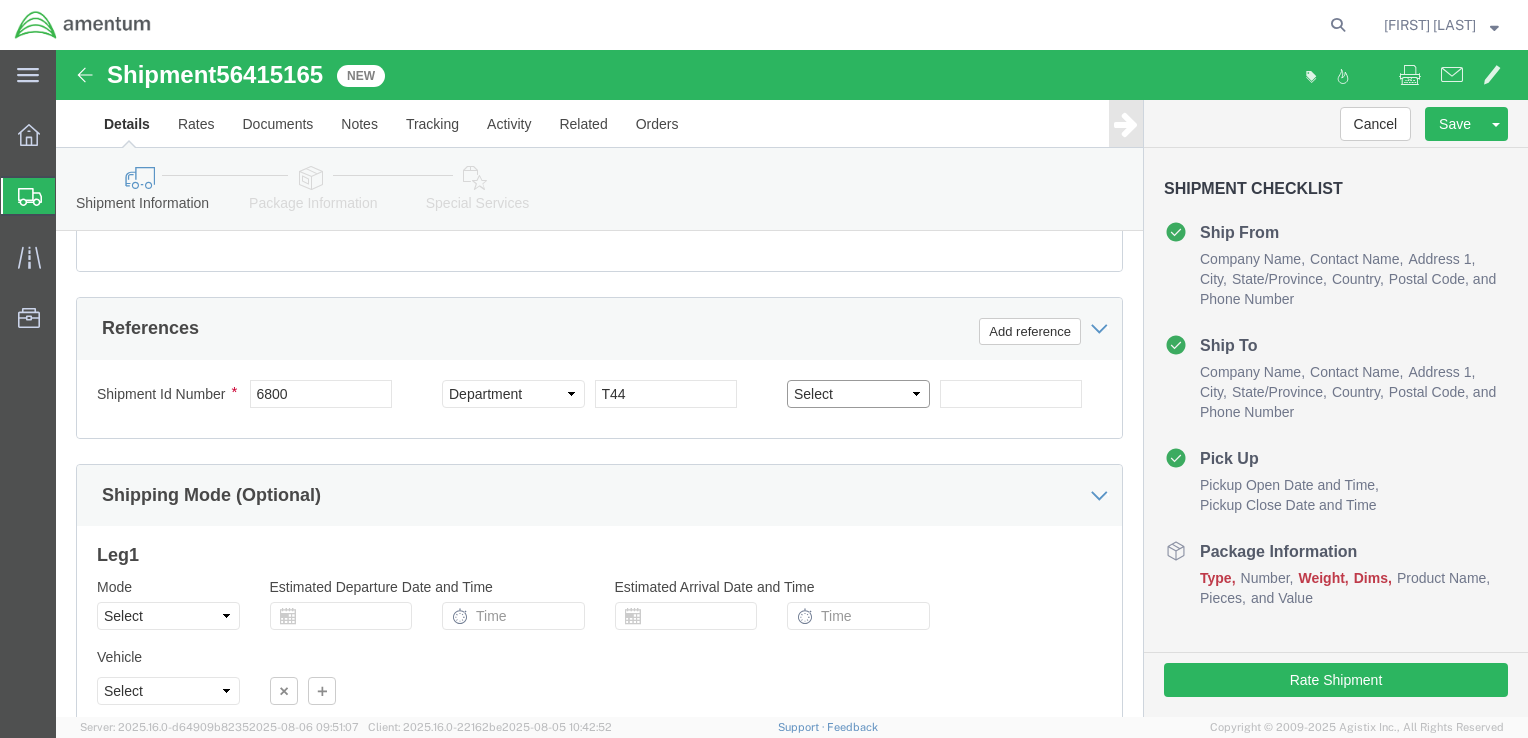 select on "PROJNUM" 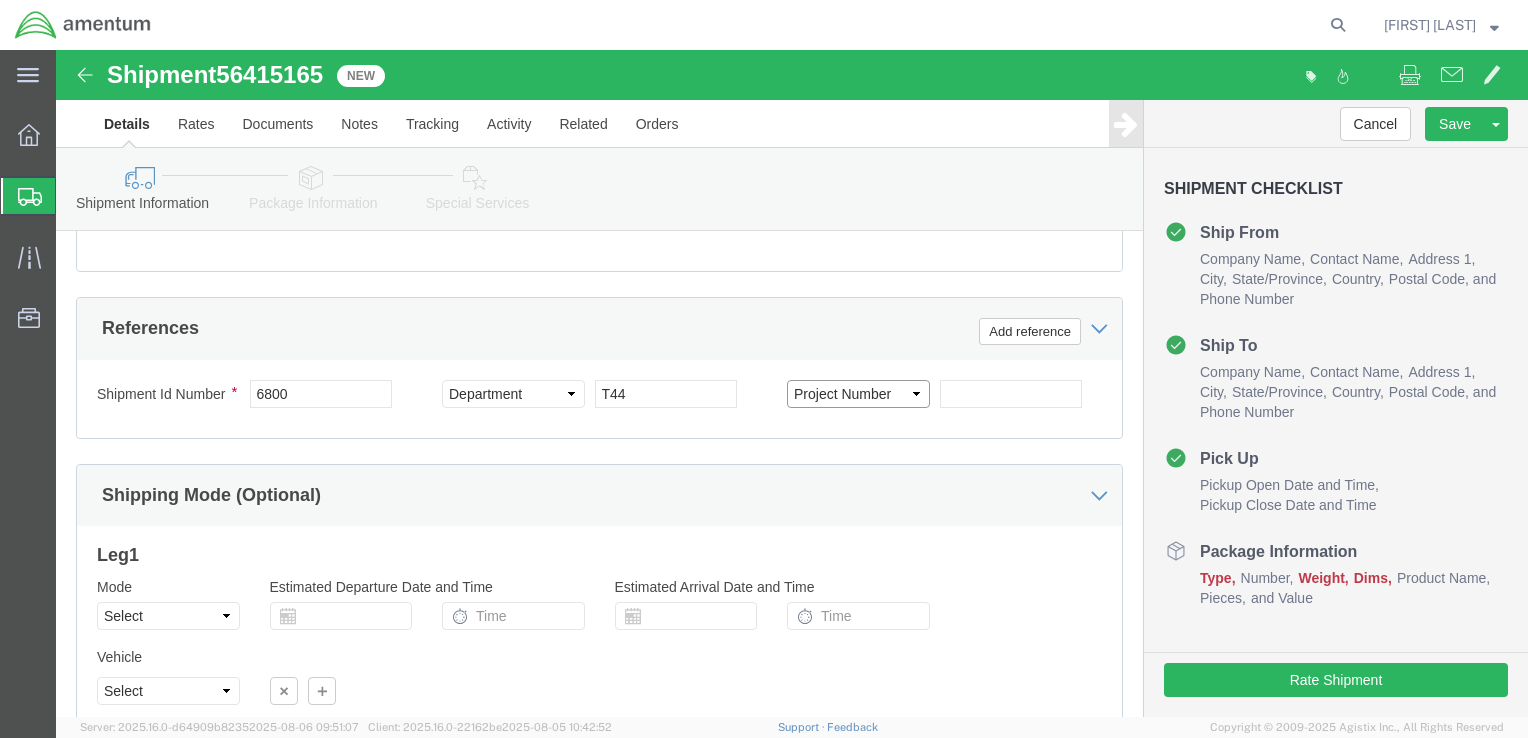 click on "Select Account Type Activity ID Airline Appointment Number ASN Batch Request # Bill Of Lading Bin Booking Number Booking Request ID Cancel Pickup Location CBP Entry No Claim Container Number Customer Ref Delivery Number Department Document No Expenditure Export Reference Flight Number General GL Code House Airway Bill Internal Requisition Invoice Number ITN No Job Number License Lloyd's Code Lot Number Master Airway Bill Master Tracking Number Material Requisition Order Number Organization Packing Slip Pickup Number Pickup Request PO Line Item No PRO # Problem File Number Project Project Number Protocol Number Purchase Order Quote Number R.M.A. Release Number Route Sales Order Seal Number Serial No Shipment Id Number Shipment Line No Study Number Task Tender ID VAT Number Vessel Name VIN Voyage Number Waybill Number Work Order" 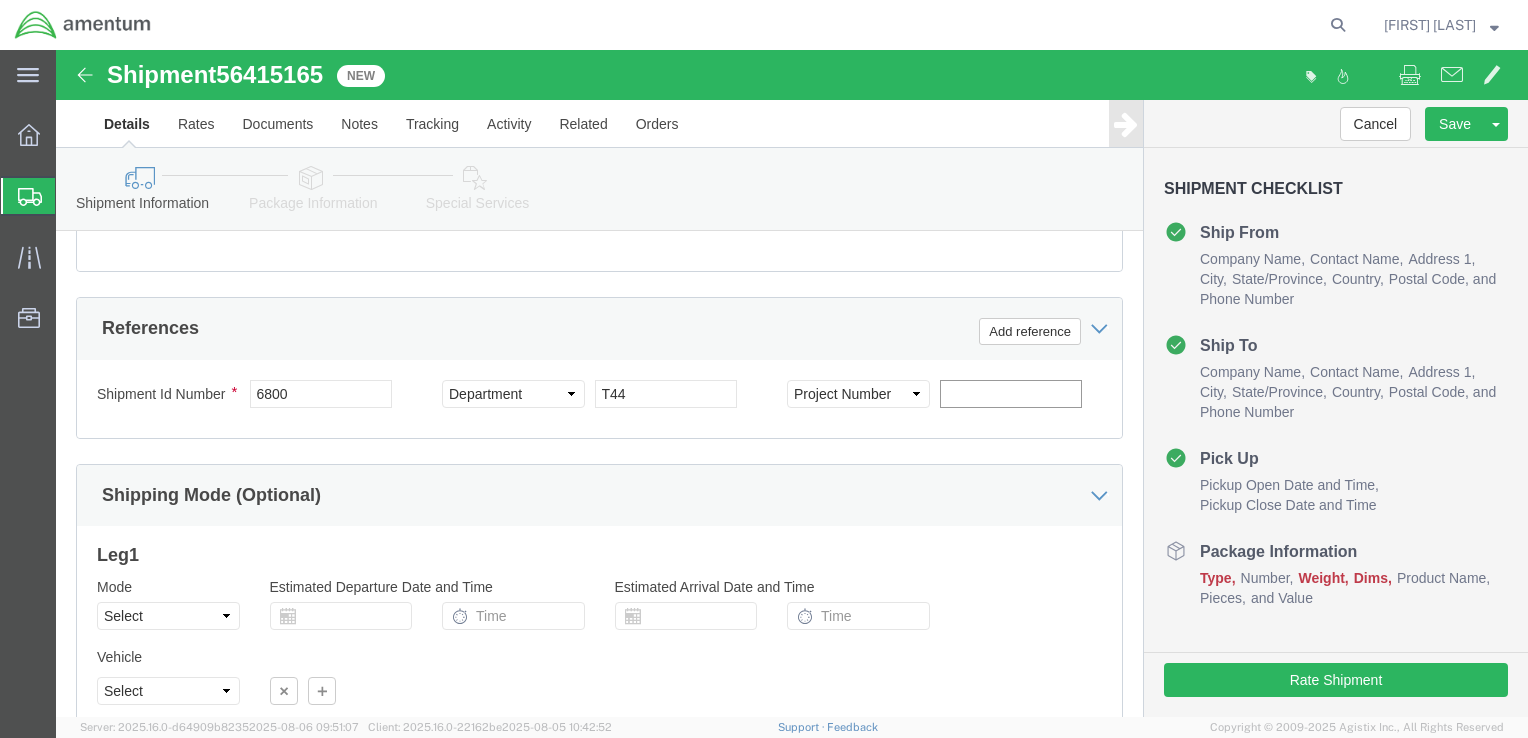click 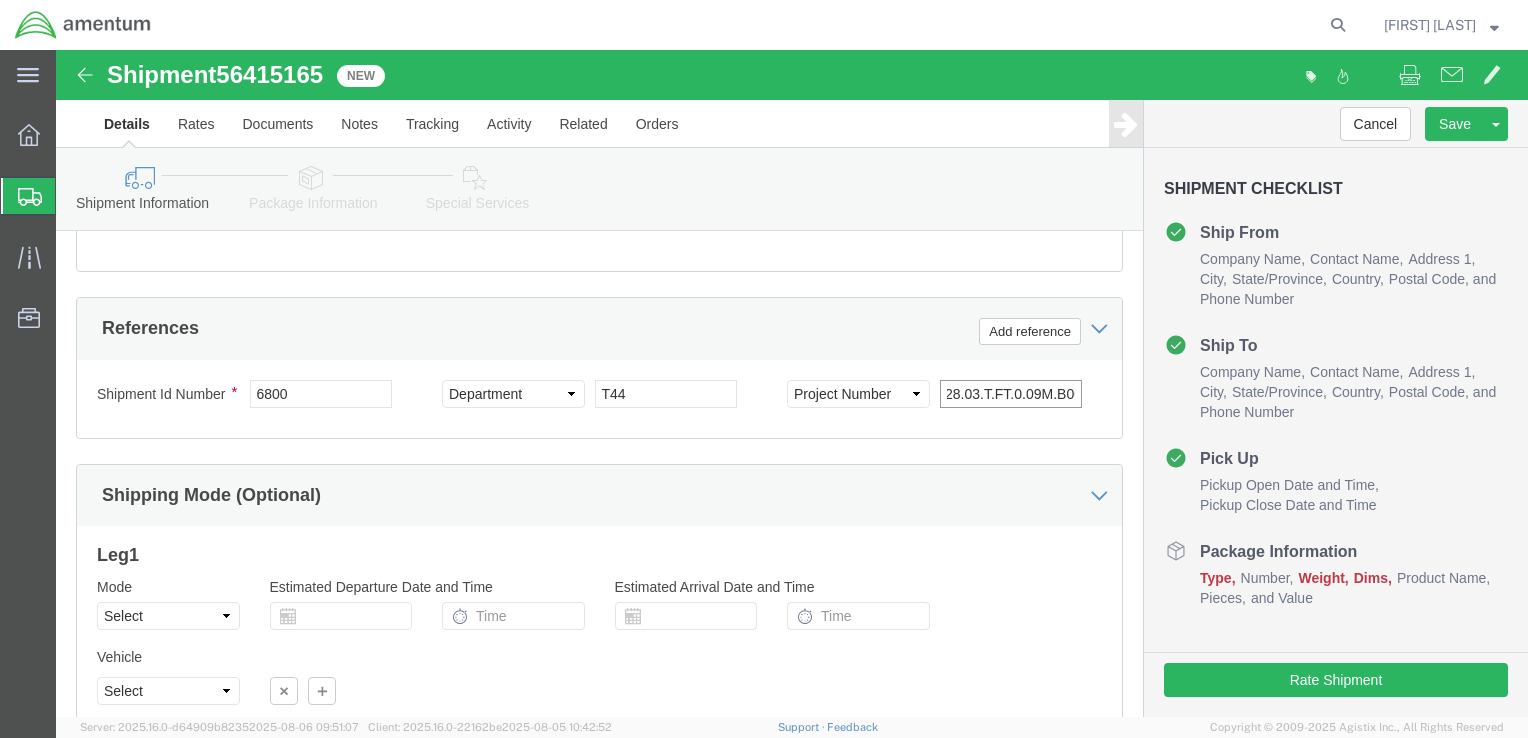scroll, scrollTop: 0, scrollLeft: 64, axis: horizontal 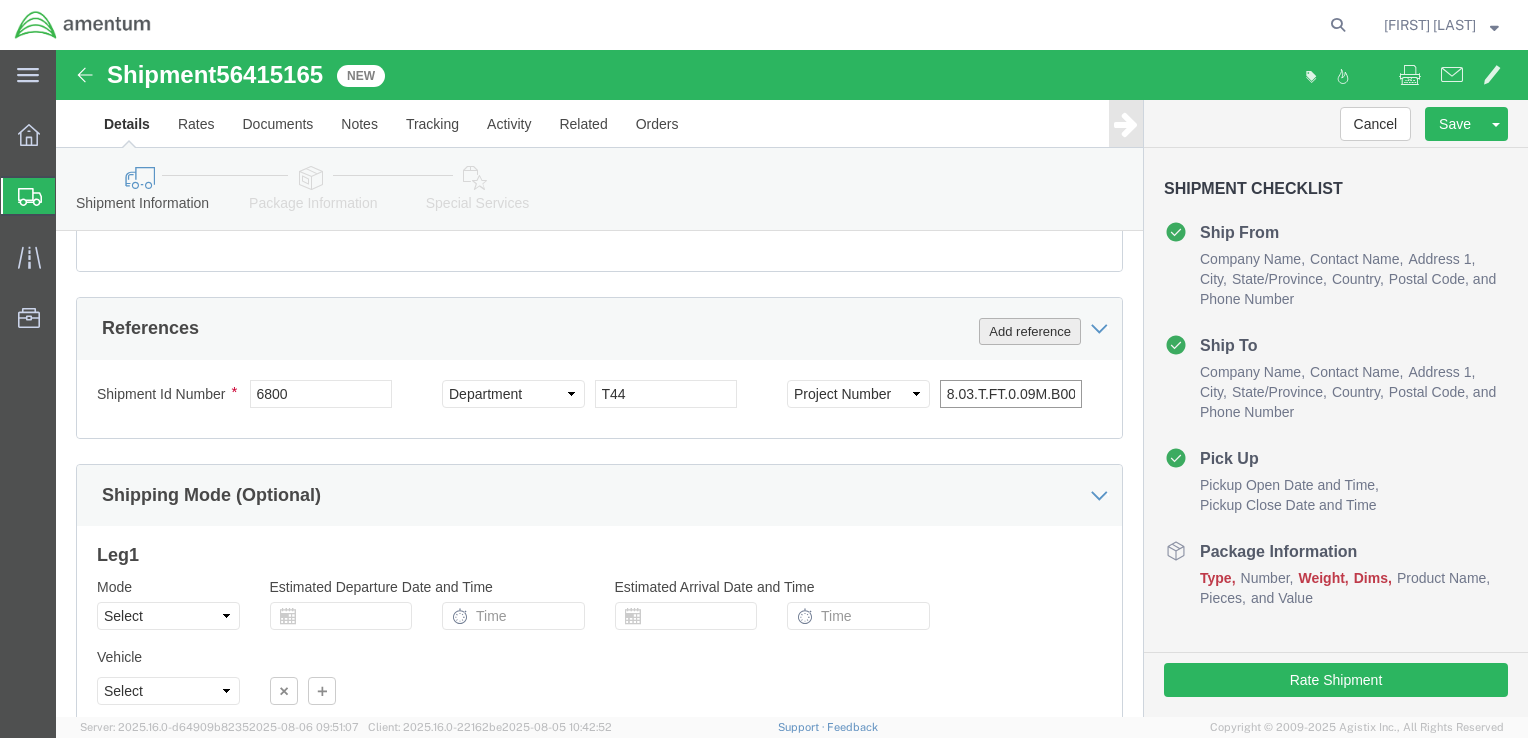 type on "6097.5.028.03.T.FT.0.09M.B00" 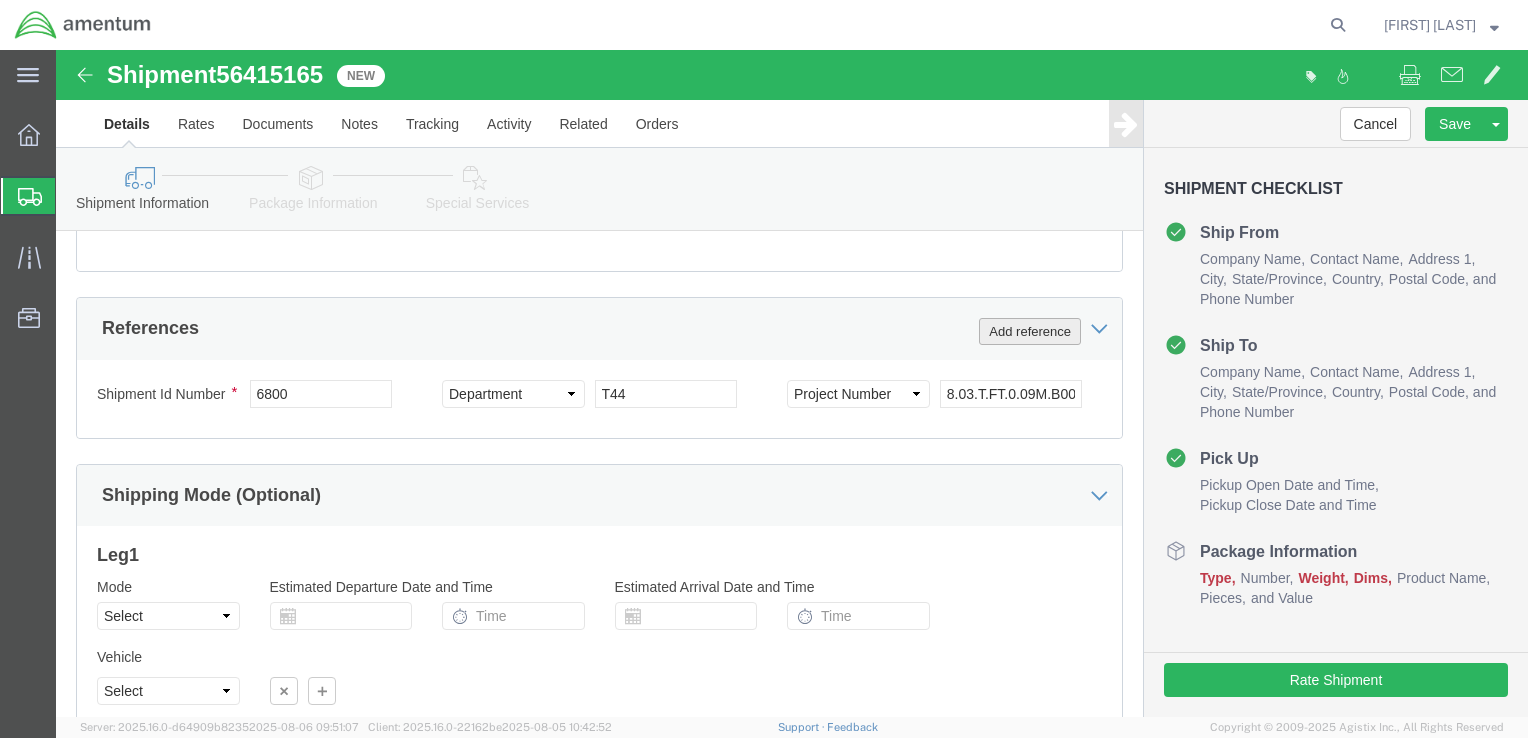 scroll, scrollTop: 0, scrollLeft: 0, axis: both 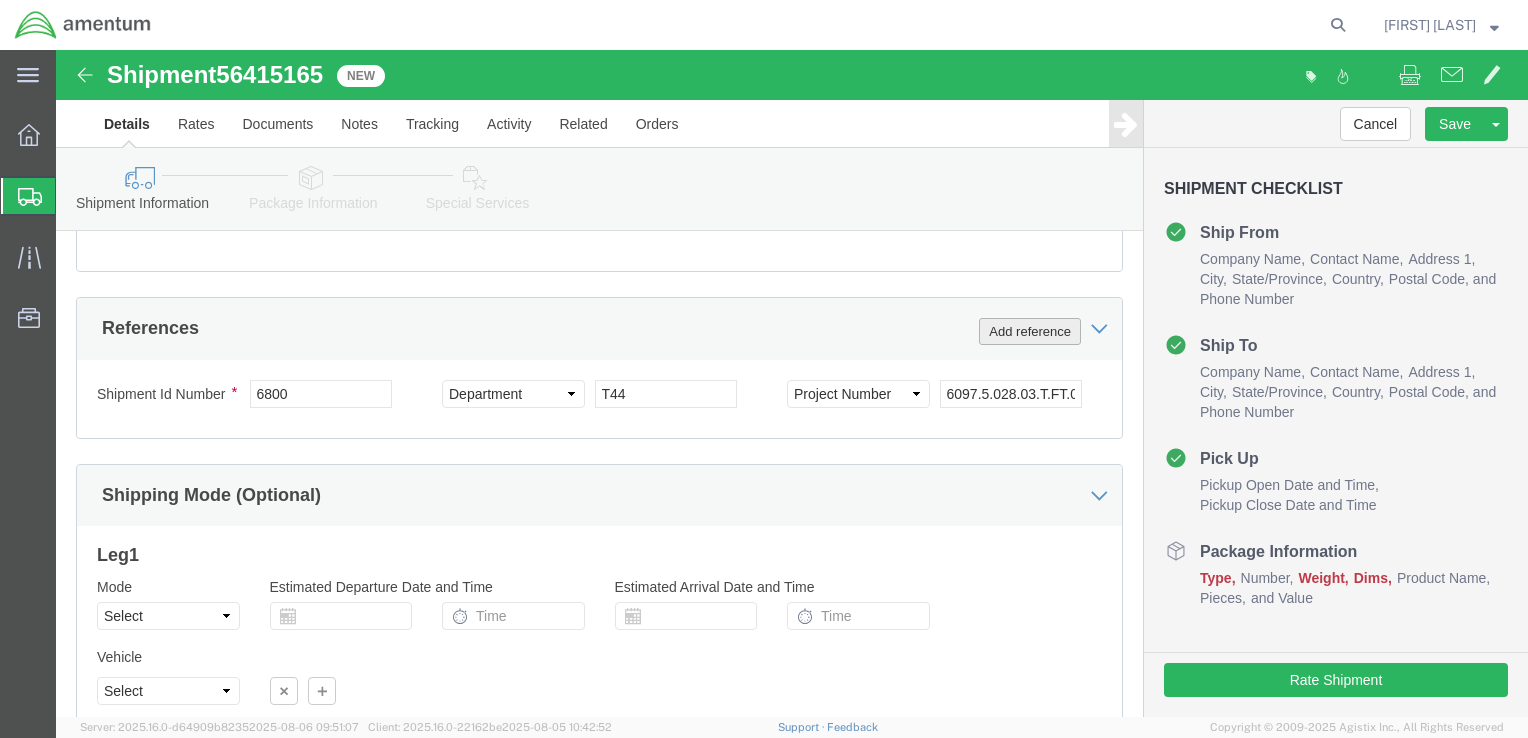 click on "Add reference" 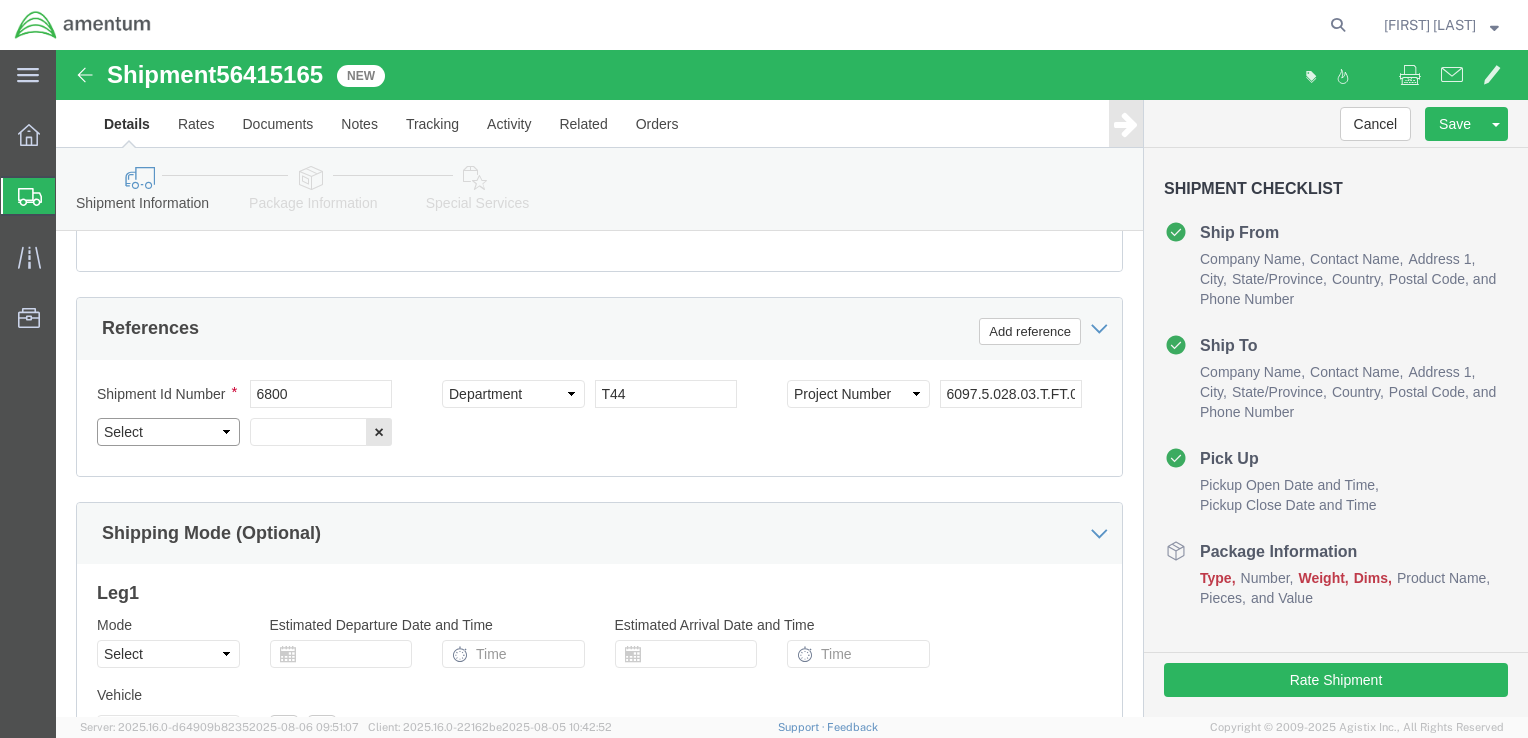 click on "Select Account Type Activity ID Airline Appointment Number ASN Batch Request # Bill Of Lading Bin Booking Number Booking Request ID Cancel Pickup Location CBP Entry No Claim Container Number Customer Ref Delivery Number Department Document No Expenditure Export Reference Flight Number General GL Code House Airway Bill Internal Requisition Invoice Number ITN No Job Number License Lloyd's Code Lot Number Master Airway Bill Master Tracking Number Material Requisition Order Number Organization Packing Slip Pickup Number Pickup Request PO Line Item No PRO # Problem File Number Project Project Number Protocol Number Purchase Order Quote Number R.M.A. Release Number Route Sales Order Seal Number Serial No Shipment Id Number Shipment Line No Study Number Task Tender ID VAT Number Vessel Name VIN Voyage Number Waybill Number Work Order" 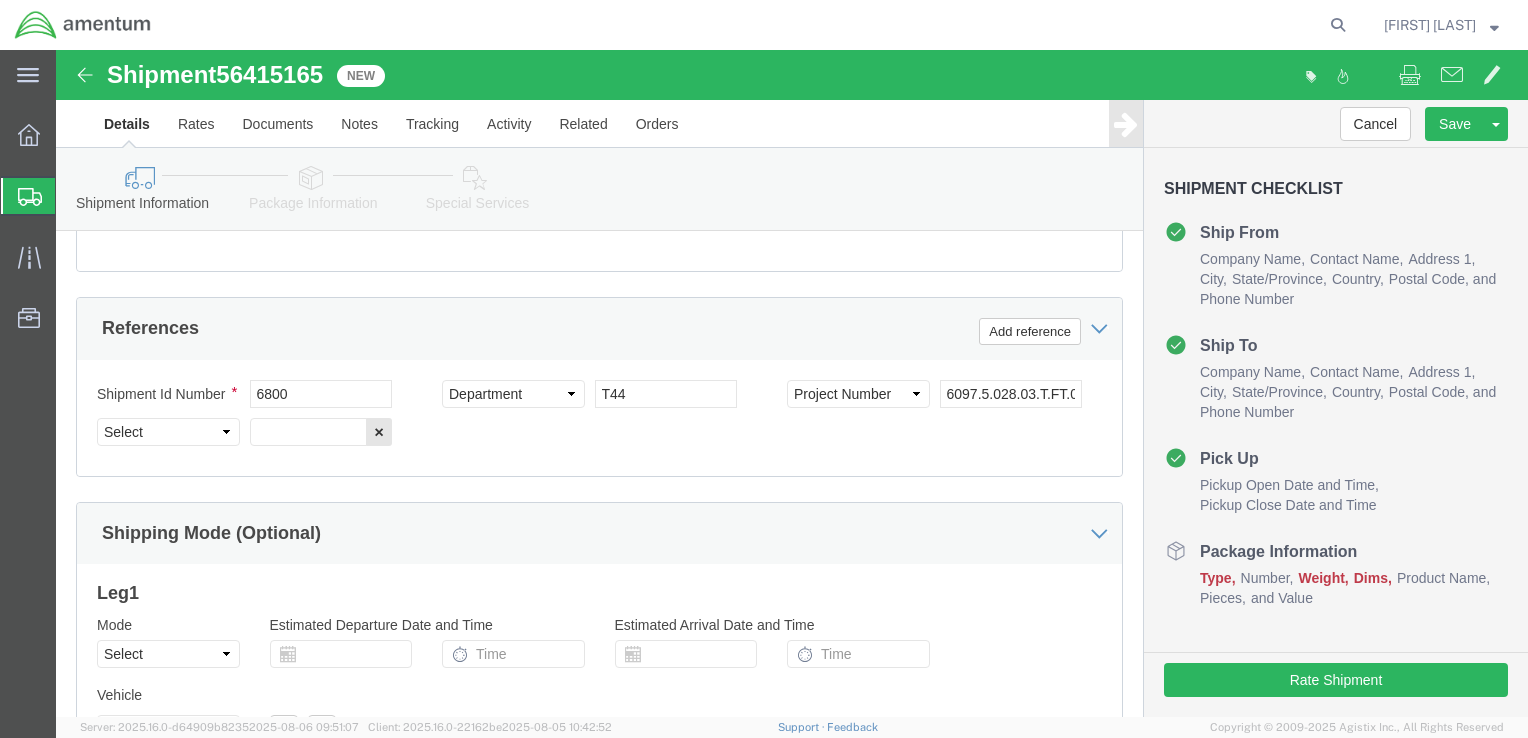 click on "Package Information" 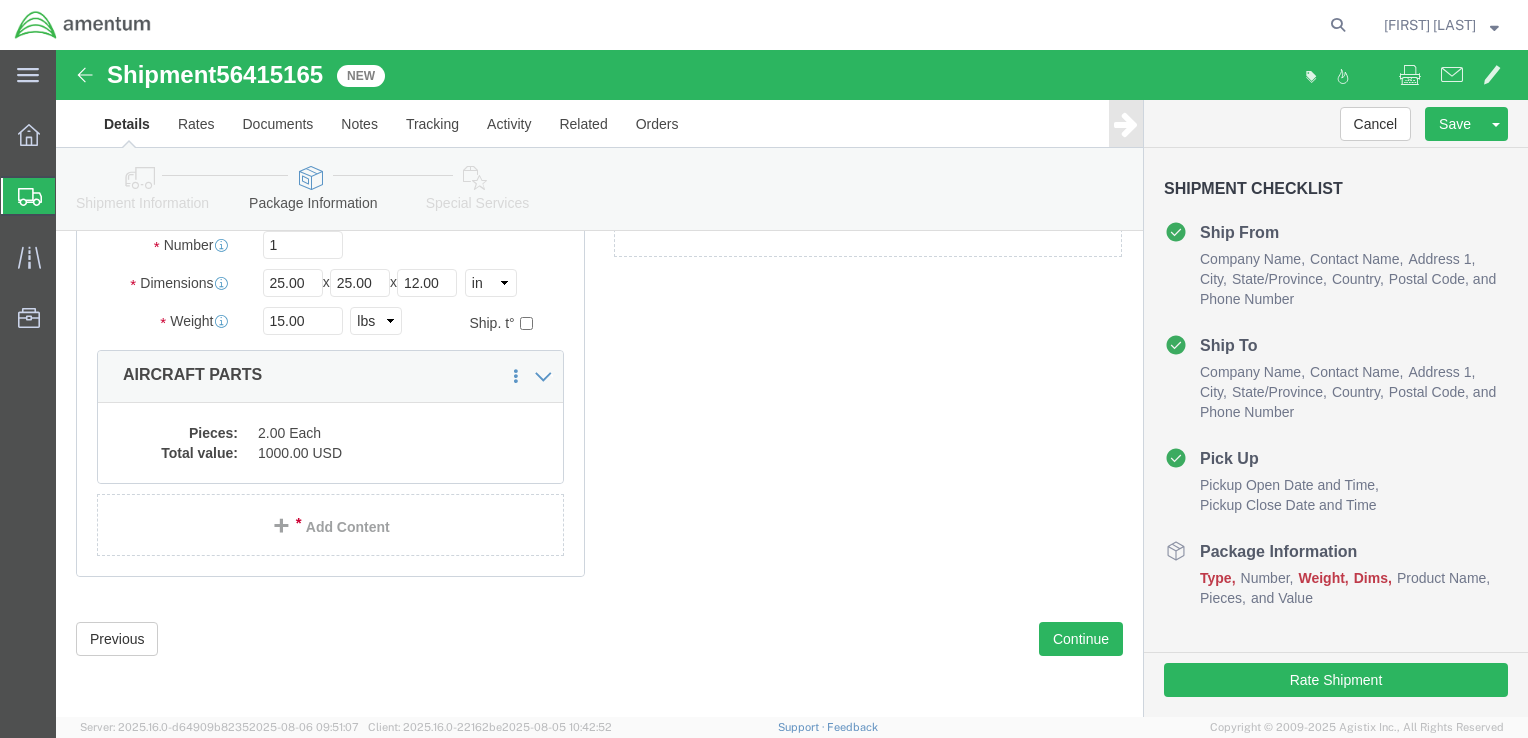 scroll, scrollTop: 111, scrollLeft: 0, axis: vertical 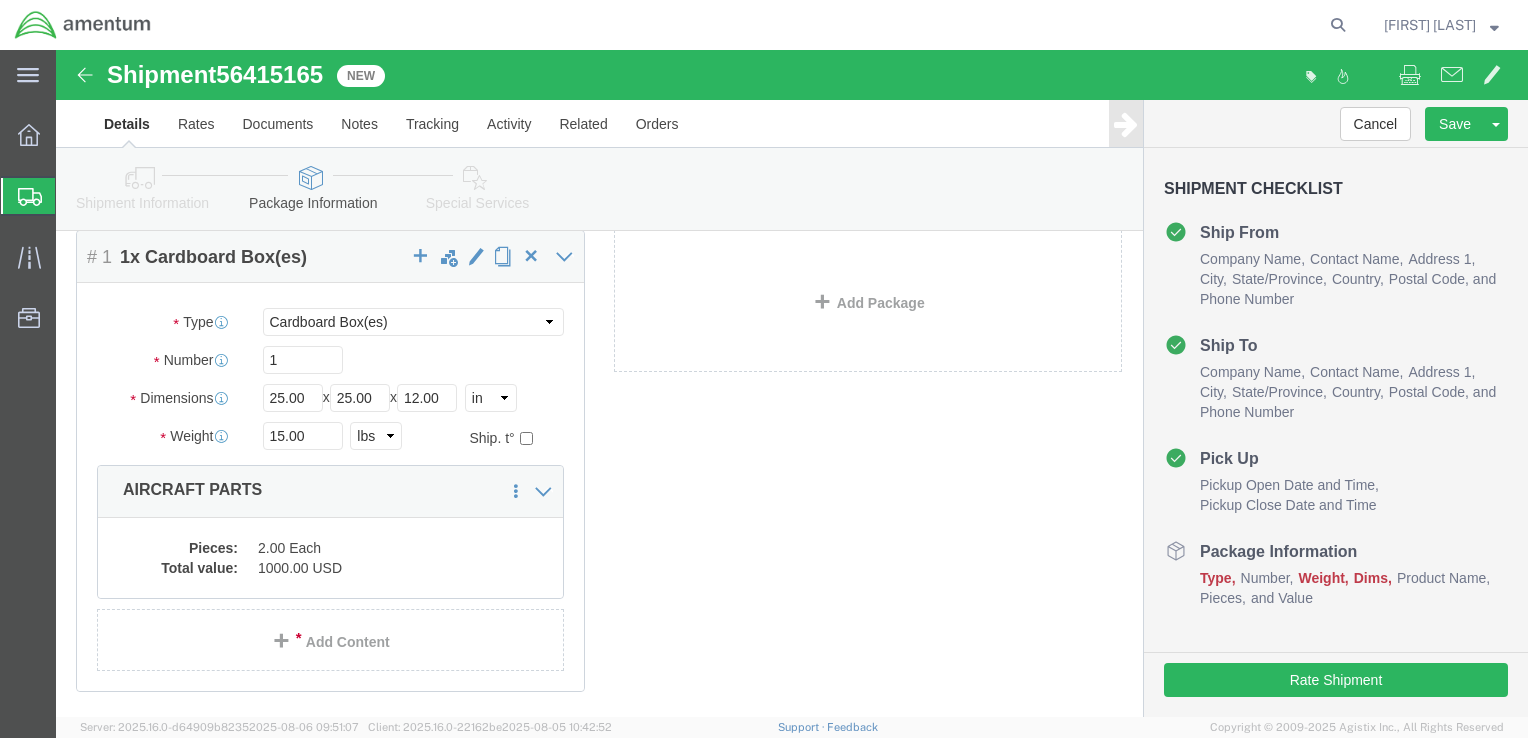 click on "Details" 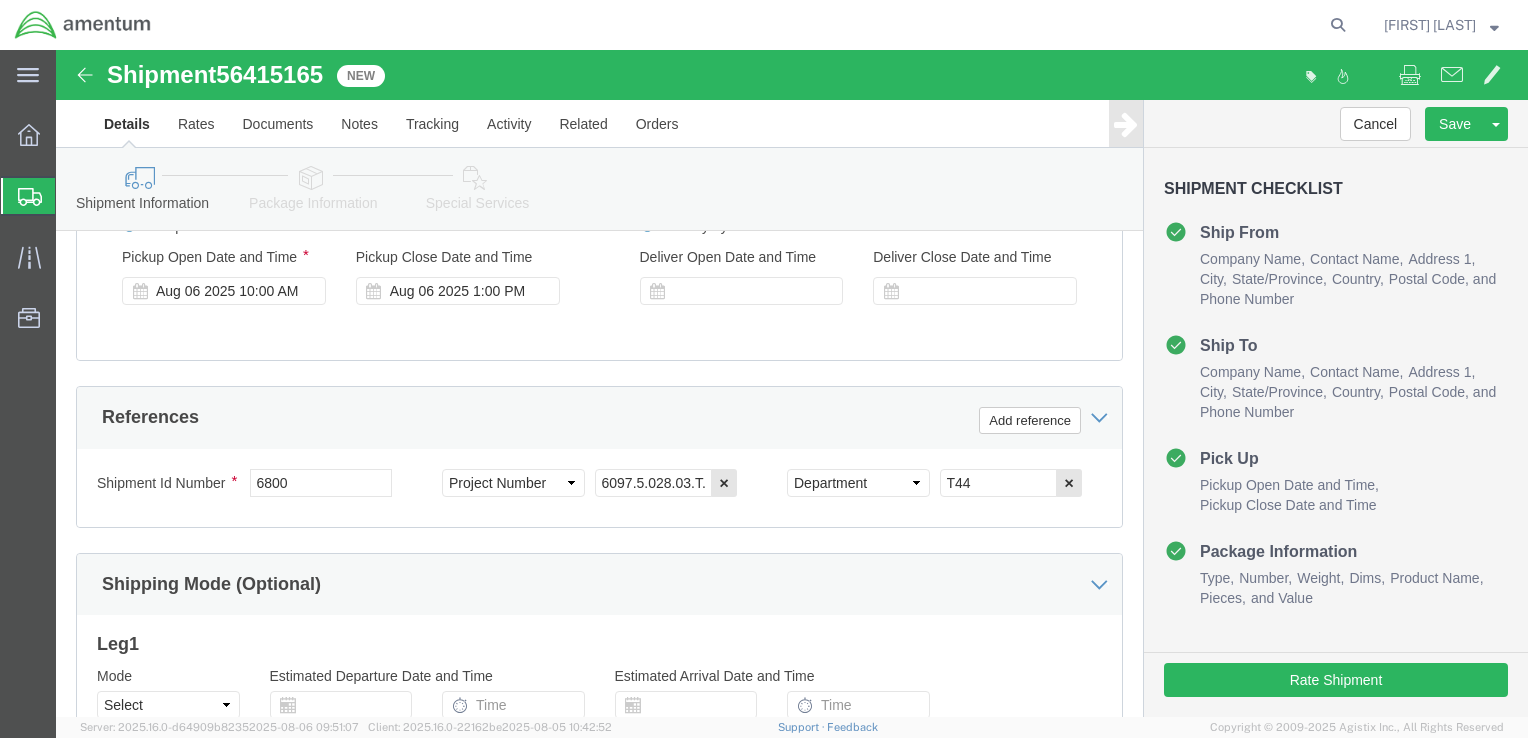 scroll, scrollTop: 1111, scrollLeft: 0, axis: vertical 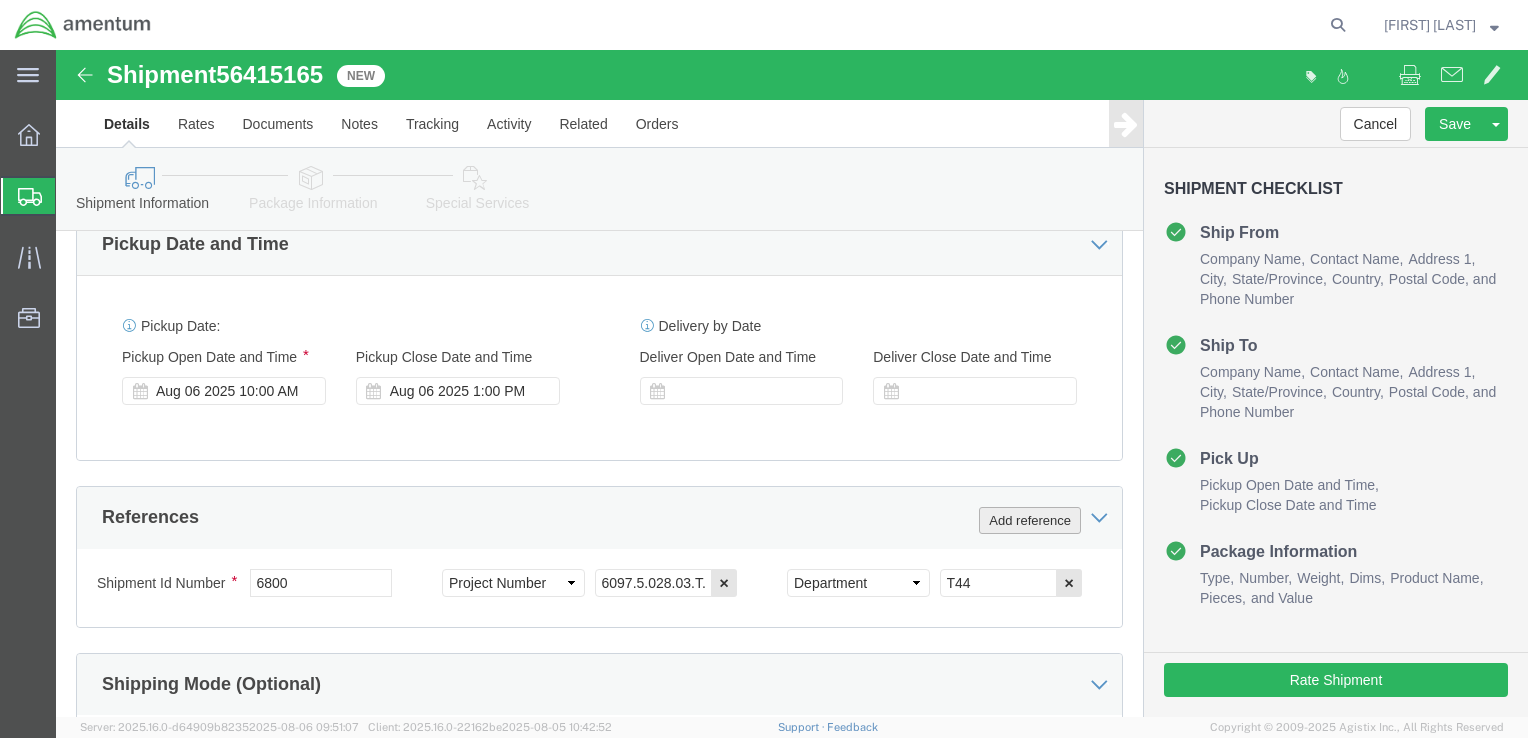 click on "Add reference" 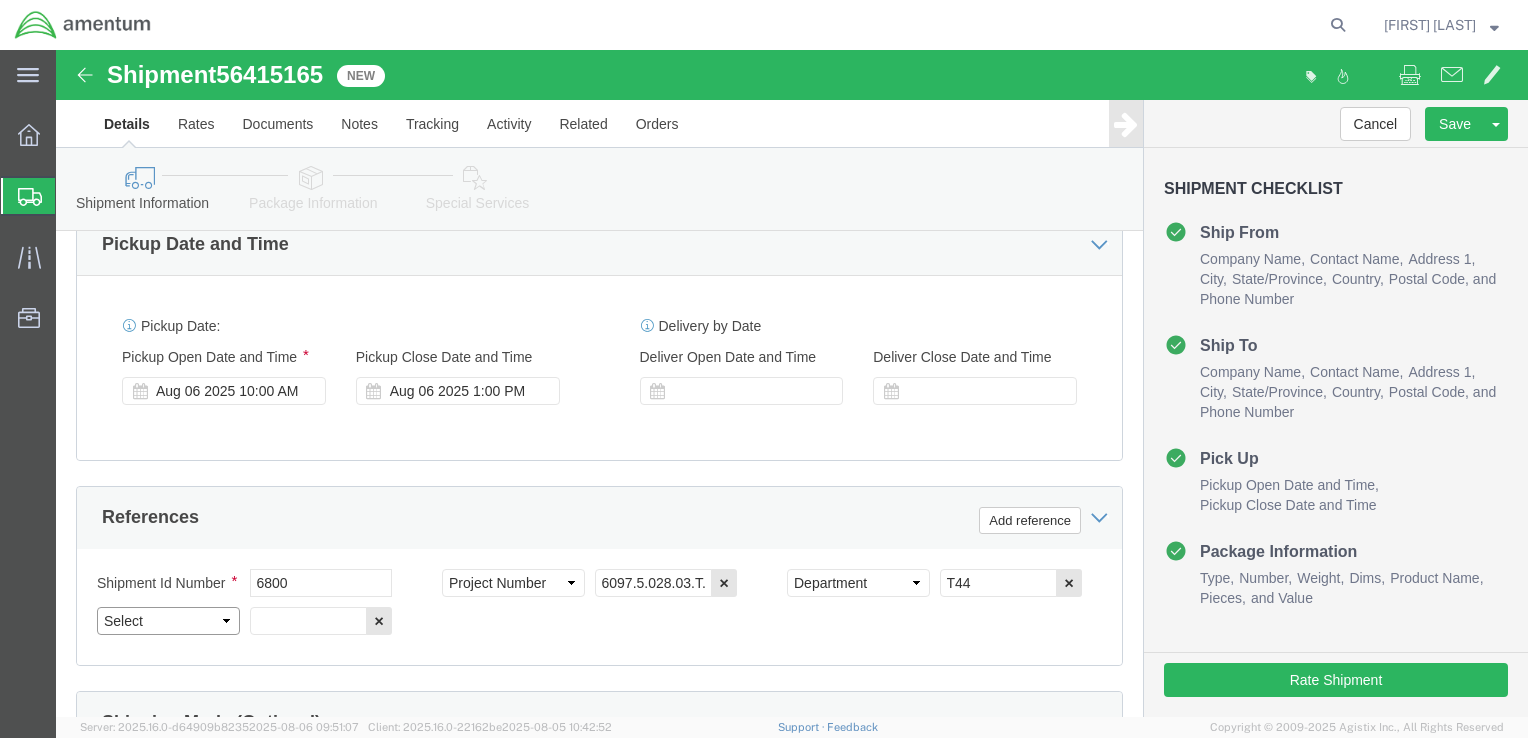 click on "Select Account Type Activity ID Airline Appointment Number ASN Batch Request # Bill Of Lading Bin Booking Number Booking Request ID Cancel Pickup Location CBP Entry No Claim Container Number Customer Ref Delivery Number Department Document No Expenditure Export Reference Flight Number General GL Code House Airway Bill Internal Requisition Invoice Number ITN No Job Number License Lloyd's Code Lot Number Master Airway Bill Master Tracking Number Material Requisition Order Number Organization Packing Slip Pickup Number Pickup Request PO Line Item No PRO # Problem File Number Project Project Number Protocol Number Purchase Order Quote Number R.M.A. Release Number Route Sales Order Seal Number Serial No Shipment Id Number Shipment Line No Study Number Task Tender ID VAT Number Vessel Name VIN Voyage Number Waybill Number Work Order" 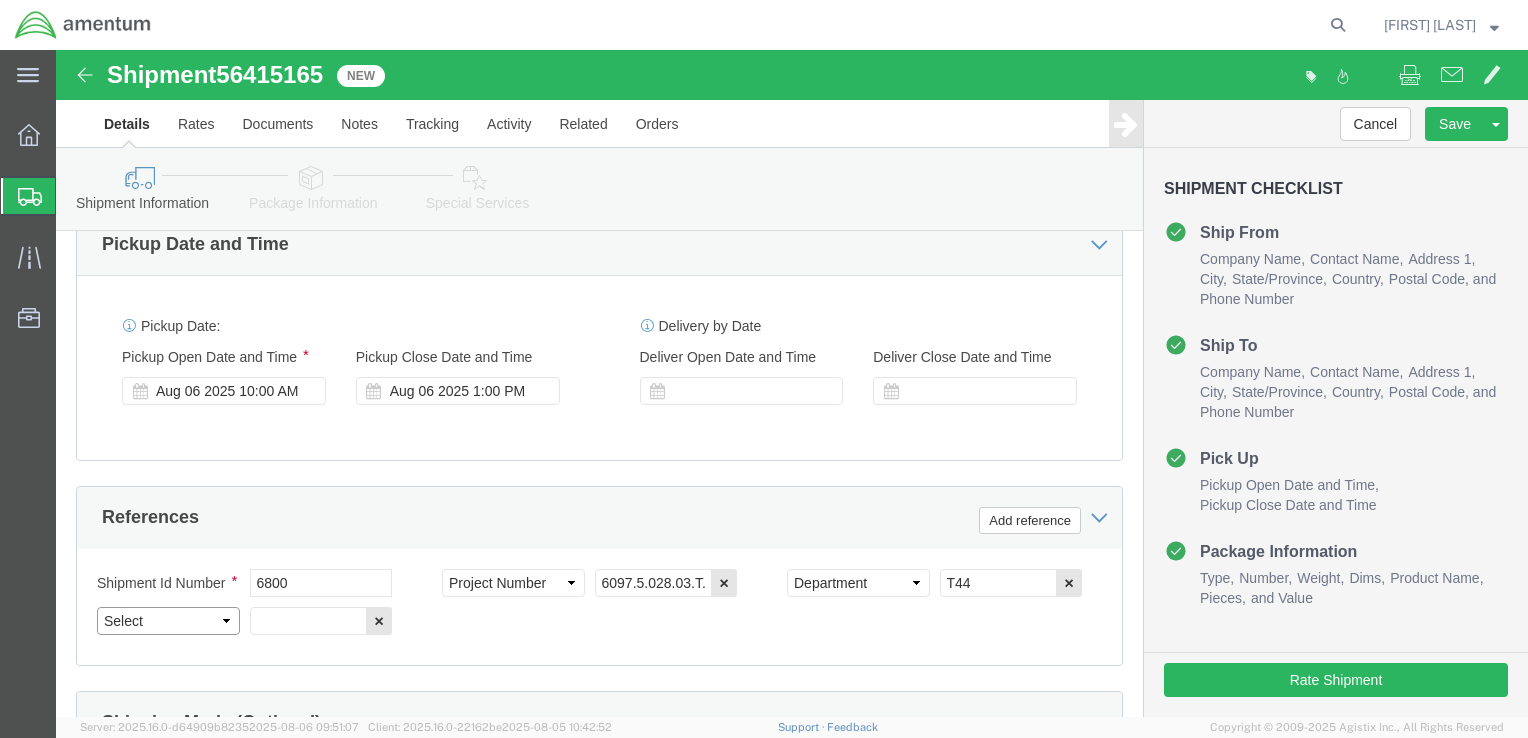 select on "PCKSLIP" 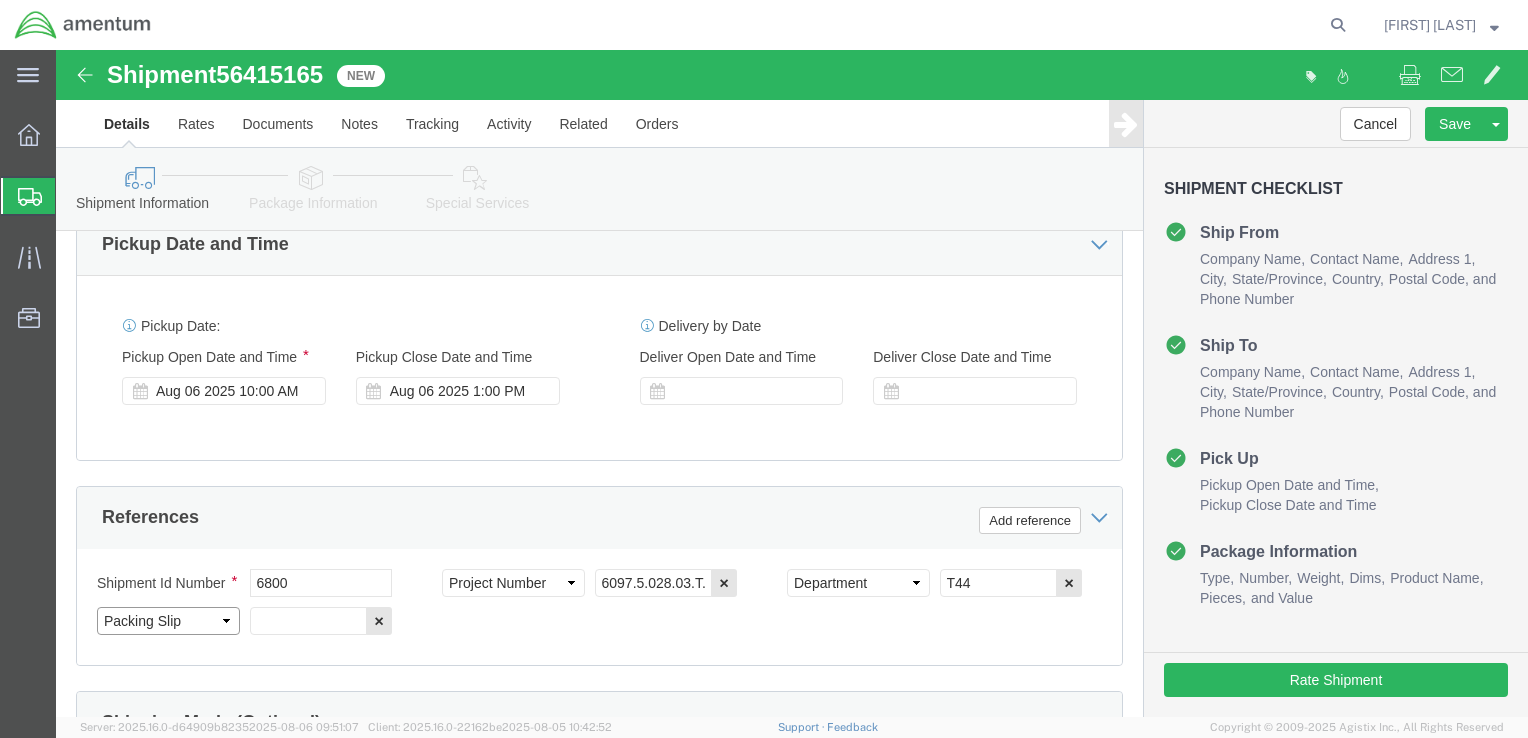 click on "Select Account Type Activity ID Airline Appointment Number ASN Batch Request # Bill Of Lading Bin Booking Number Booking Request ID Cancel Pickup Location CBP Entry No Claim Container Number Customer Ref Delivery Number Department Document No Expenditure Export Reference Flight Number General GL Code House Airway Bill Internal Requisition Invoice Number ITN No Job Number License Lloyd's Code Lot Number Master Airway Bill Master Tracking Number Material Requisition Order Number Organization Packing Slip Pickup Number Pickup Request PO Line Item No PRO # Problem File Number Project Project Number Protocol Number Purchase Order Quote Number R.M.A. Release Number Route Sales Order Seal Number Serial No Shipment Id Number Shipment Line No Study Number Task Tender ID VAT Number Vessel Name VIN Voyage Number Waybill Number Work Order" 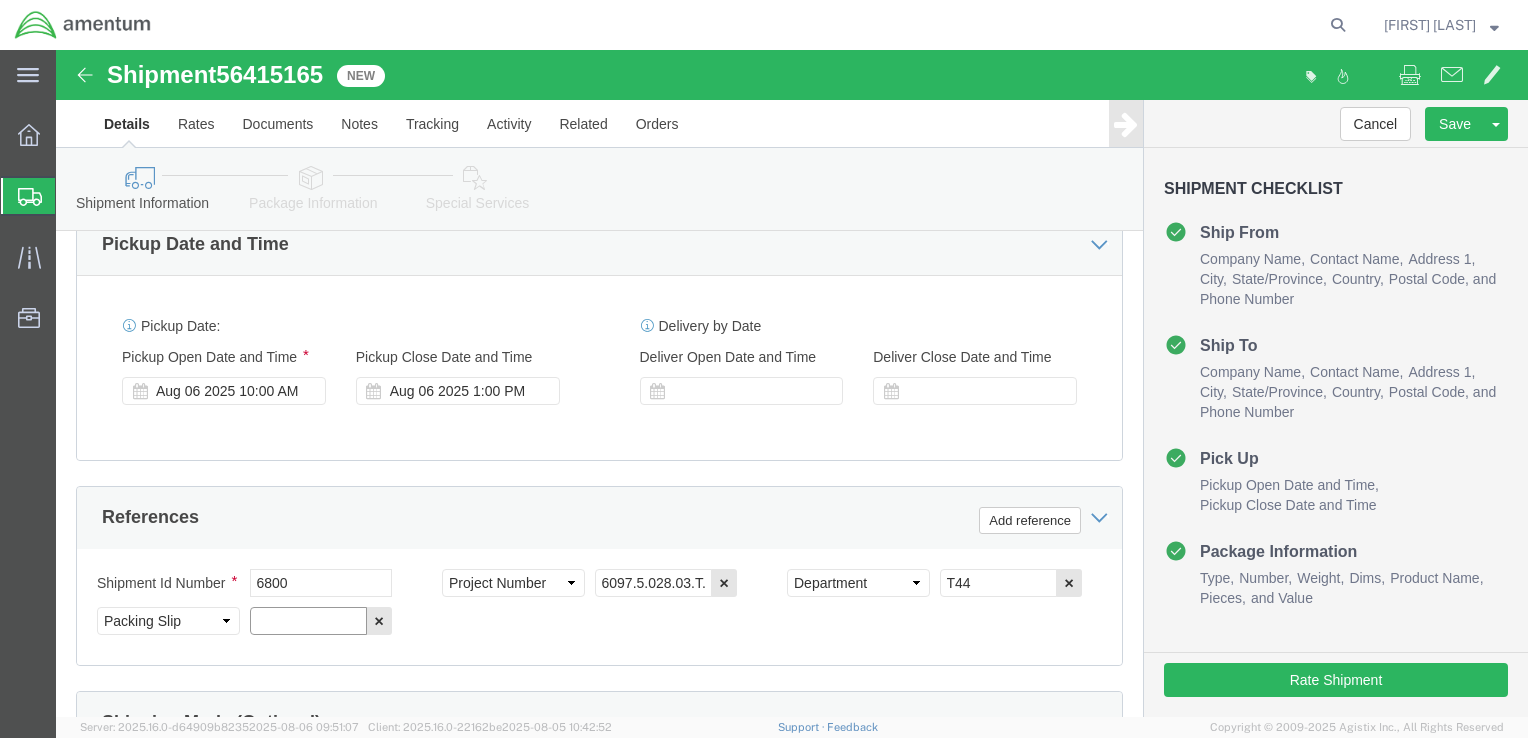 click 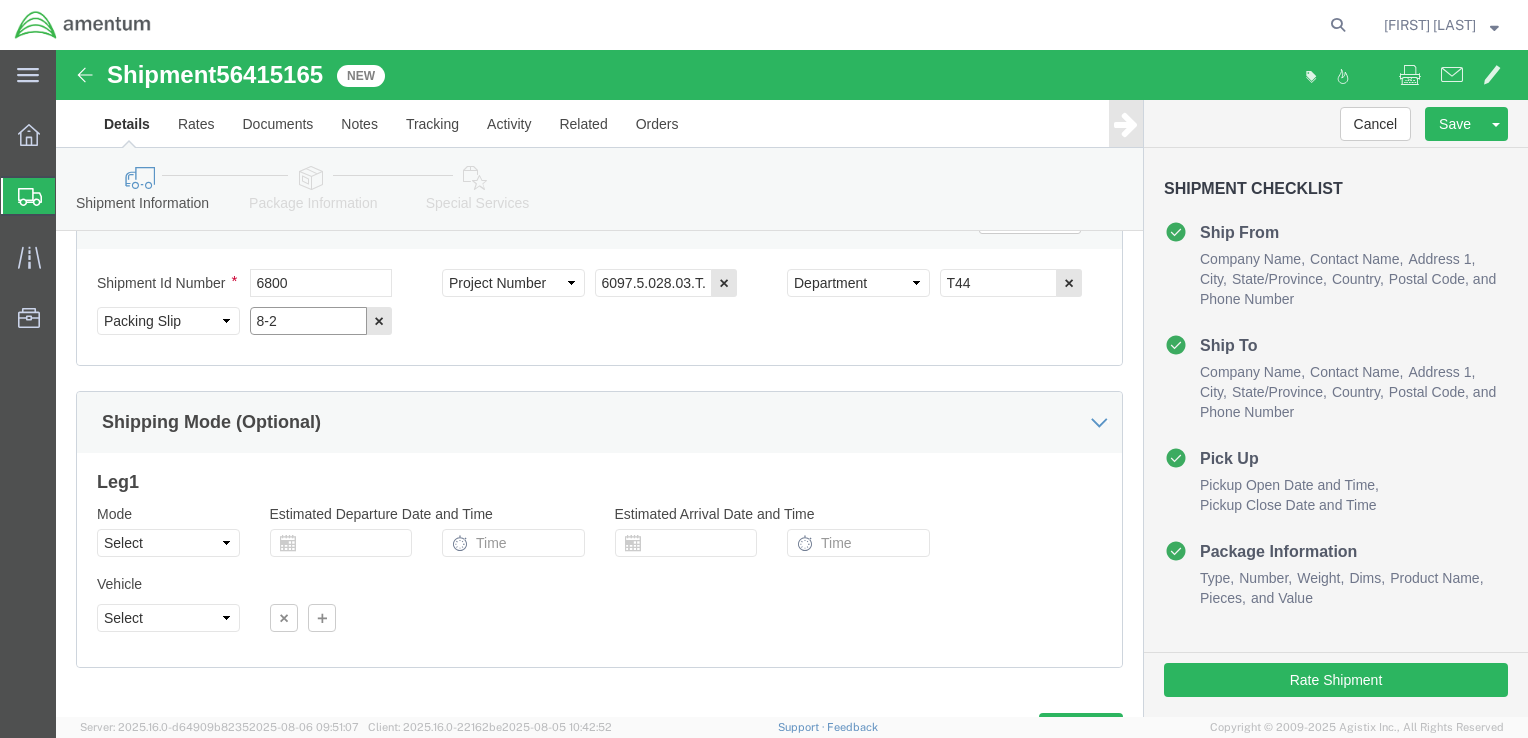 scroll, scrollTop: 1478, scrollLeft: 0, axis: vertical 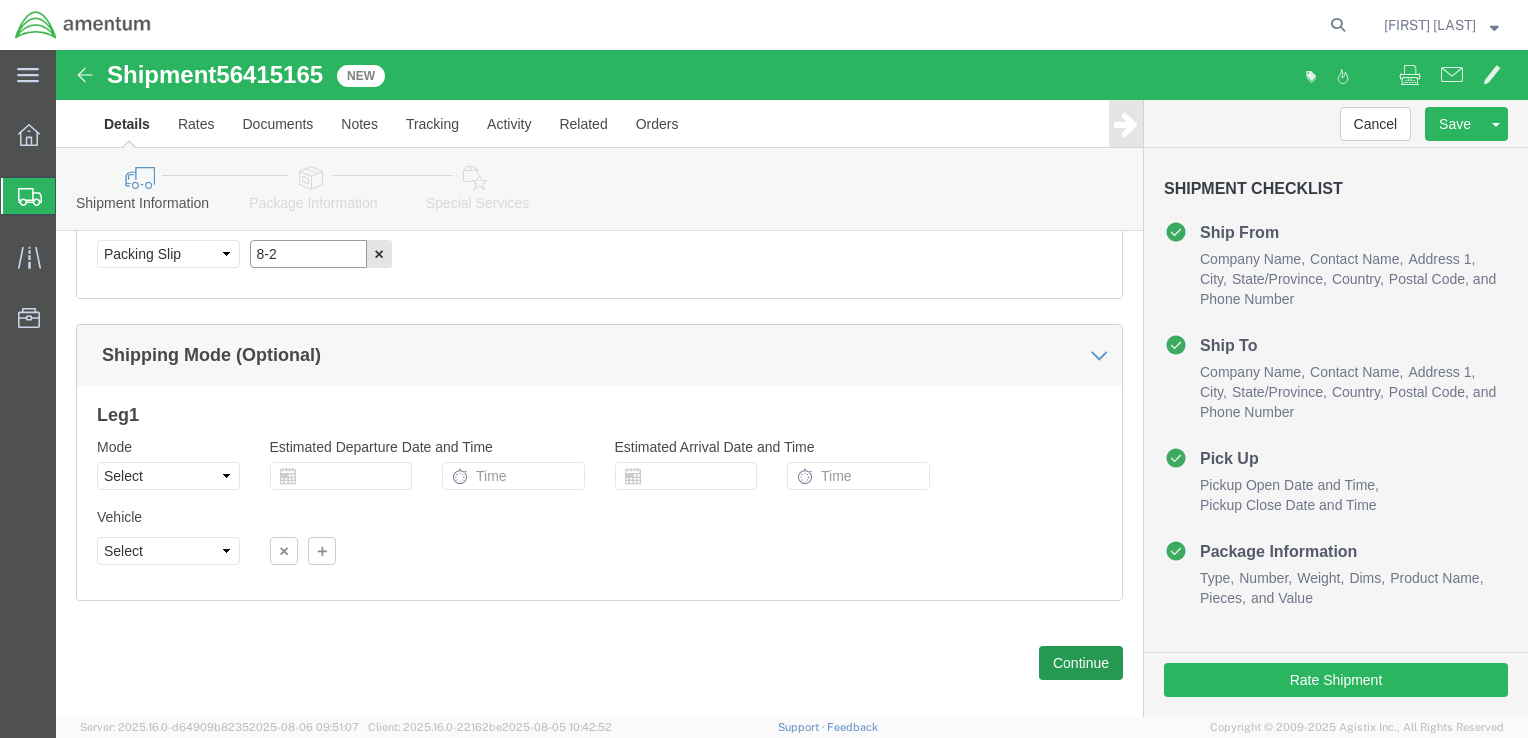 type on "8-2" 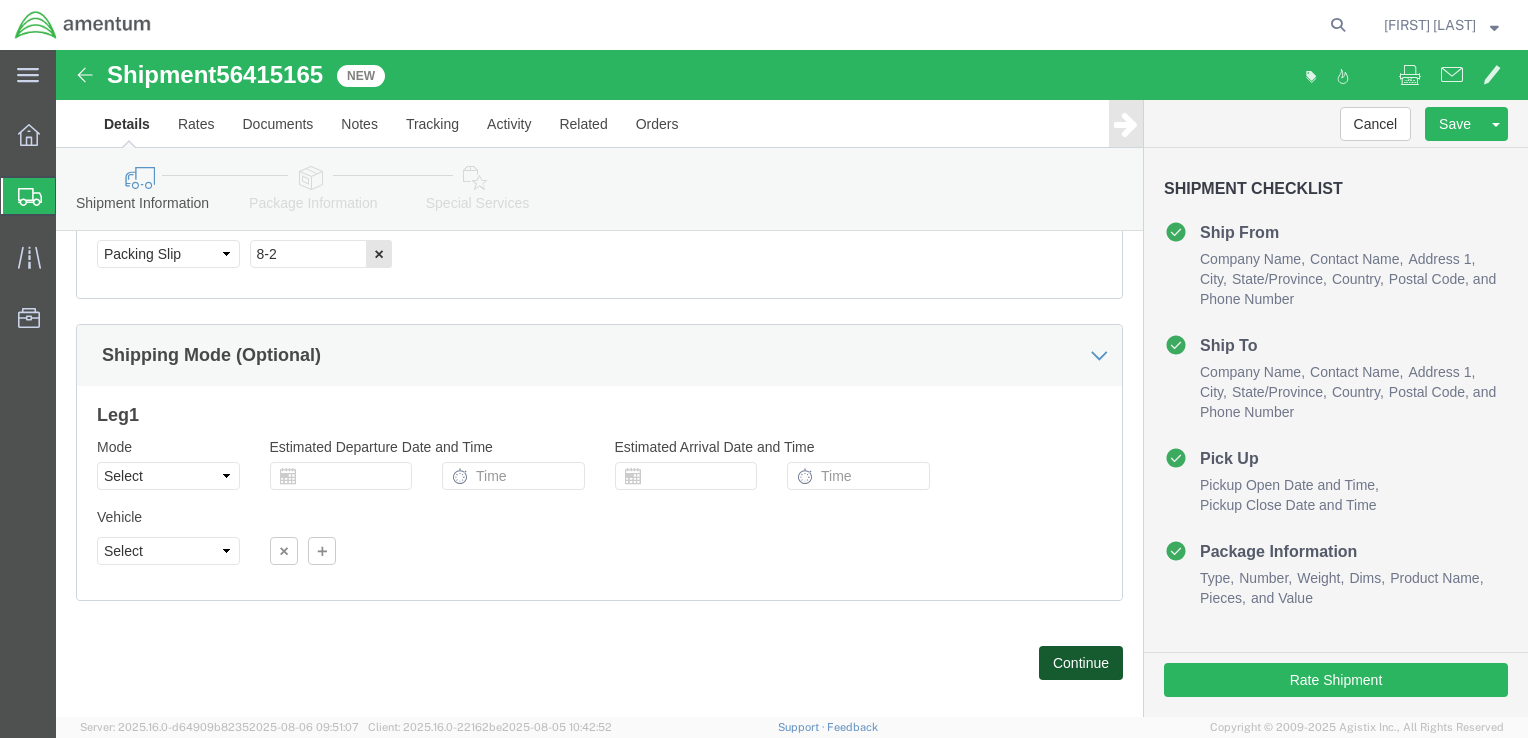click on "Continue" 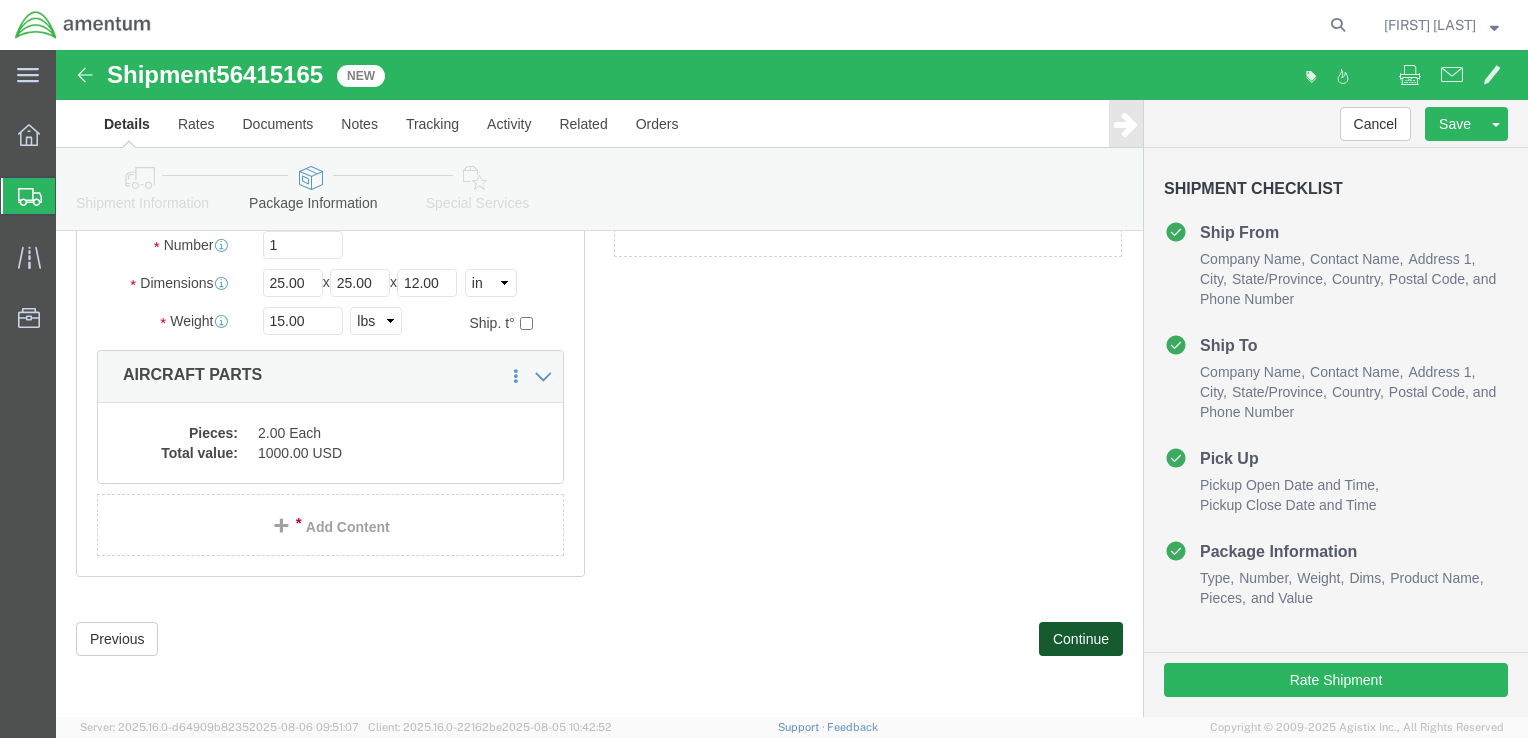 scroll, scrollTop: 111, scrollLeft: 0, axis: vertical 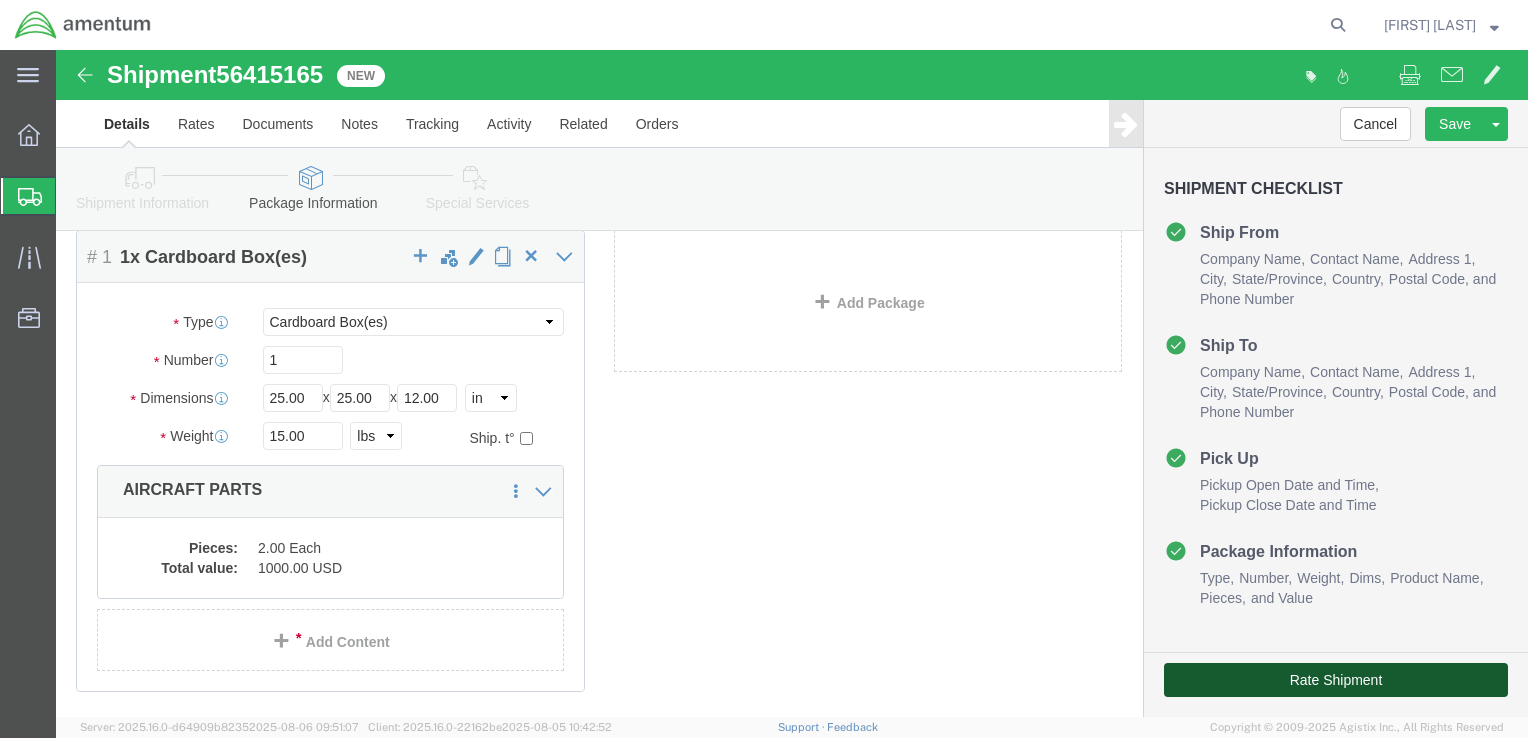 click on "Rate Shipment" 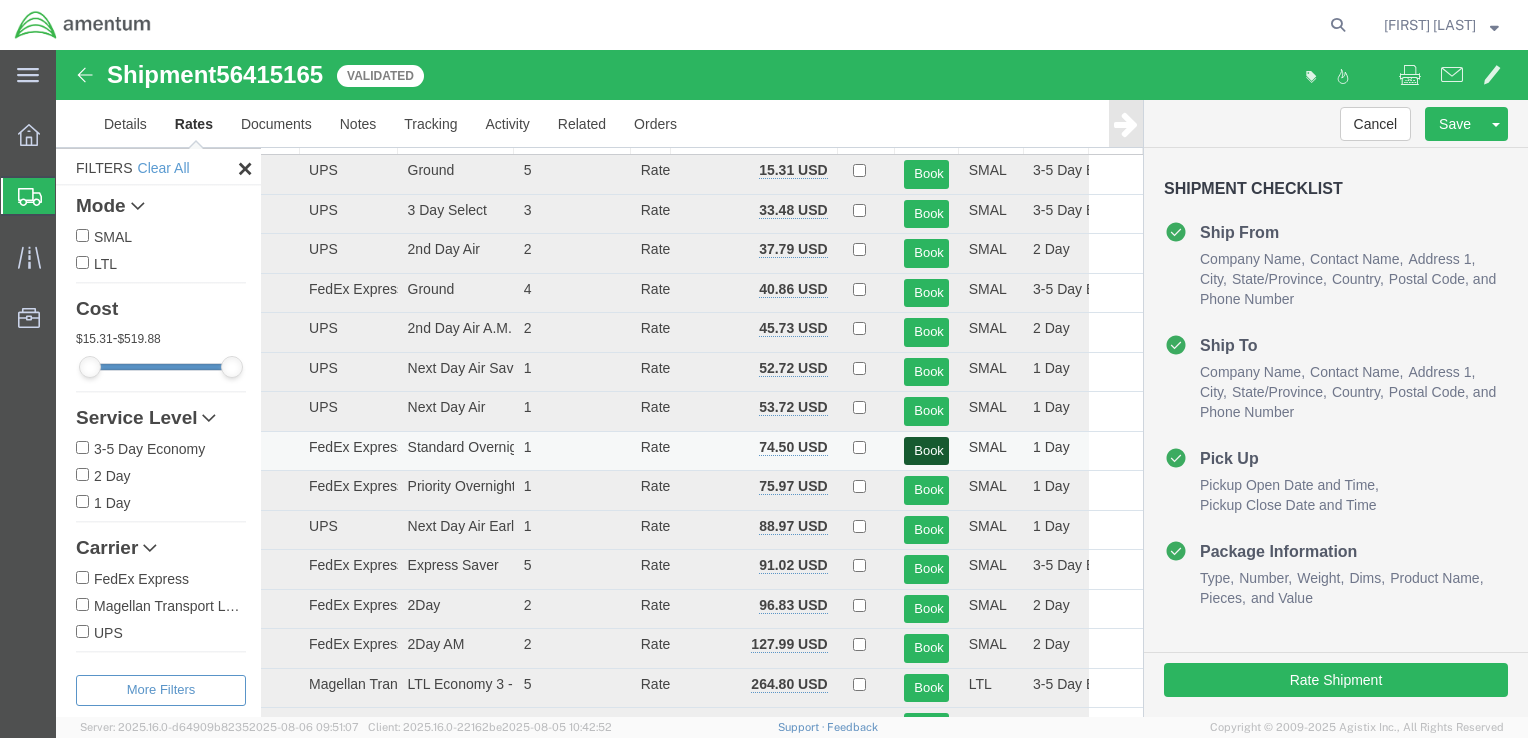 click on "Book" at bounding box center [926, 451] 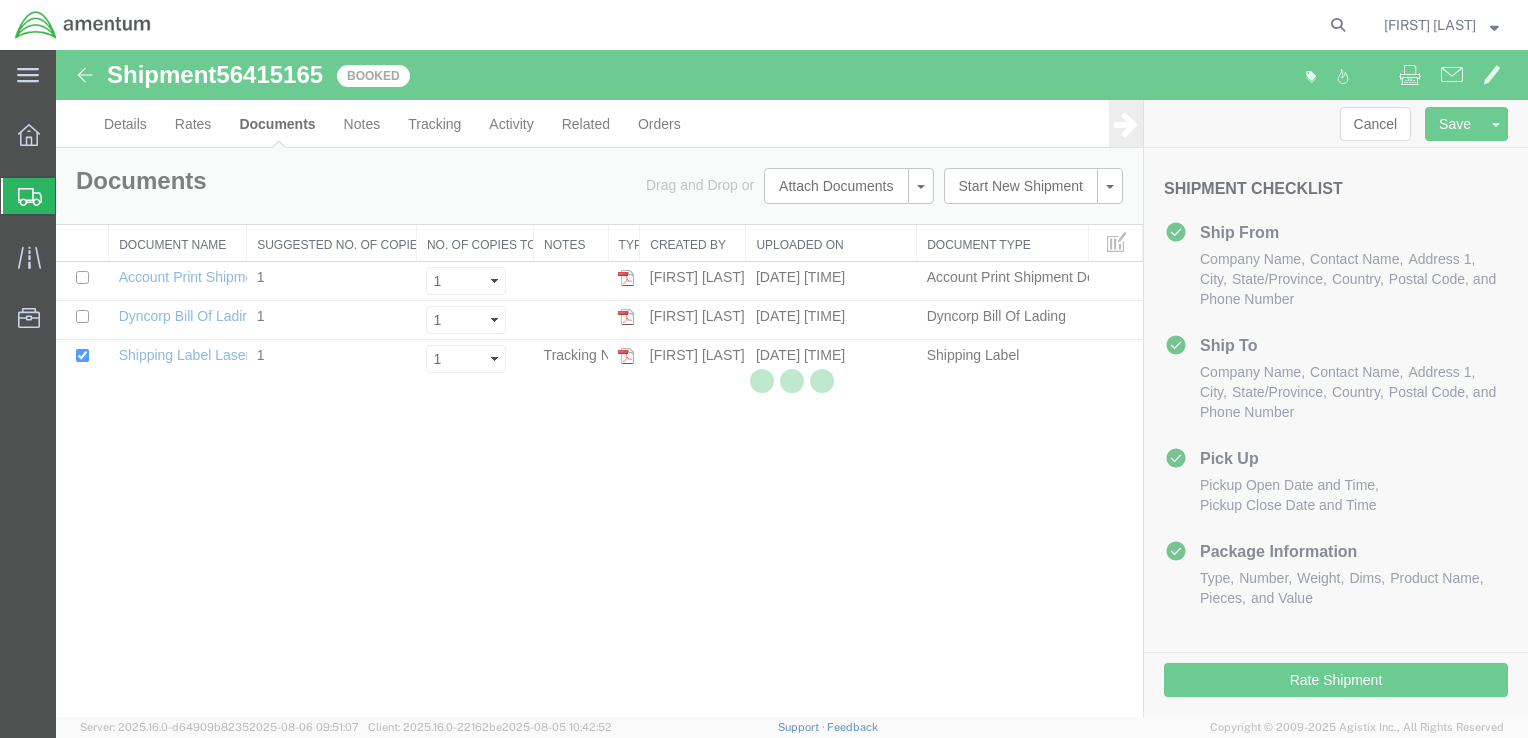 scroll, scrollTop: 0, scrollLeft: 0, axis: both 